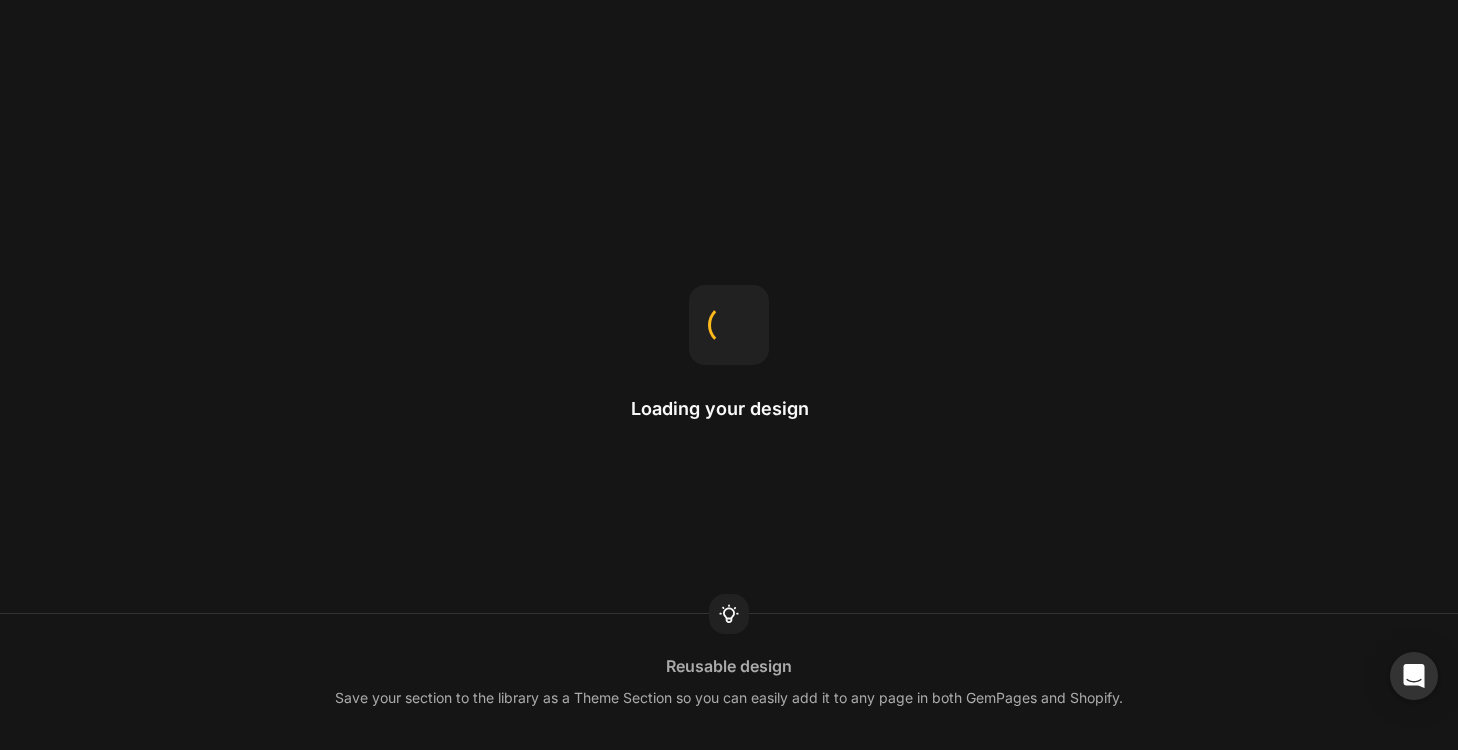 scroll, scrollTop: 0, scrollLeft: 0, axis: both 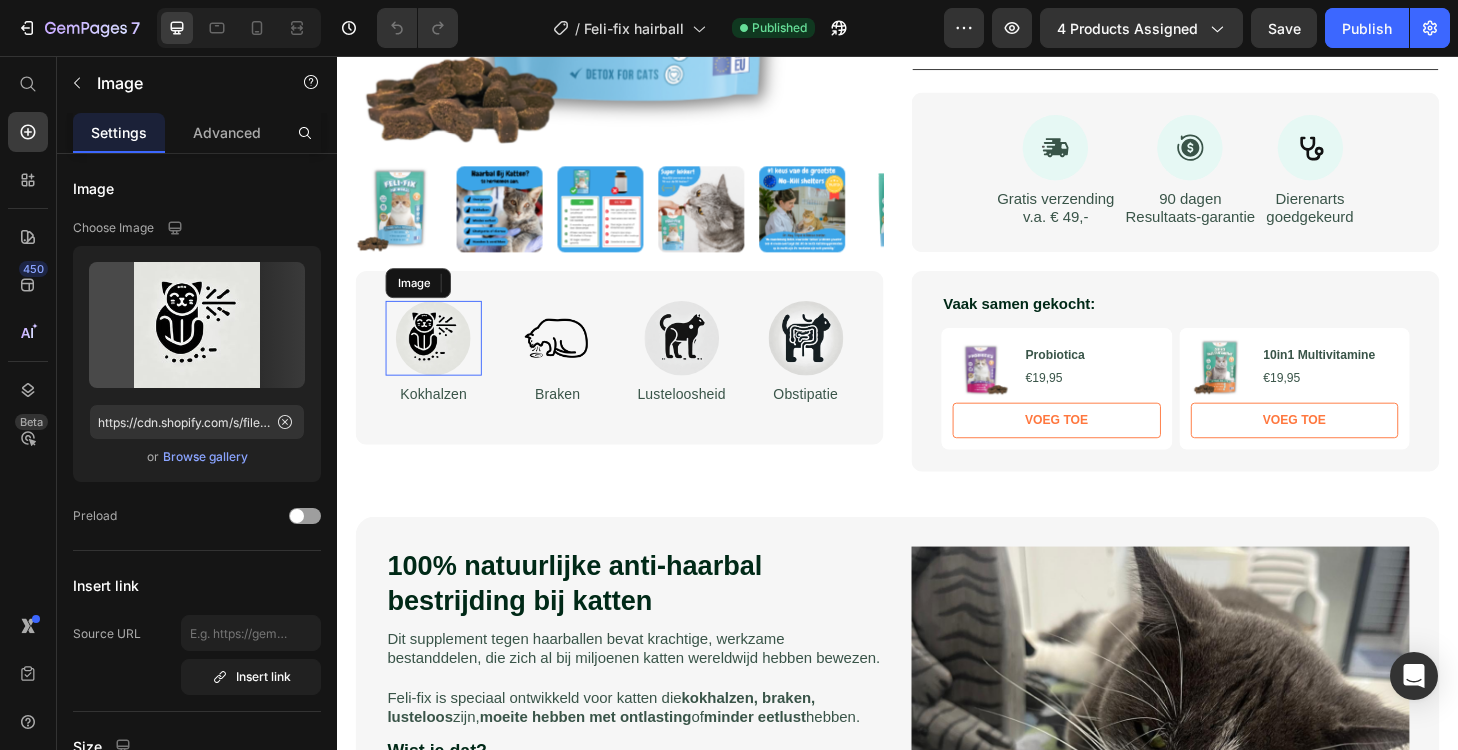 click at bounding box center [440, 358] 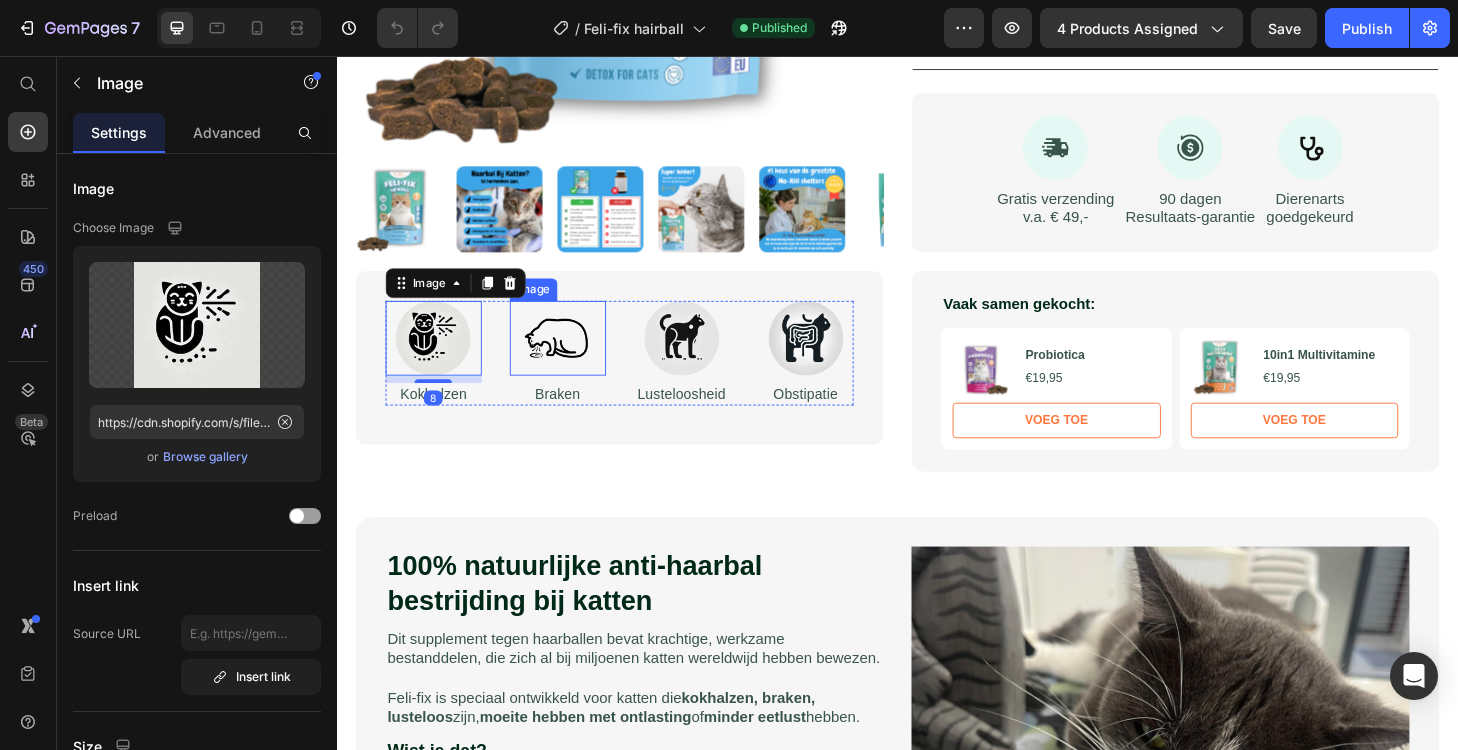 click at bounding box center [573, 358] 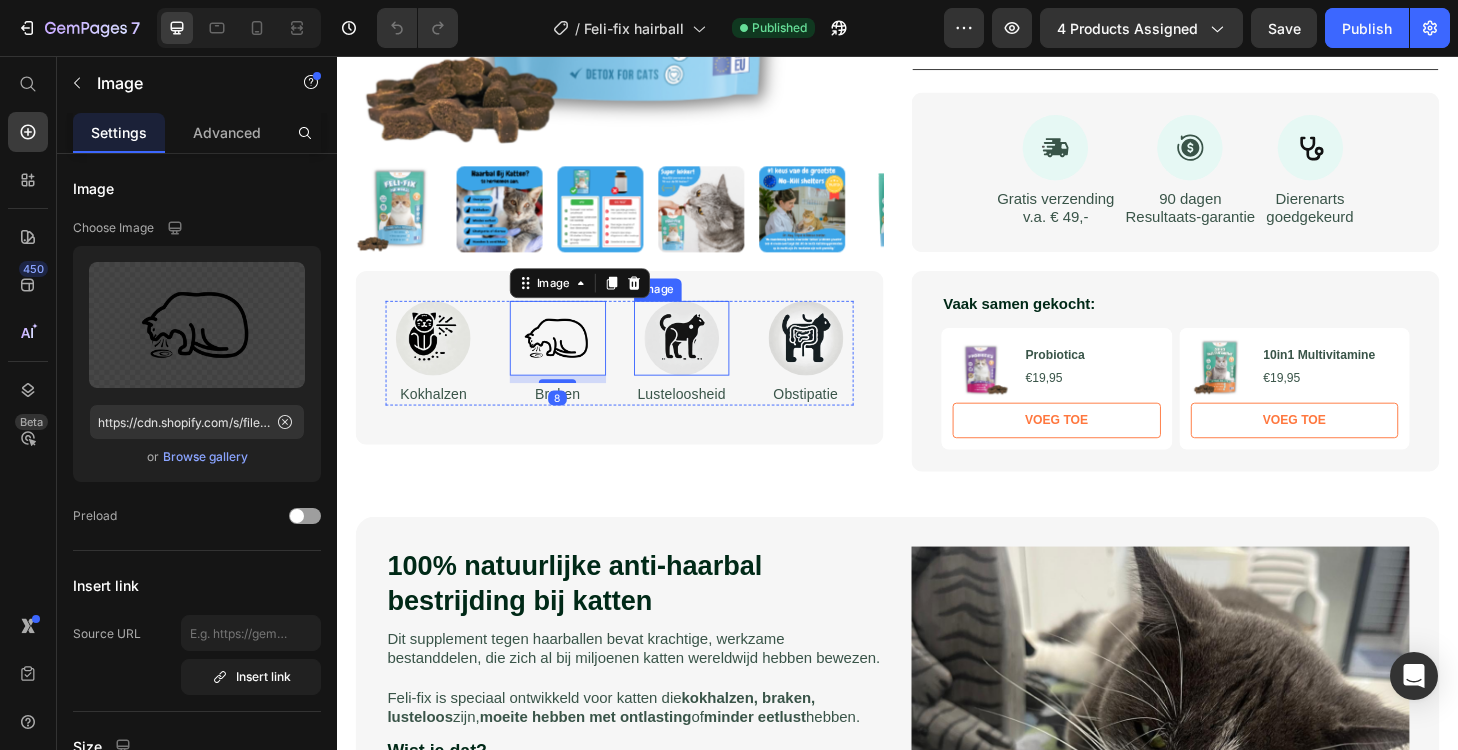 click at bounding box center [706, 358] 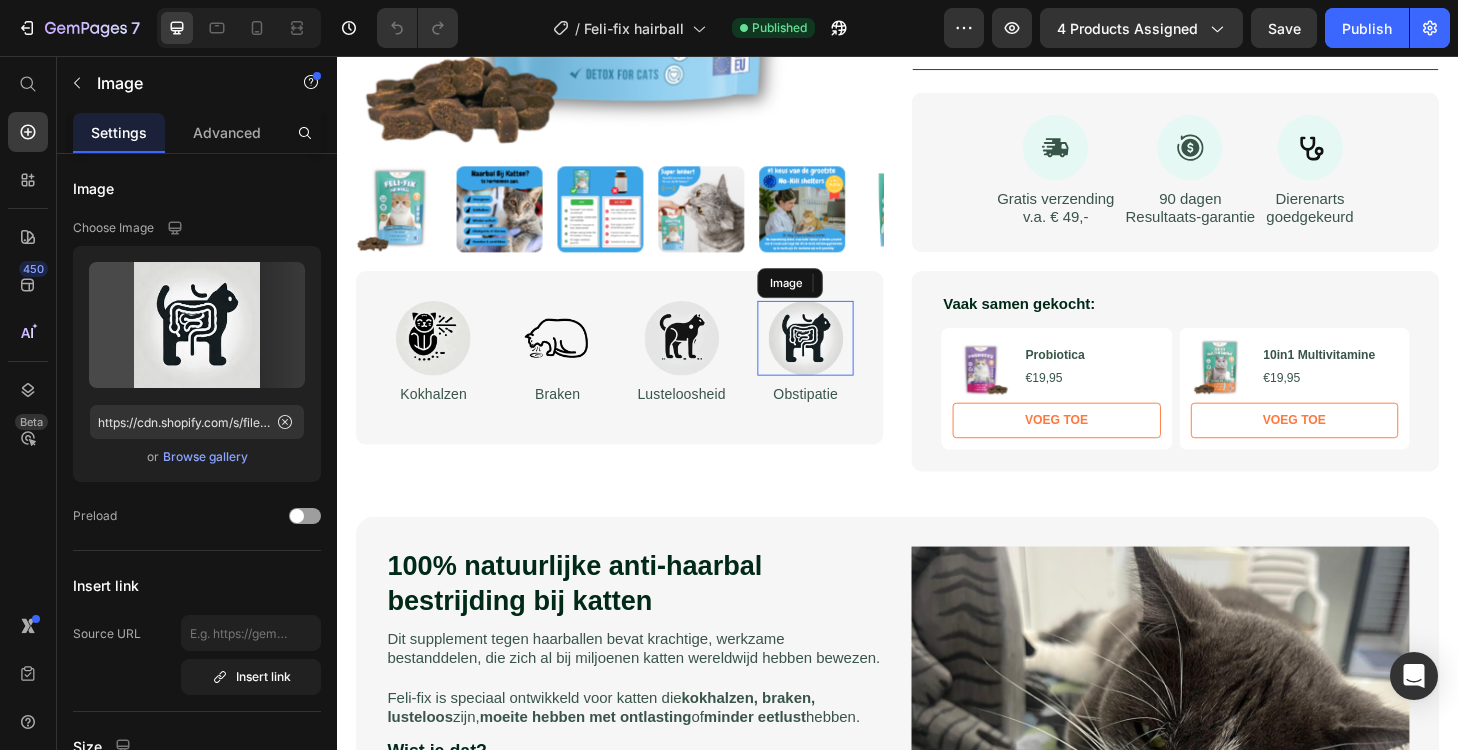 click at bounding box center (838, 358) 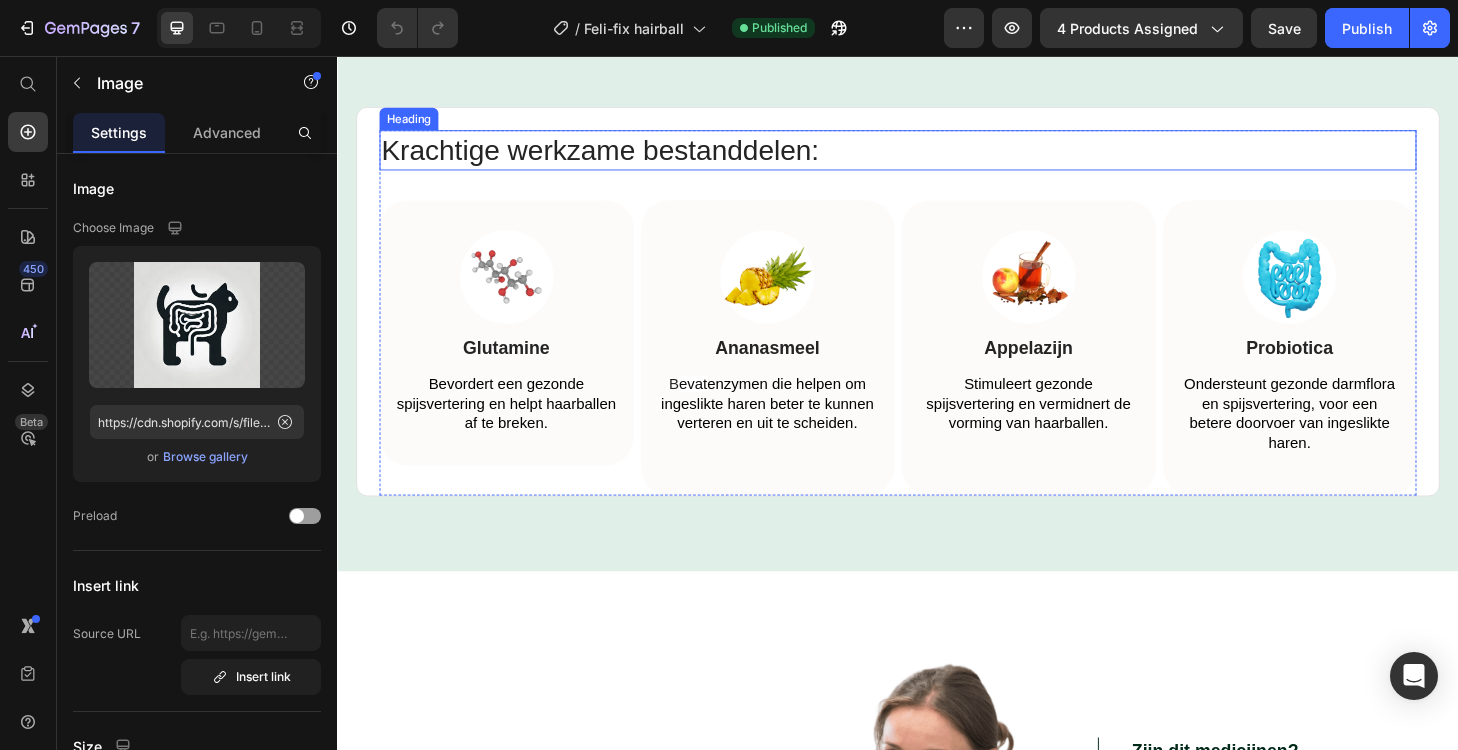 scroll, scrollTop: 2355, scrollLeft: 0, axis: vertical 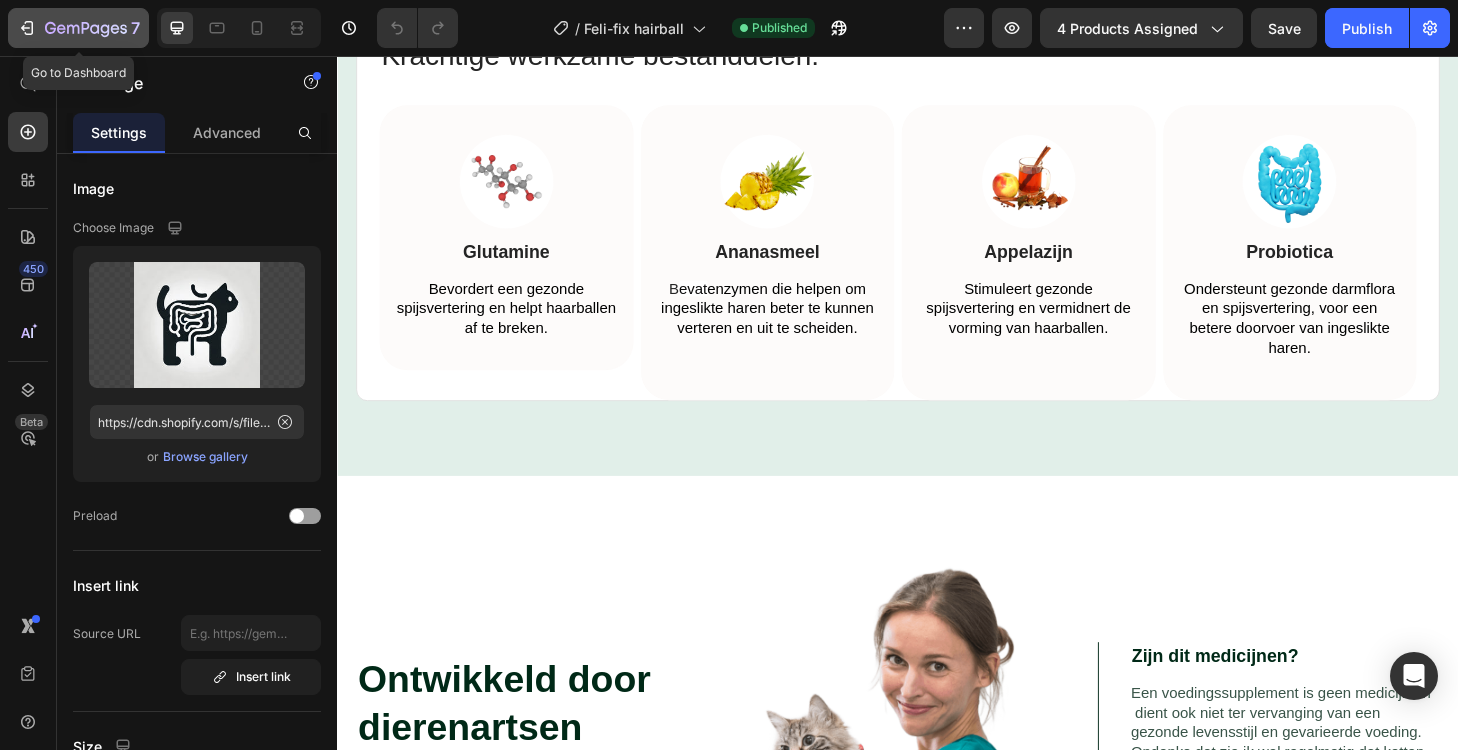 click 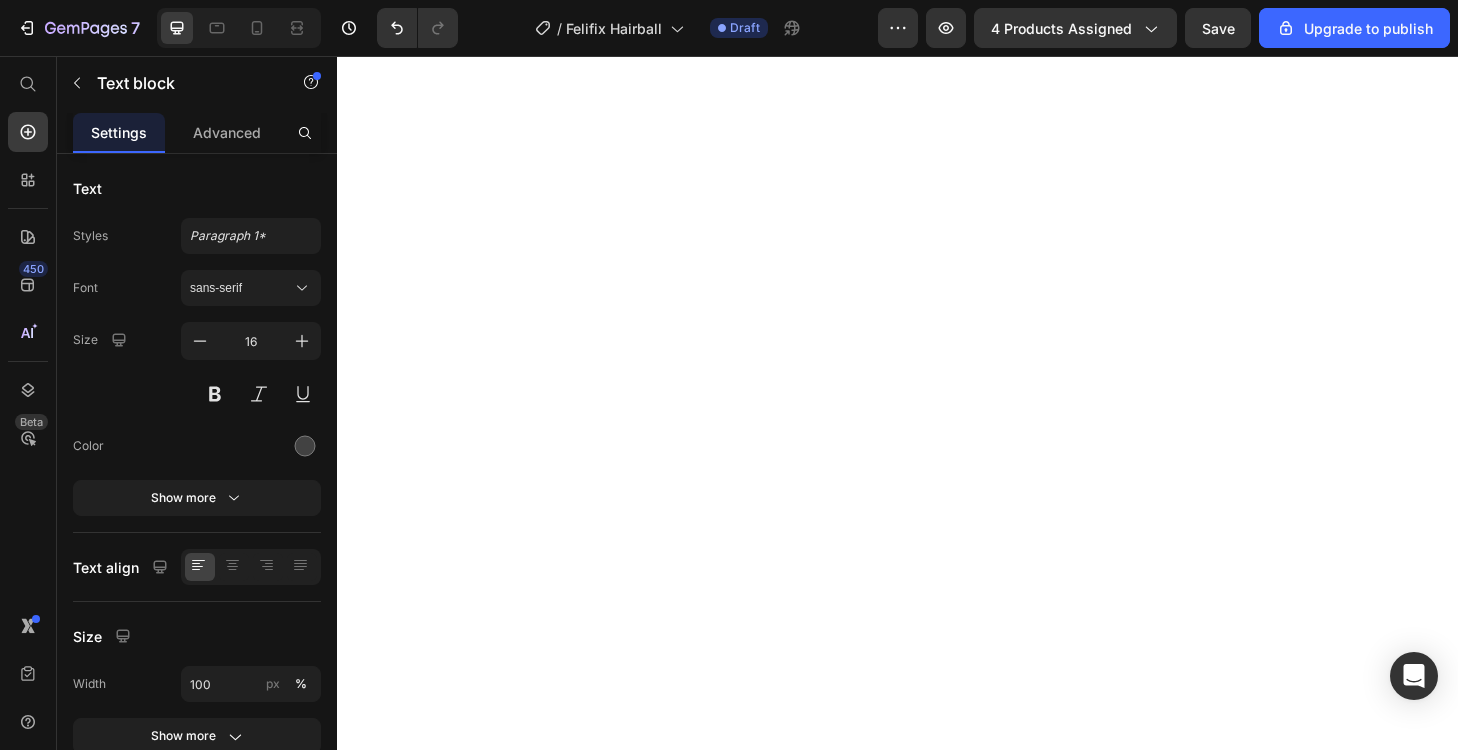 scroll, scrollTop: 0, scrollLeft: 0, axis: both 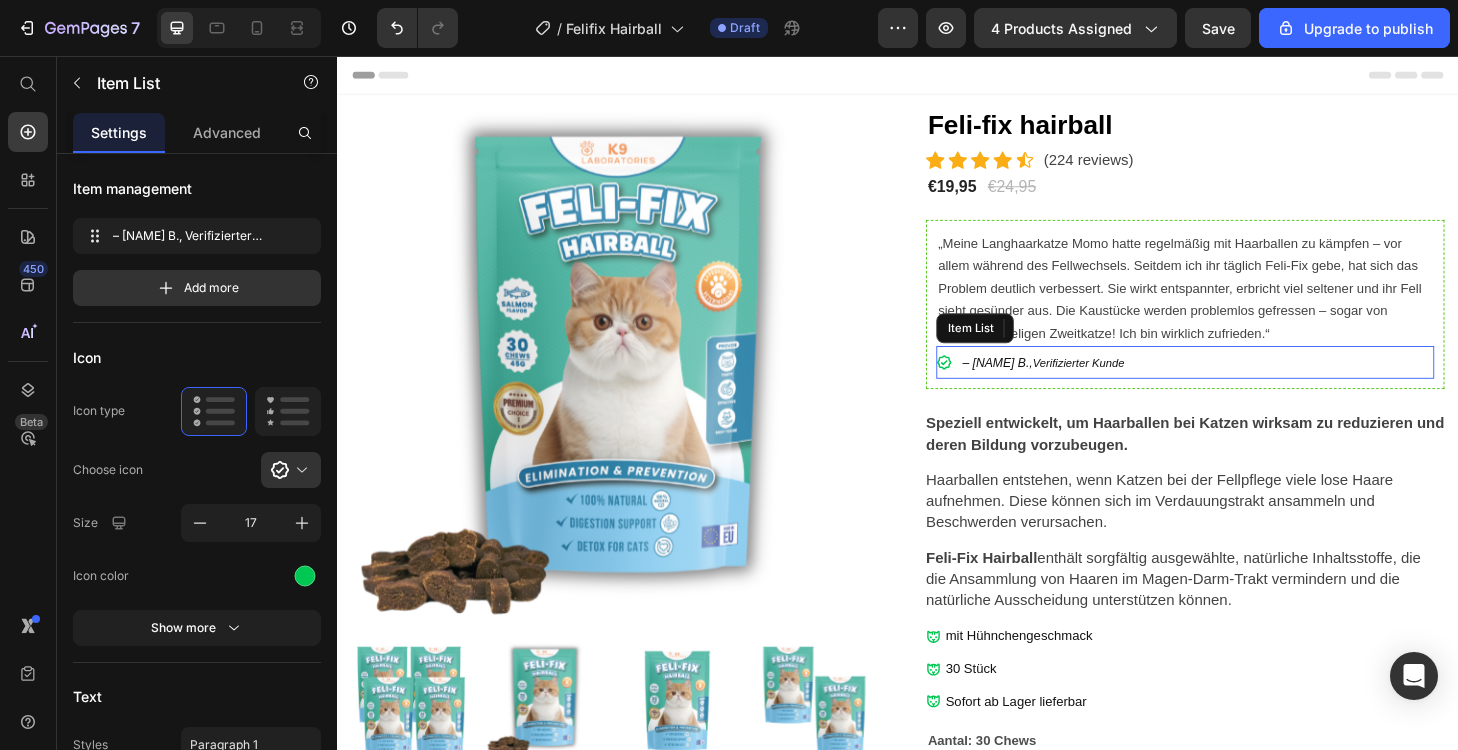 click on "– [NAME] B.," at bounding box center [1043, 383] 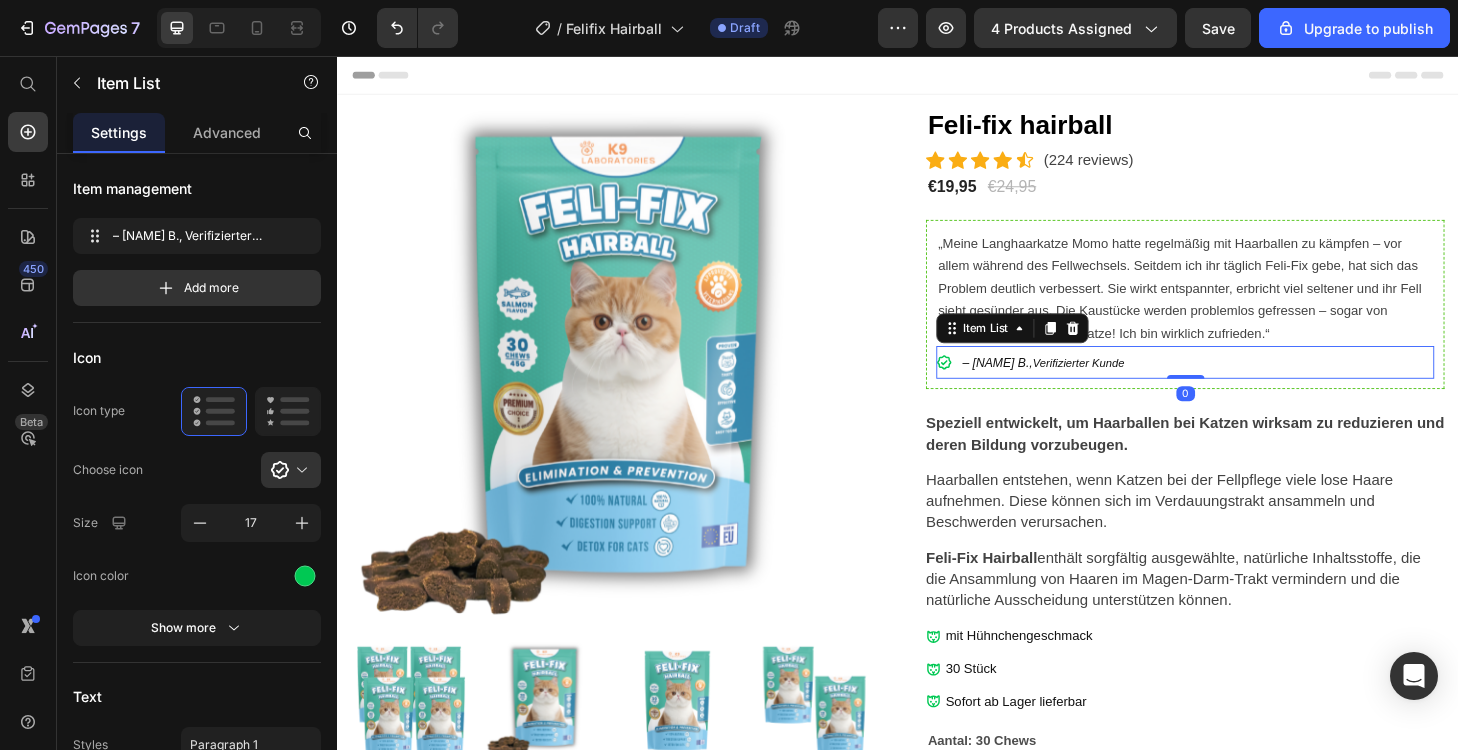 click on "– [NAME] B.," at bounding box center [1043, 383] 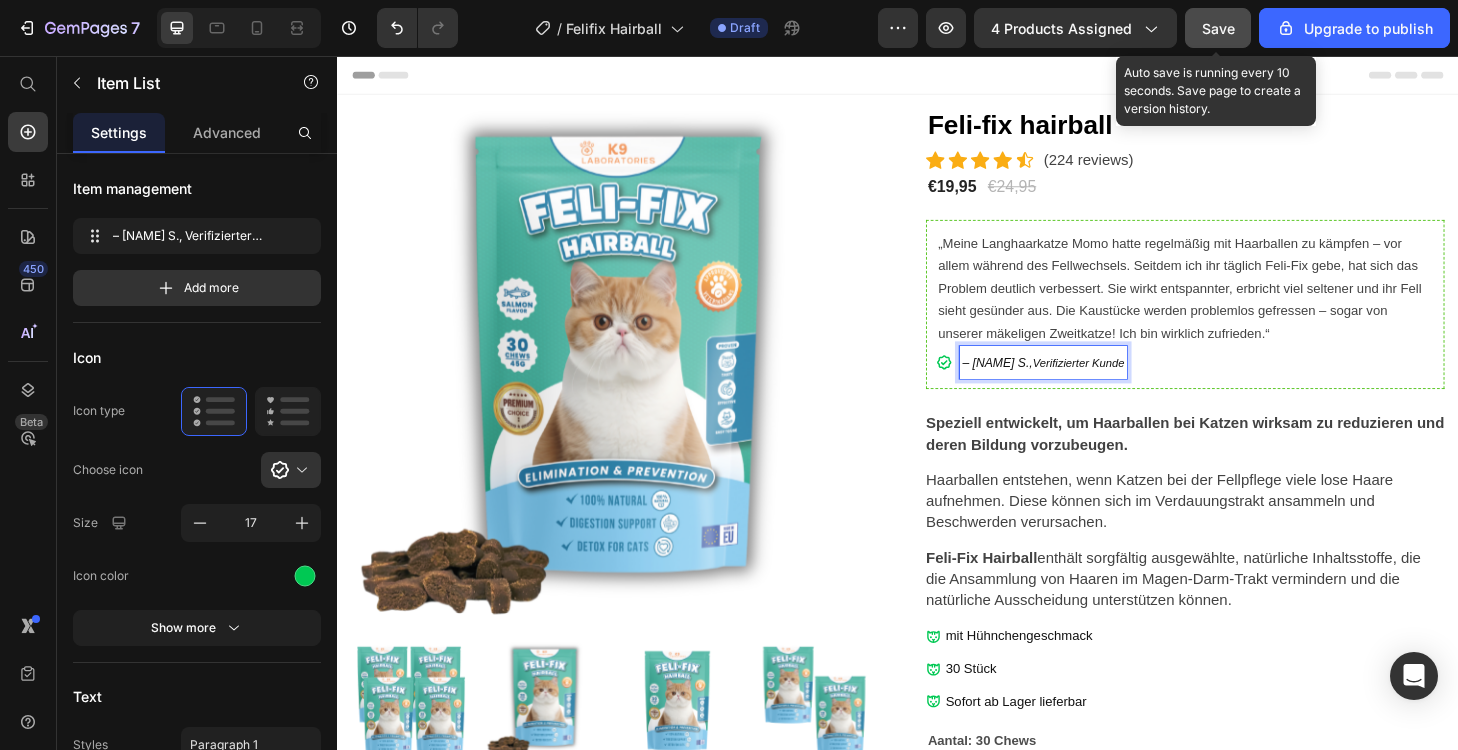 click on "Save" at bounding box center (1218, 28) 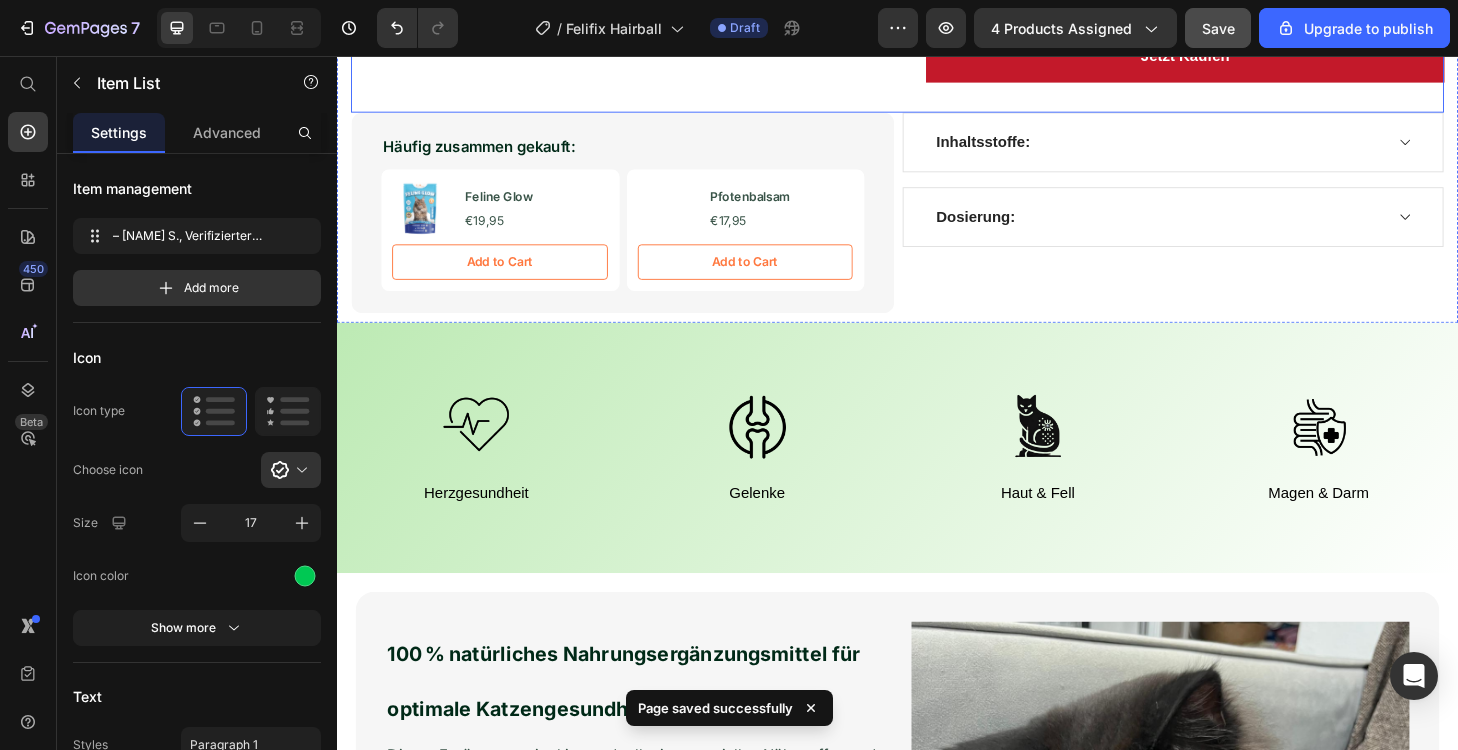 scroll, scrollTop: 926, scrollLeft: 0, axis: vertical 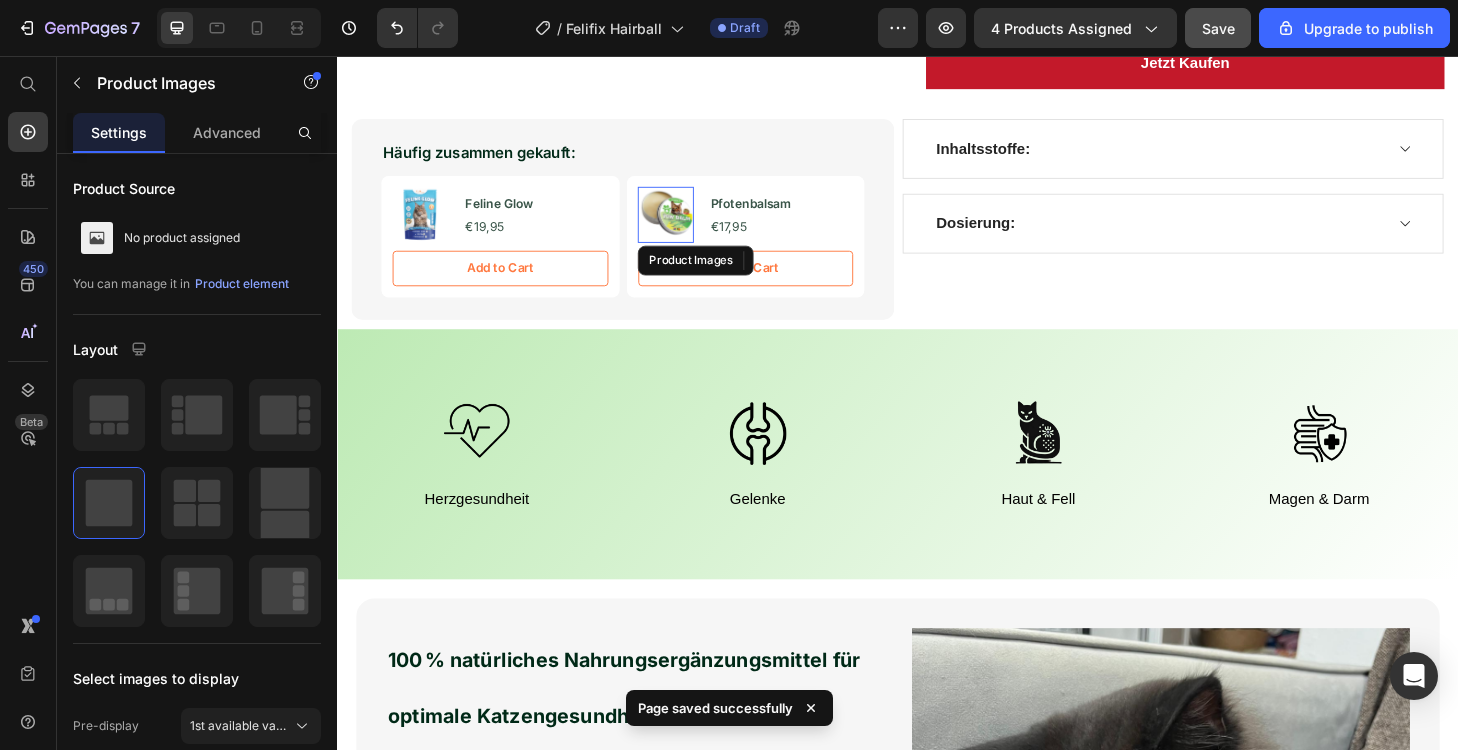 click at bounding box center [689, 226] 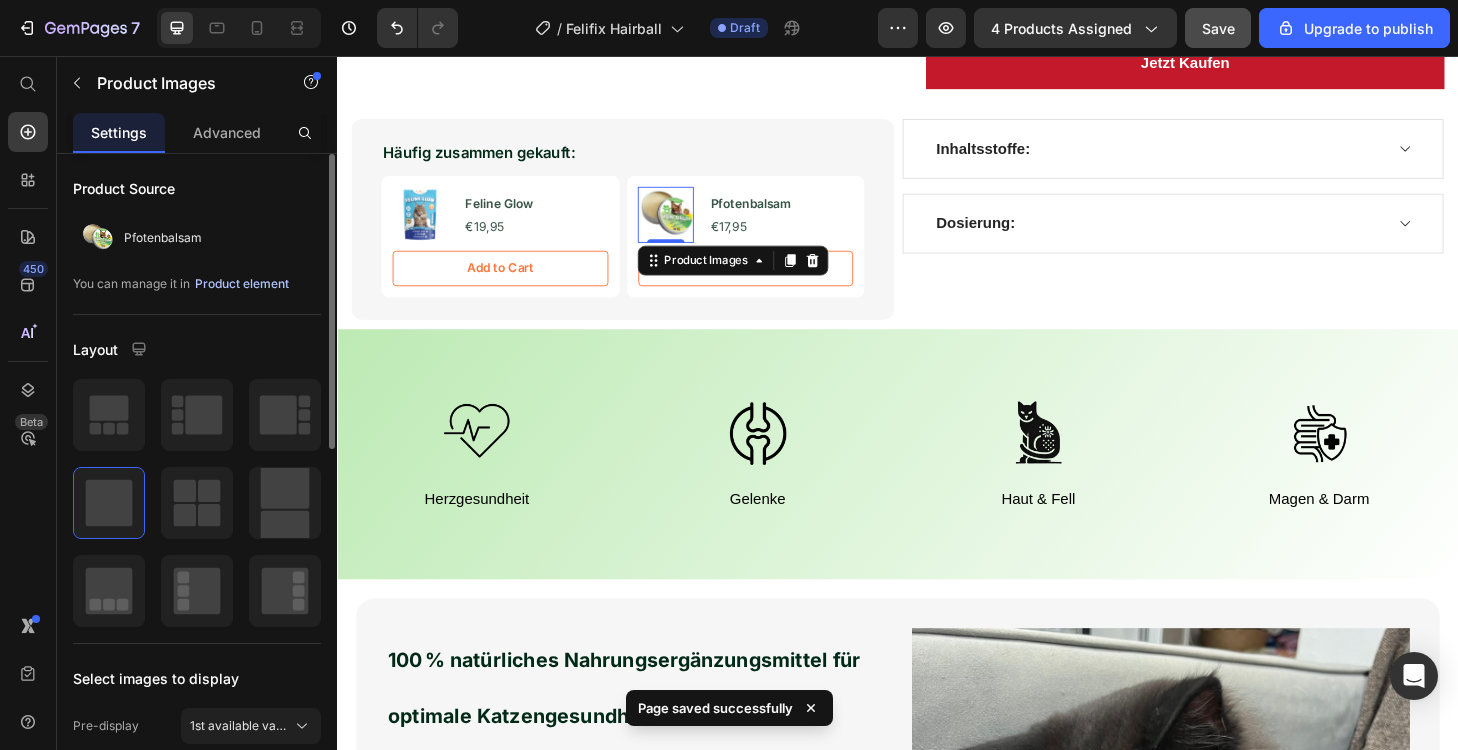 click on "Product element" at bounding box center [242, 284] 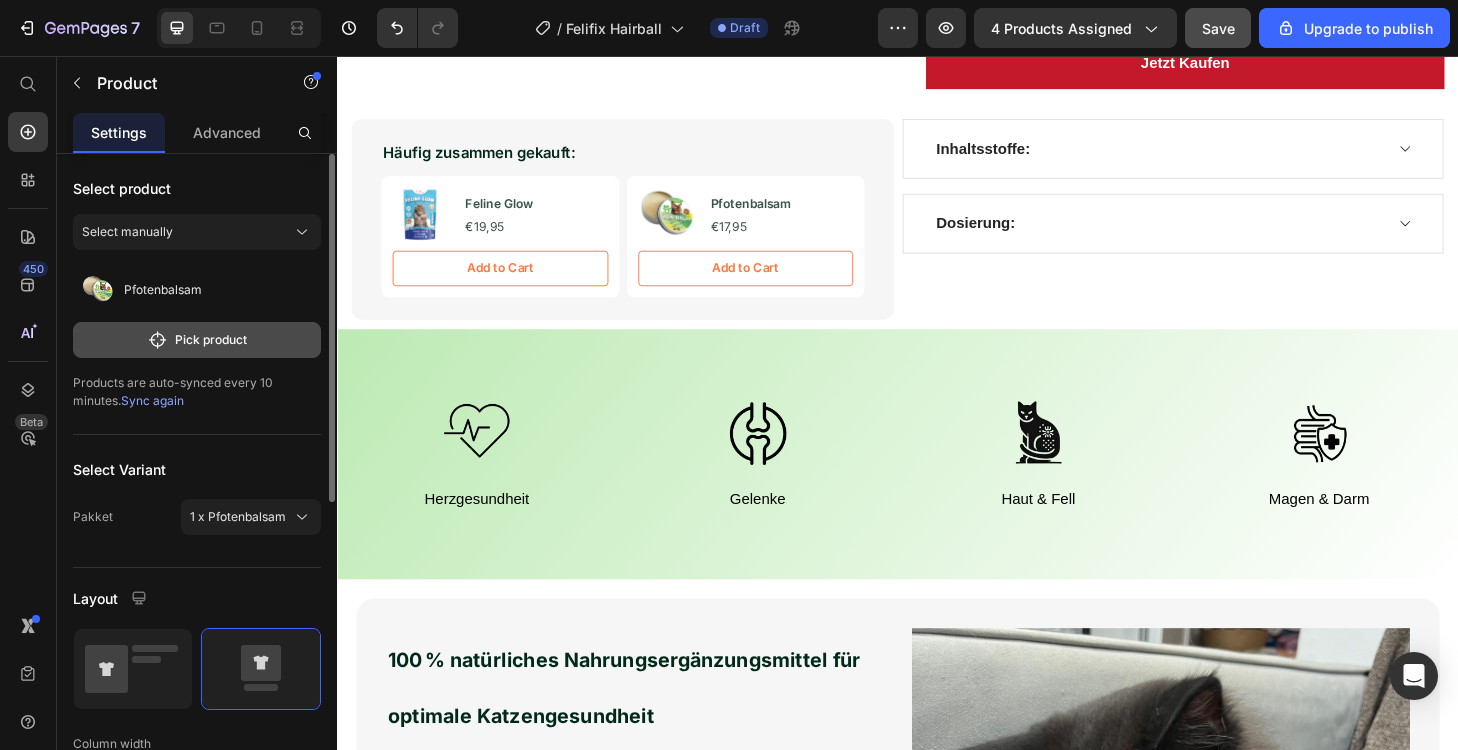 click on "Pick product" at bounding box center [197, 340] 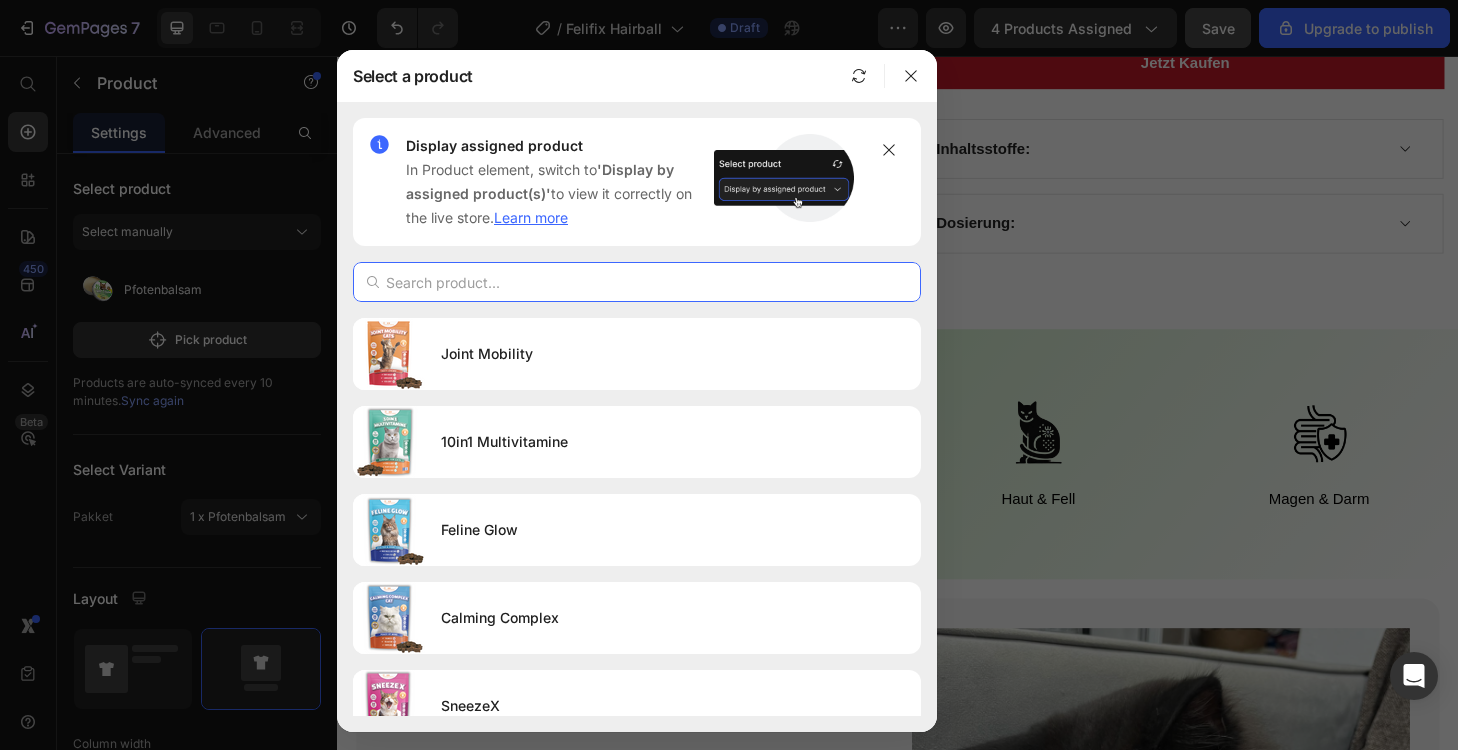 click at bounding box center (637, 282) 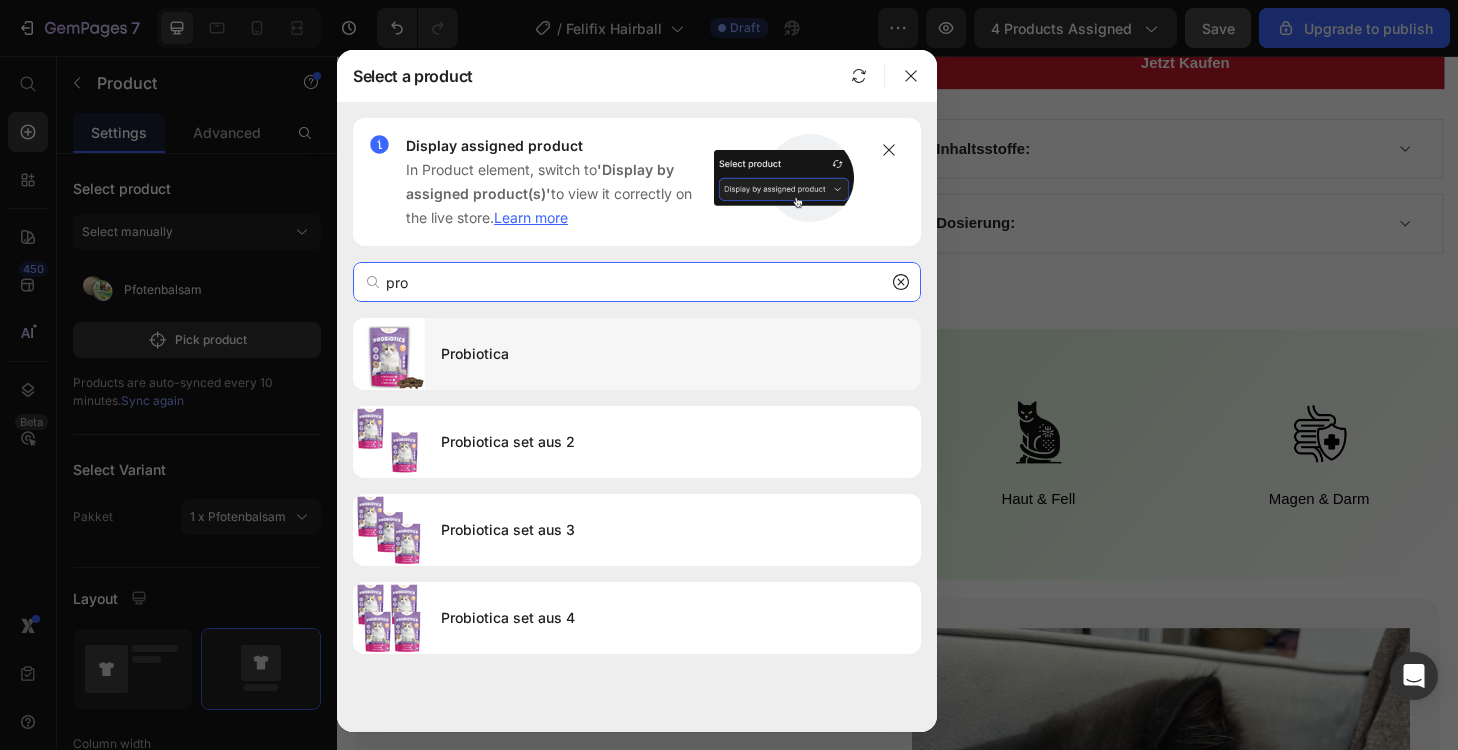 type on "pro" 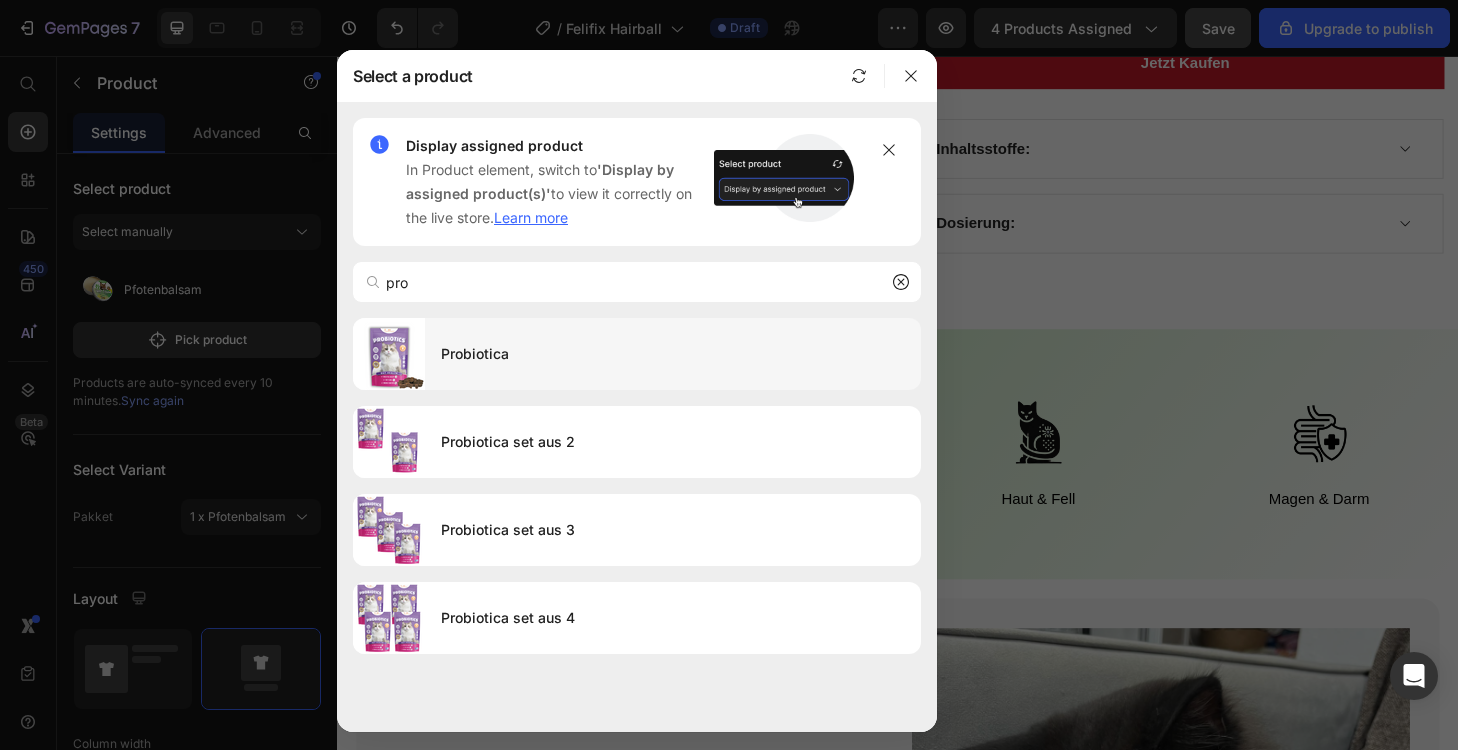 click on "Probiotica" at bounding box center (673, 354) 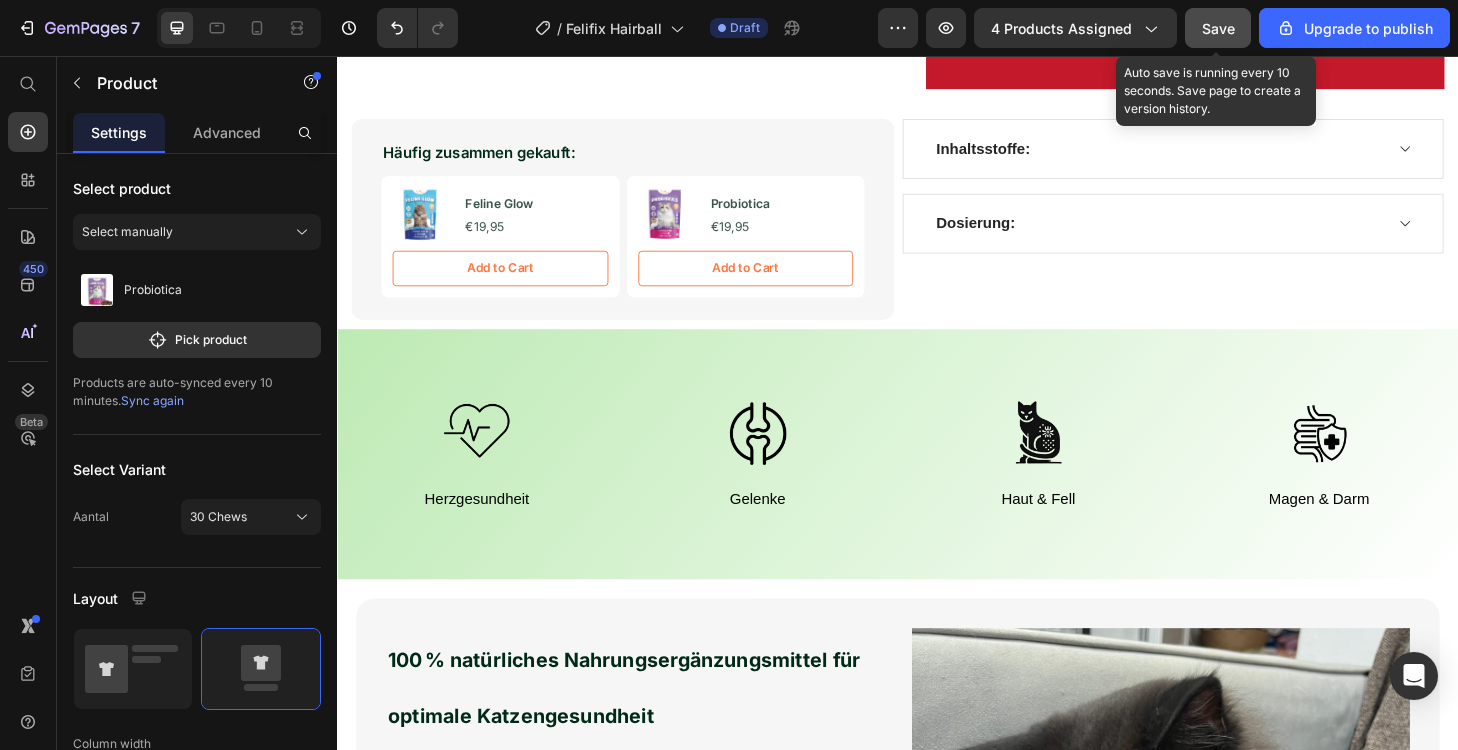 click on "Save" 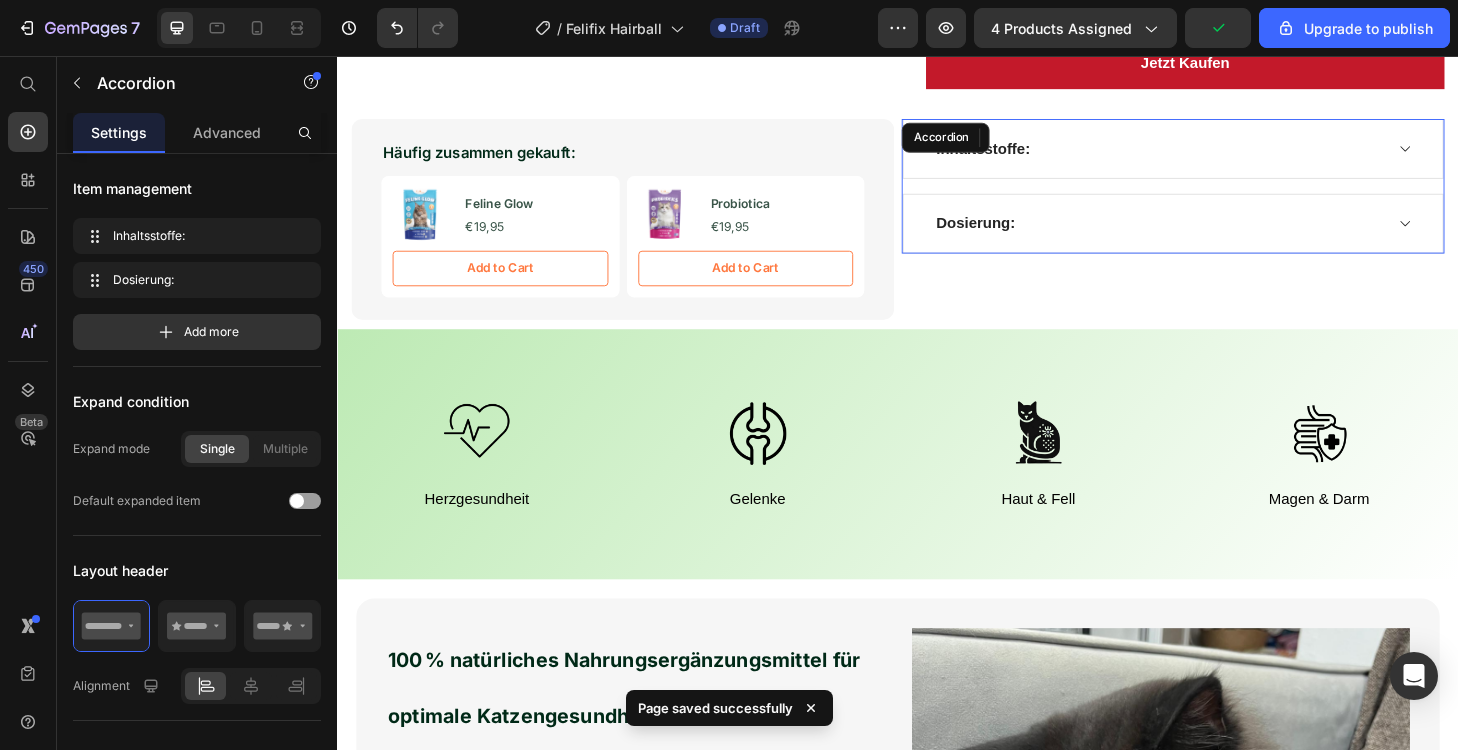 click on "Inhaltsstoffe:" at bounding box center (1215, 155) 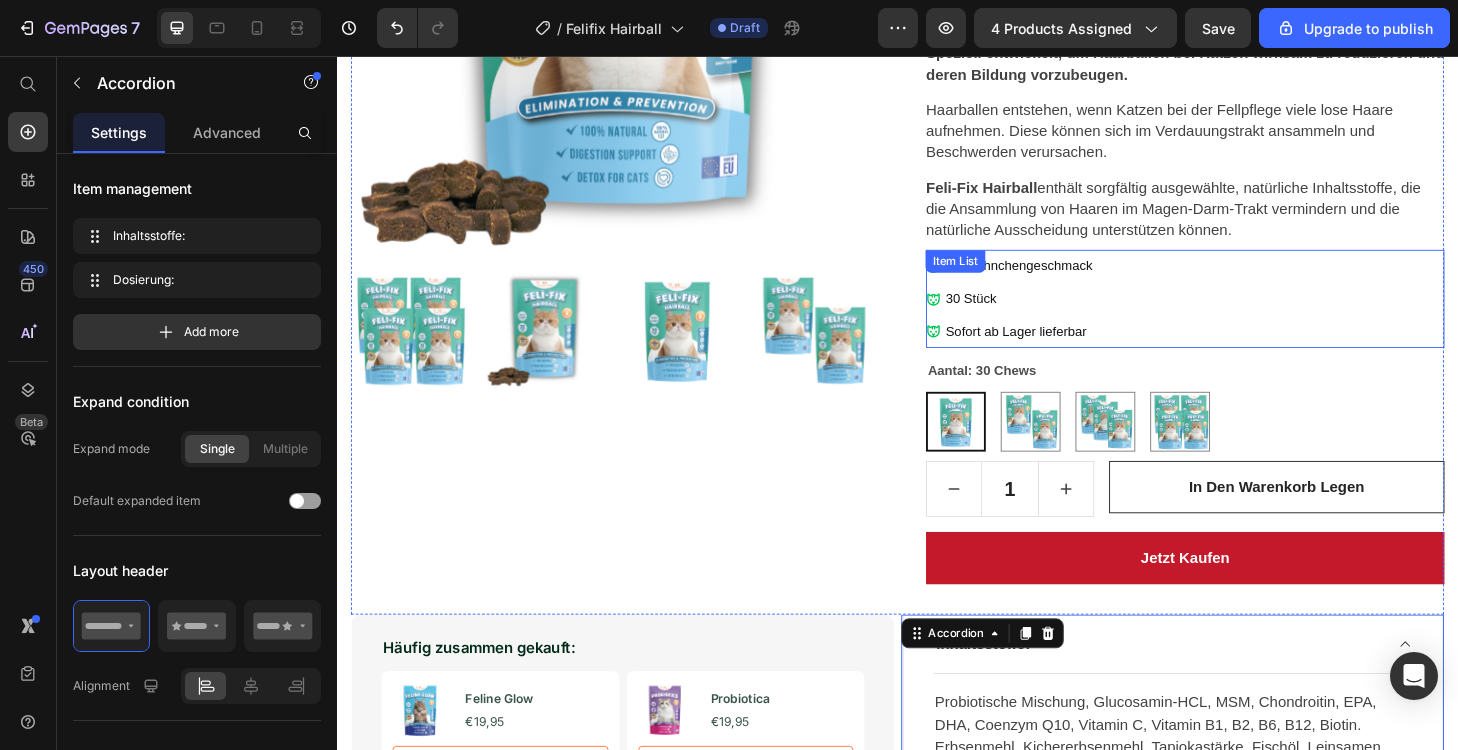 scroll, scrollTop: 113, scrollLeft: 0, axis: vertical 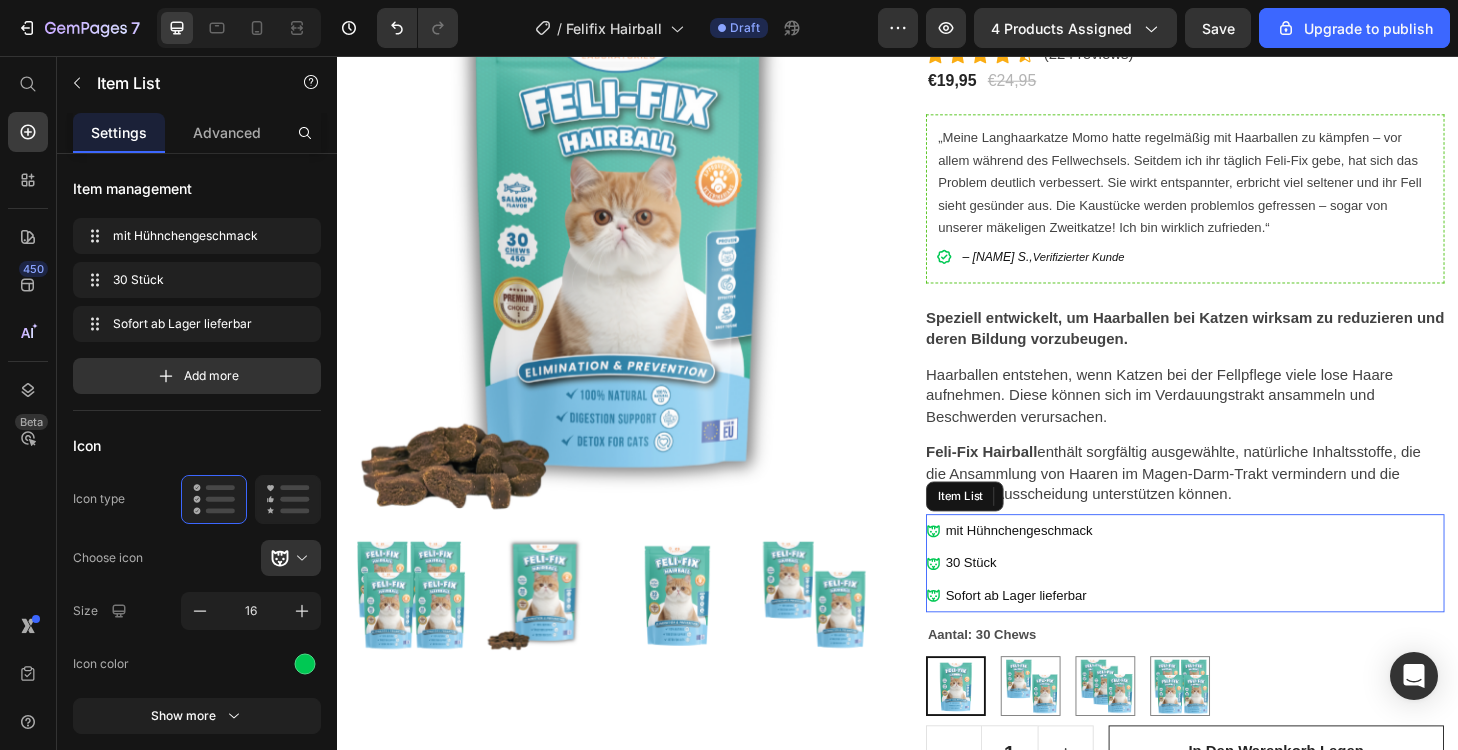 click on "mit Hühnchengeschmack" at bounding box center (1066, 563) 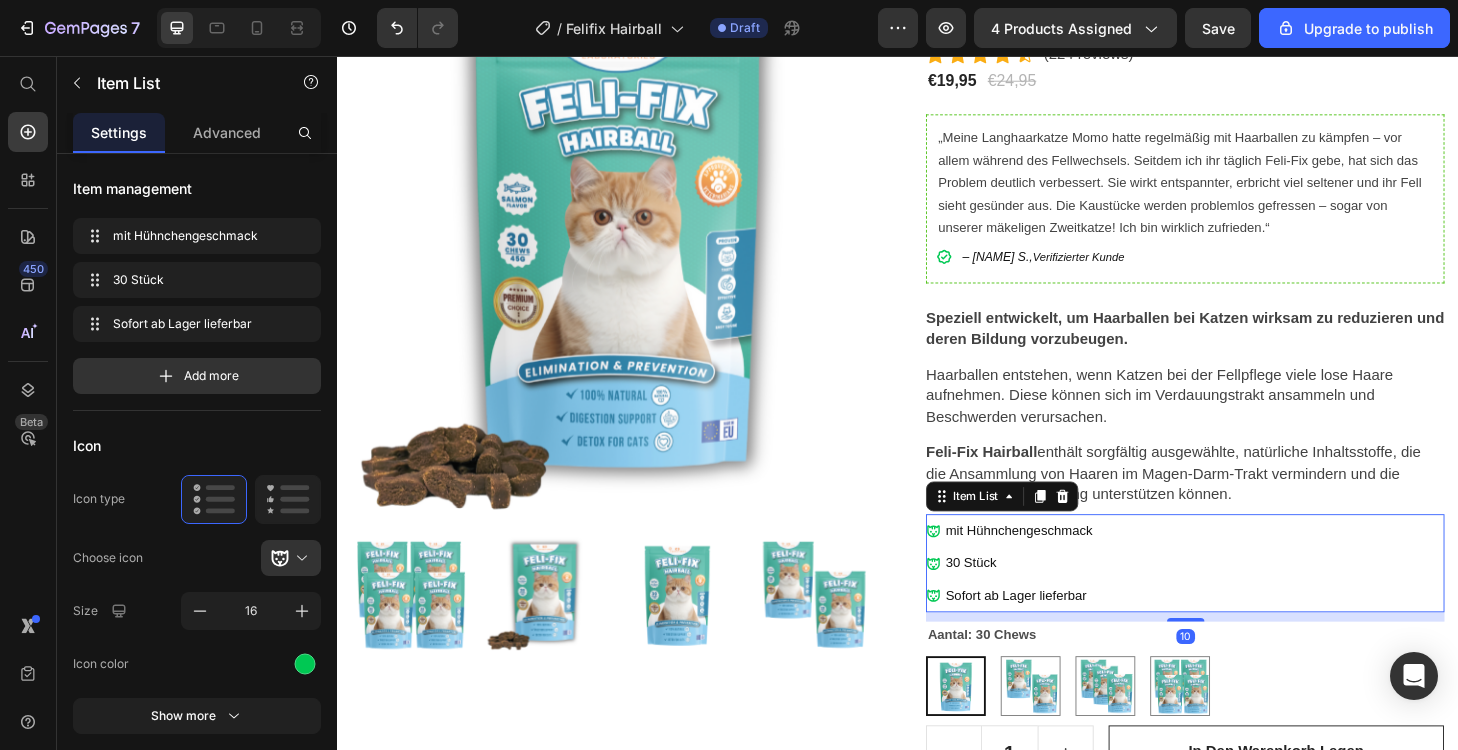 click on "mit Hühnchengeschmack" at bounding box center (1066, 563) 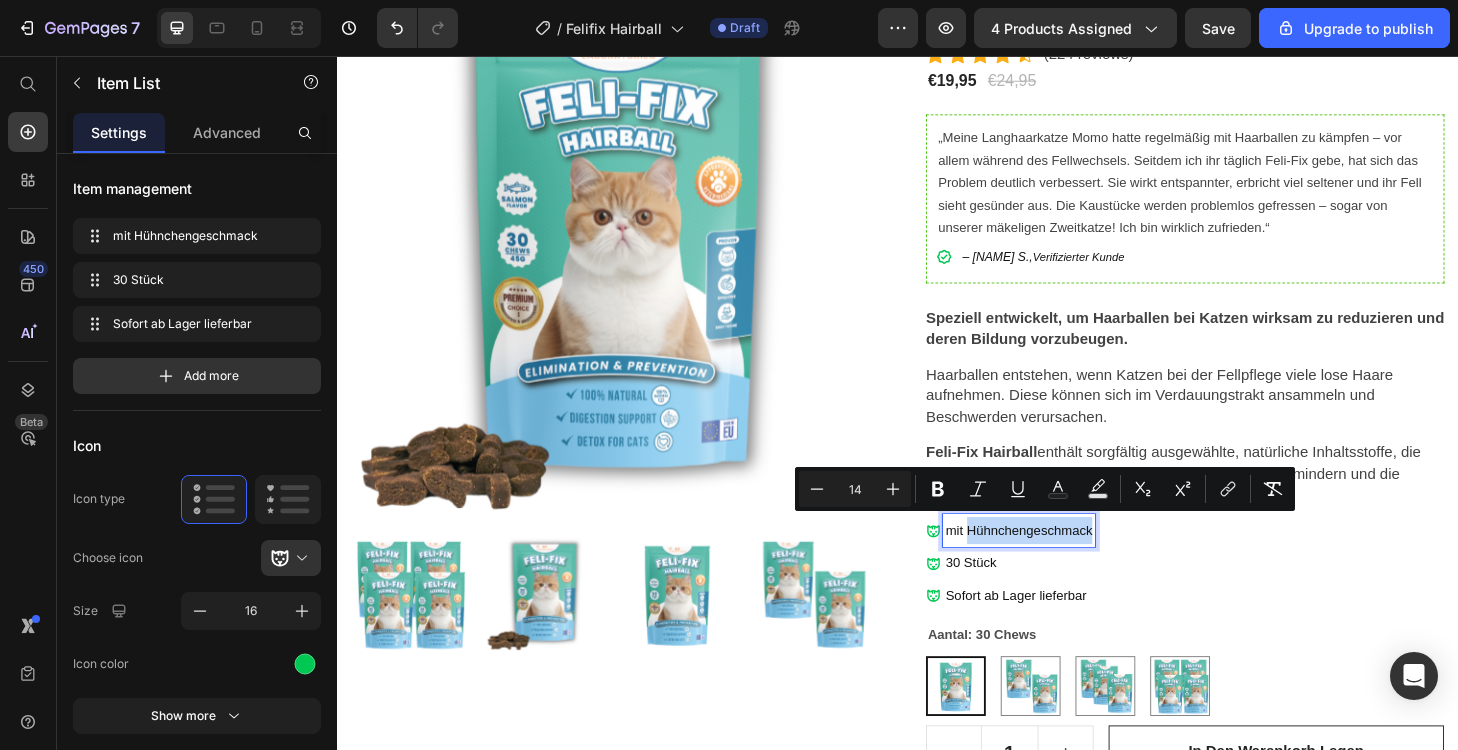click on "mit Hühnchengeschmack" at bounding box center (1066, 563) 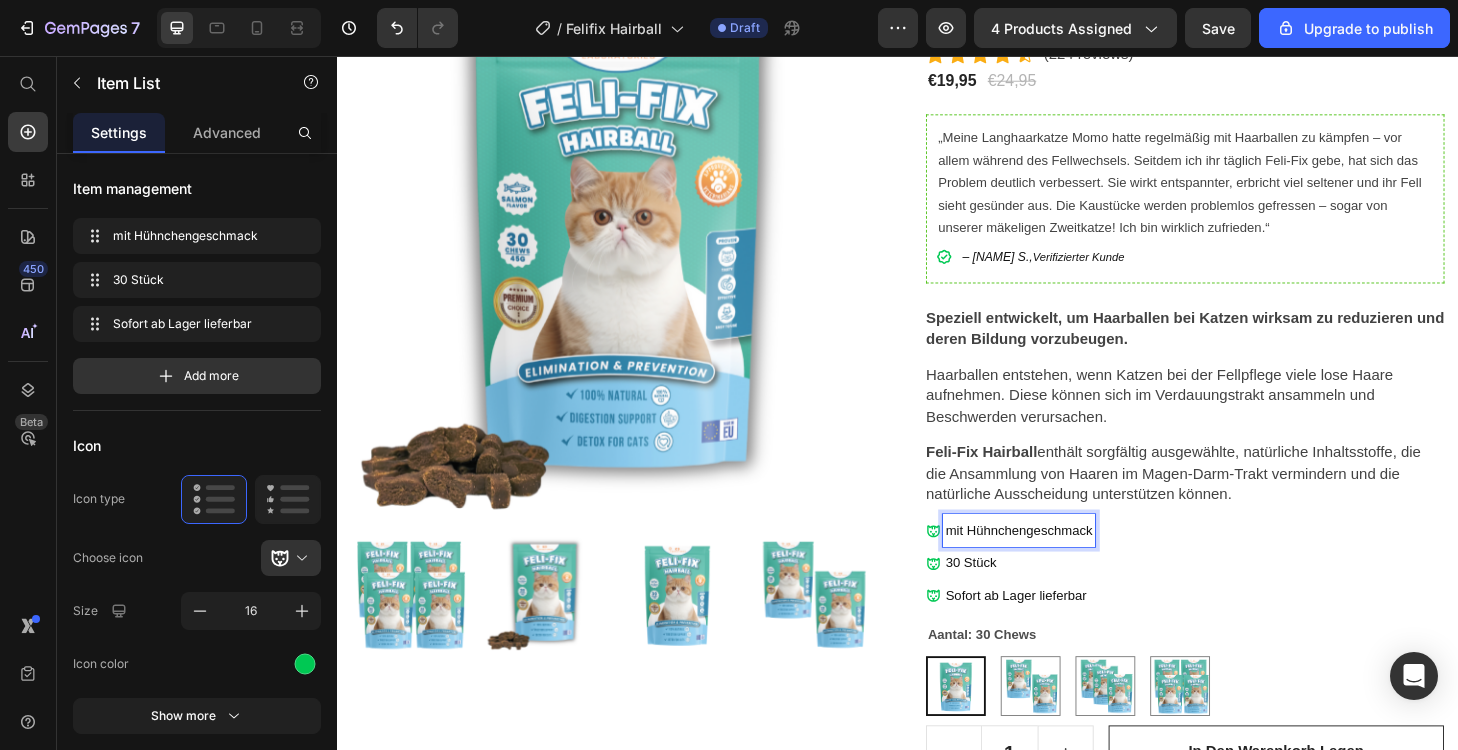 click on "mit Hühnchengeschmack" at bounding box center [1066, 563] 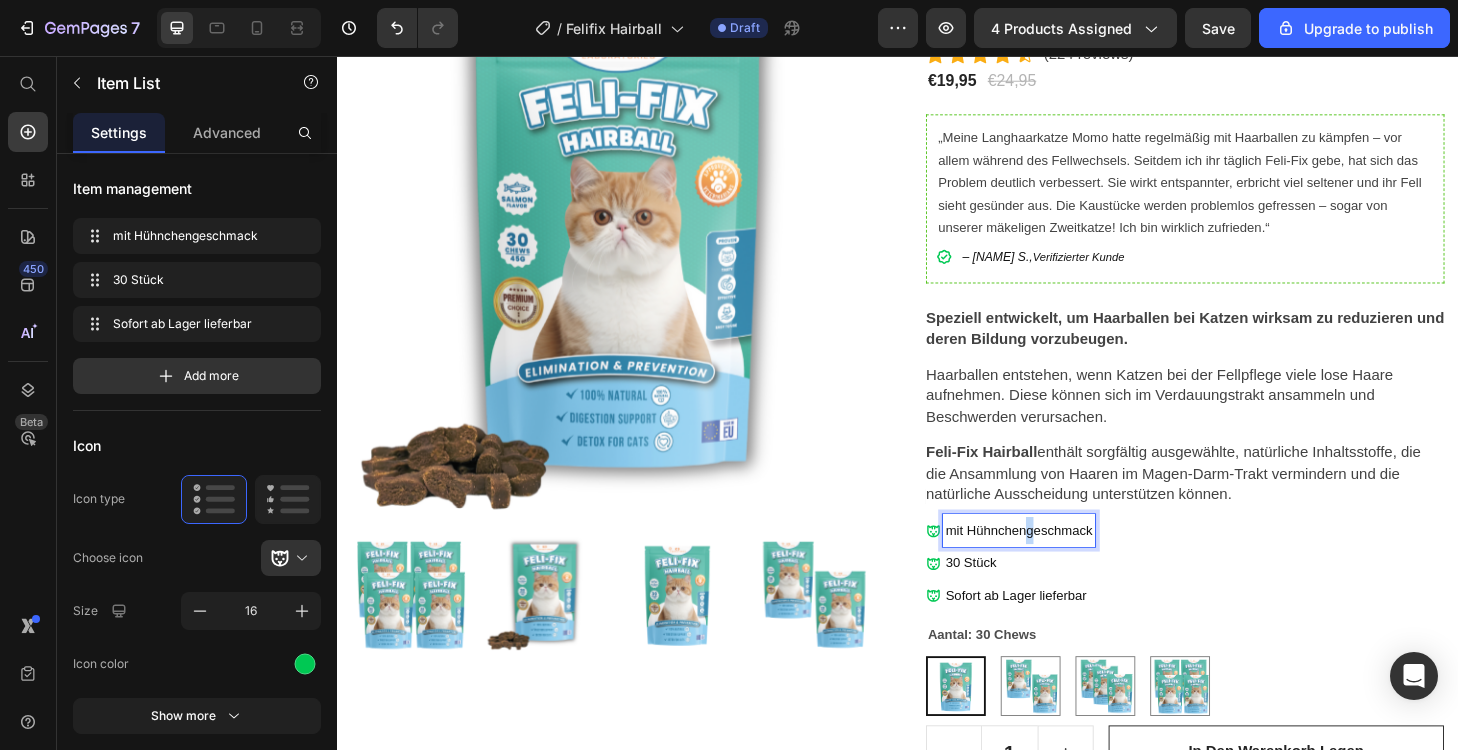 click on "mit Hühnchengeschmack" at bounding box center (1066, 563) 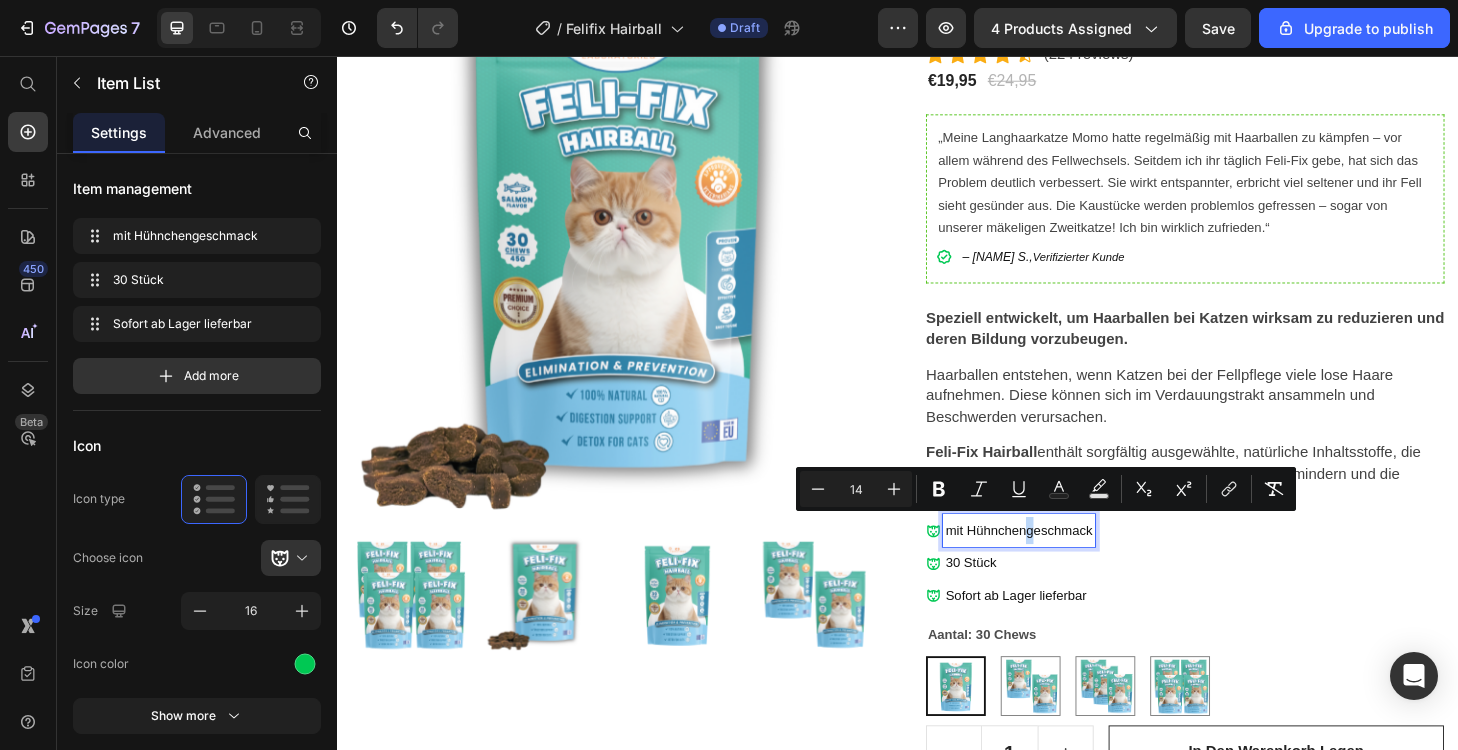 click on "mit Hühnchengeschmack" at bounding box center (1066, 563) 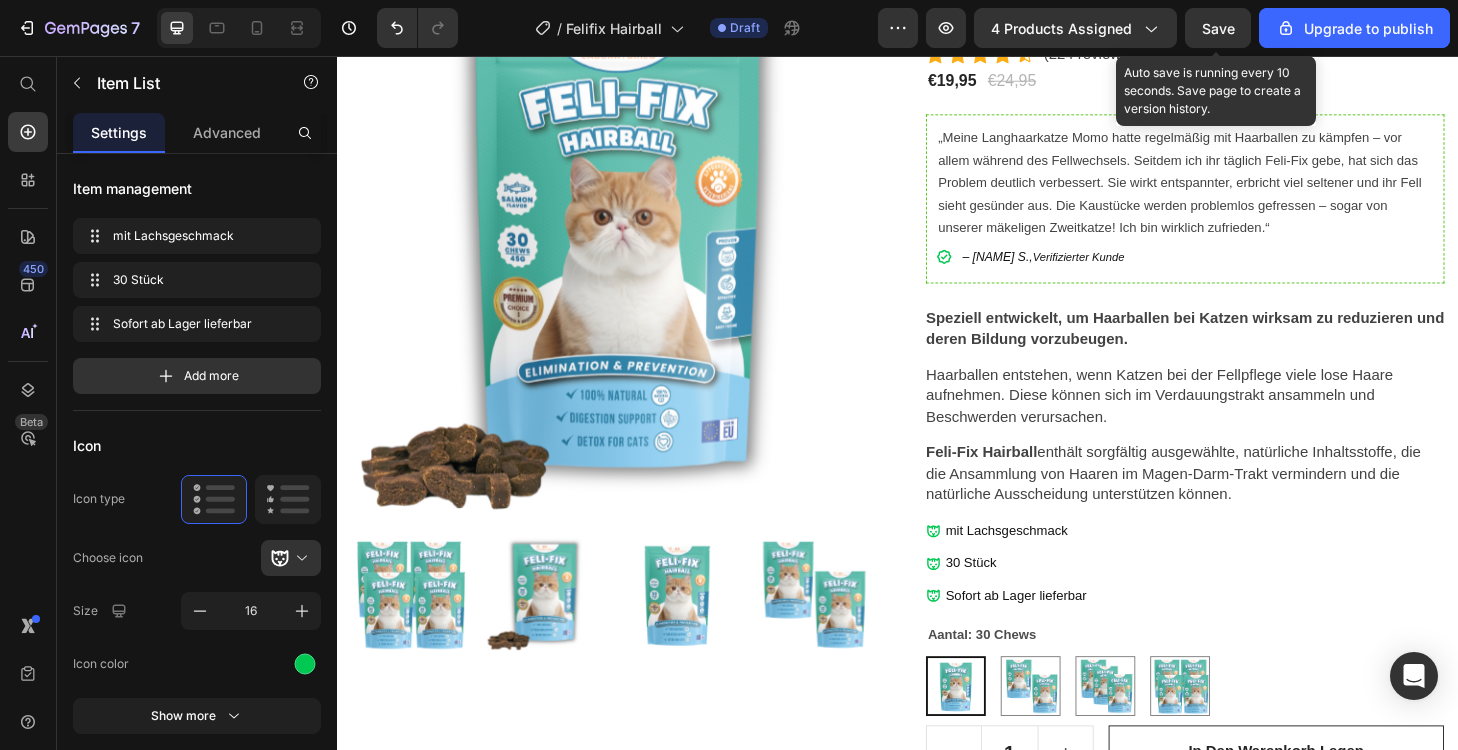click on "Save" at bounding box center (1218, 28) 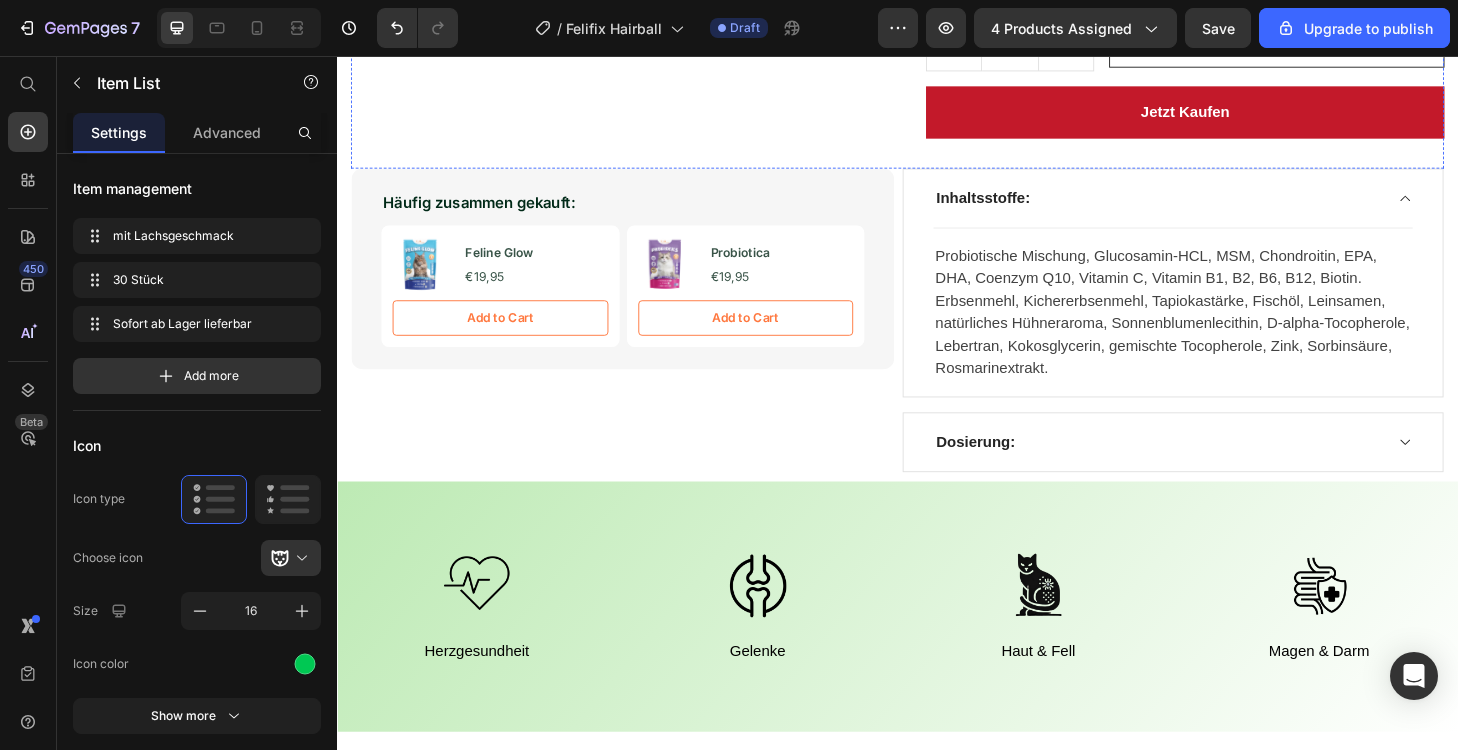 scroll, scrollTop: 874, scrollLeft: 0, axis: vertical 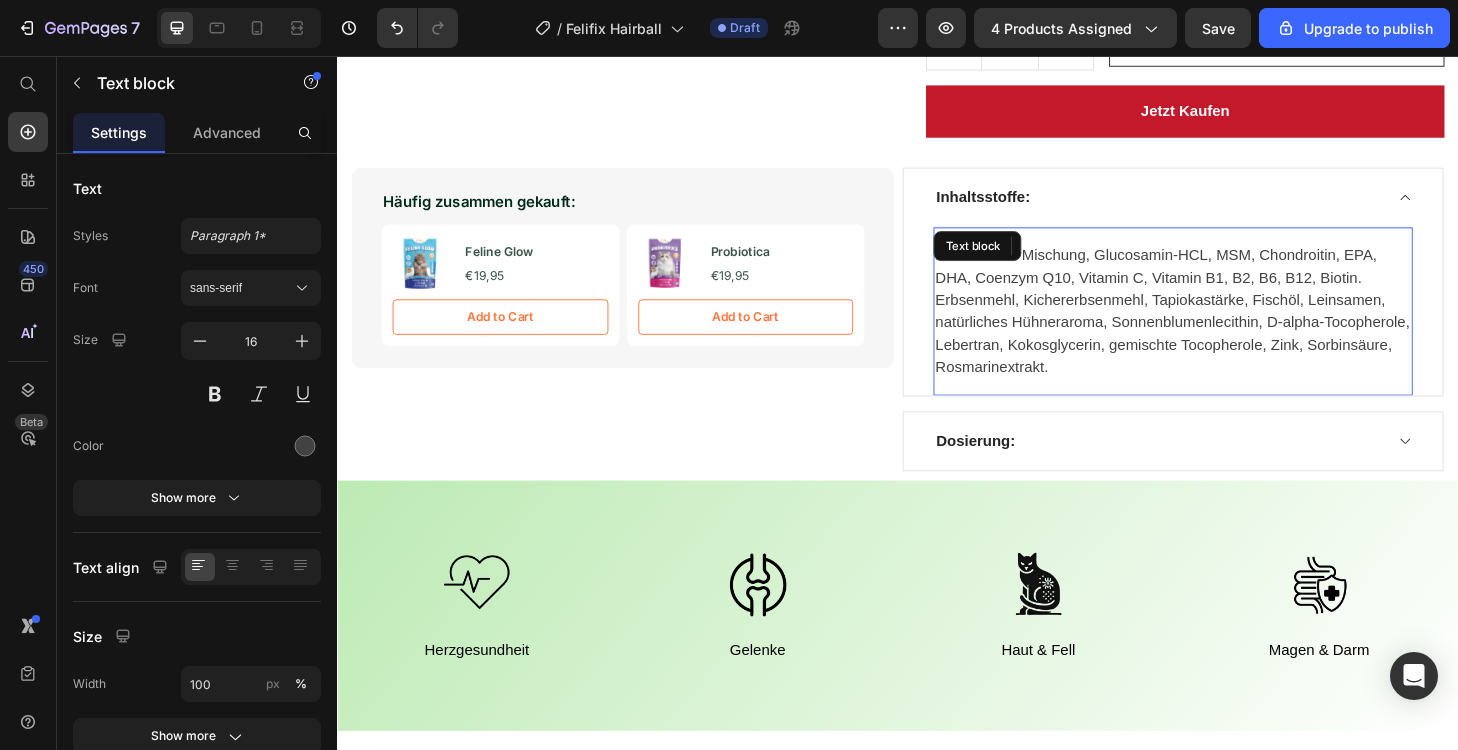 drag, startPoint x: 1093, startPoint y: 283, endPoint x: 1083, endPoint y: 289, distance: 11.661903 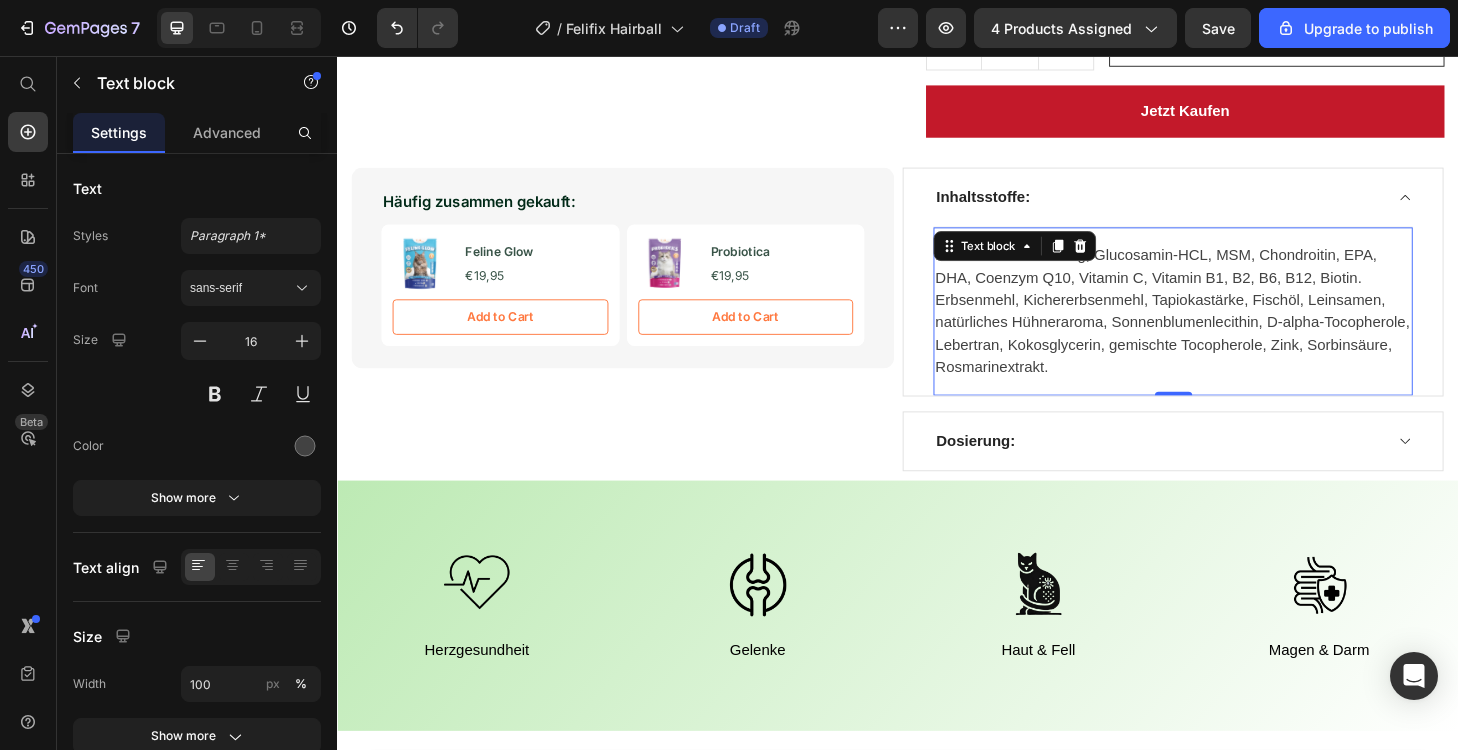 click on "Probiotische Mischung, Glucosamin-HCL, MSM, Chondroitin, EPA, DHA, Coenzym Q10, Vitamin C, Vitamin B1, B2, B6, B12, Biotin. Erbsenmehl, Kichererbsenmehl, Tapiokastärke, Fischöl, Leinsamen, natürliches Hühneraroma, Sonnenblumenlecithin, D-alpha-Tocopherole, Lebertran, Kokosglycerin, gemischte Tocopherole, Zink, Sorbinsäure, Rosmarinextrakt." at bounding box center [1231, 329] 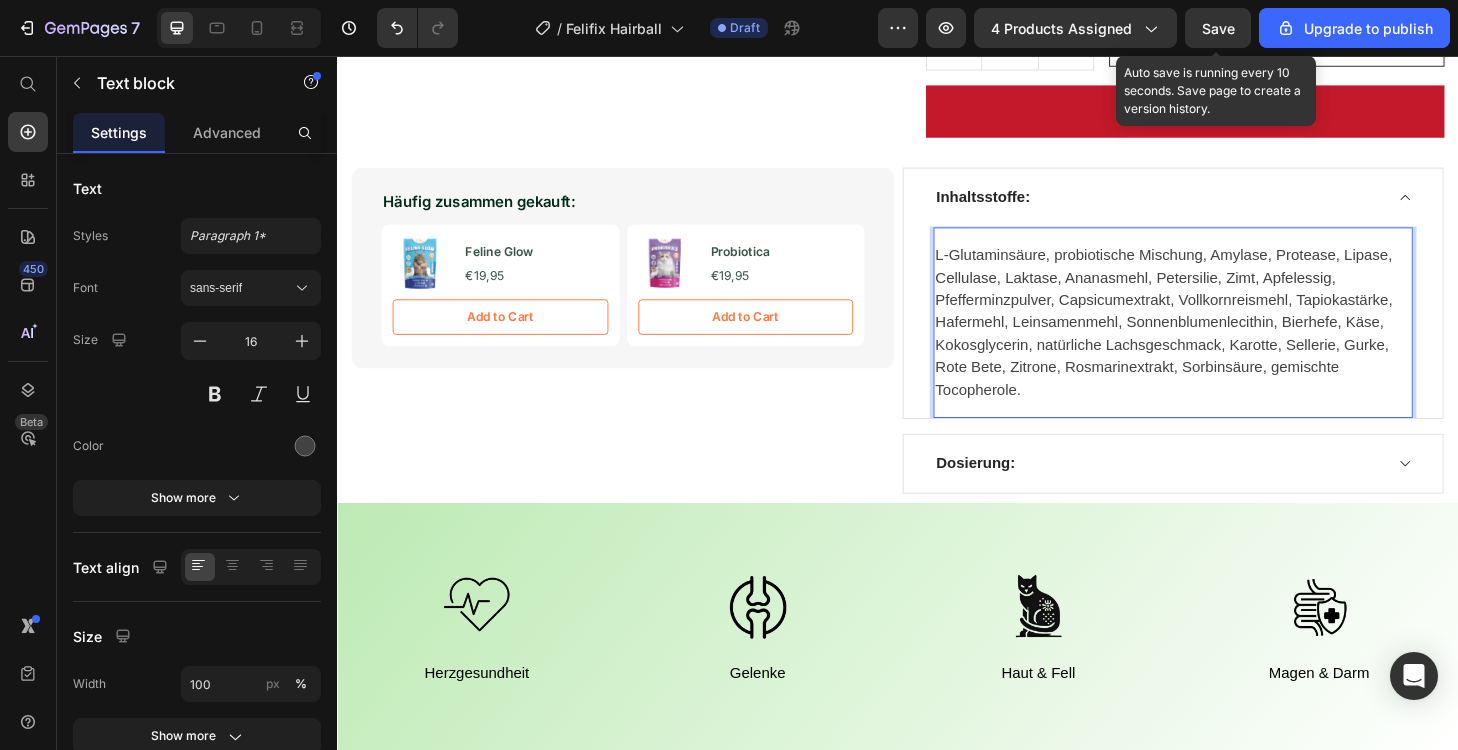 click on "Save" at bounding box center [1218, 28] 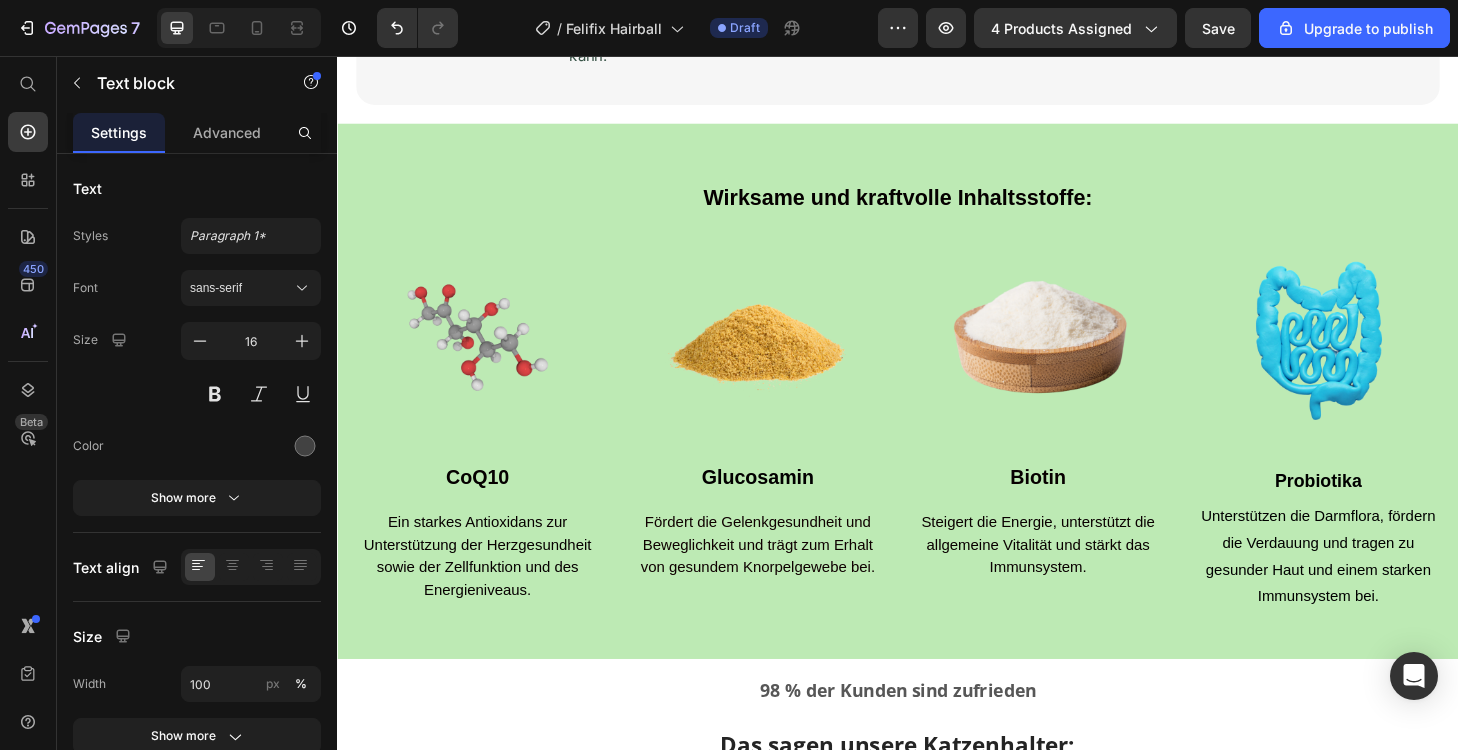 scroll, scrollTop: 2299, scrollLeft: 0, axis: vertical 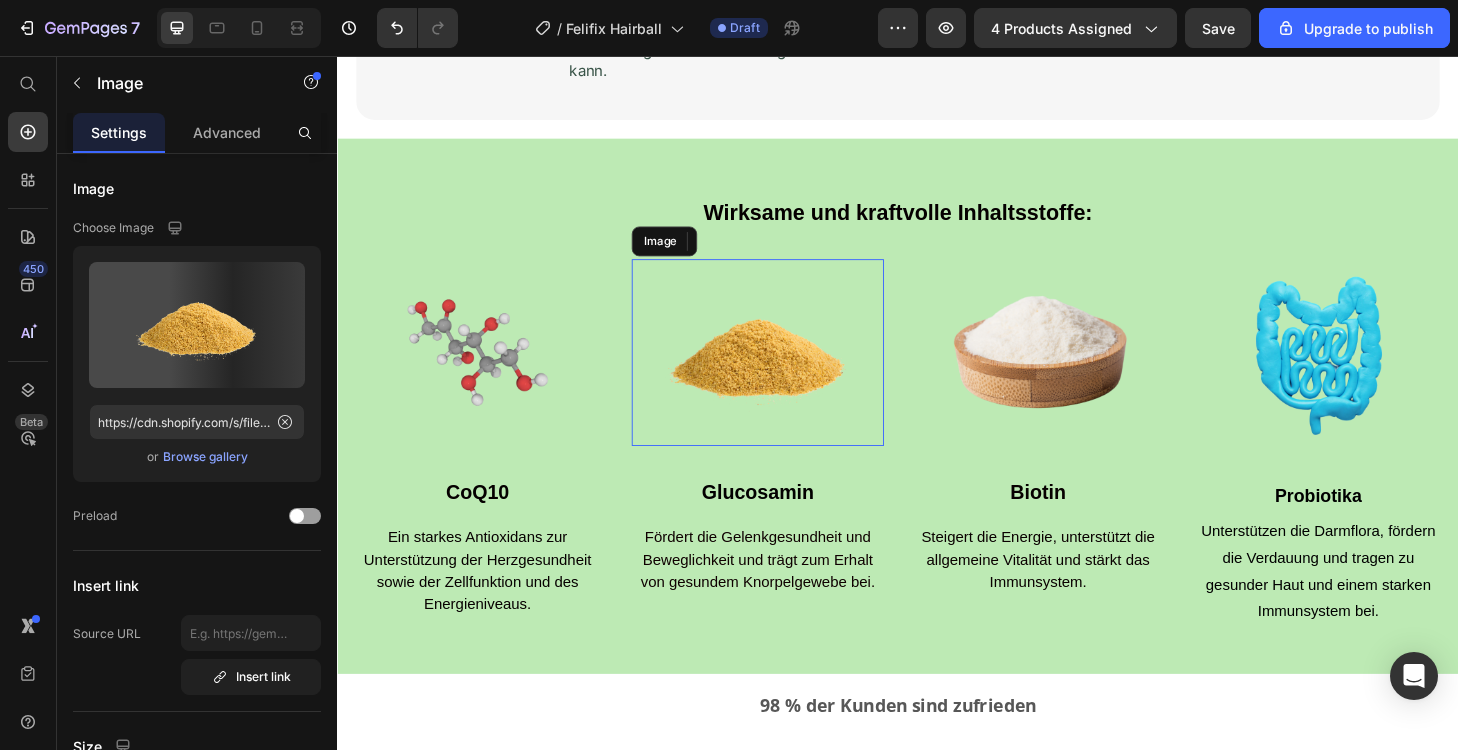 click at bounding box center [787, 373] 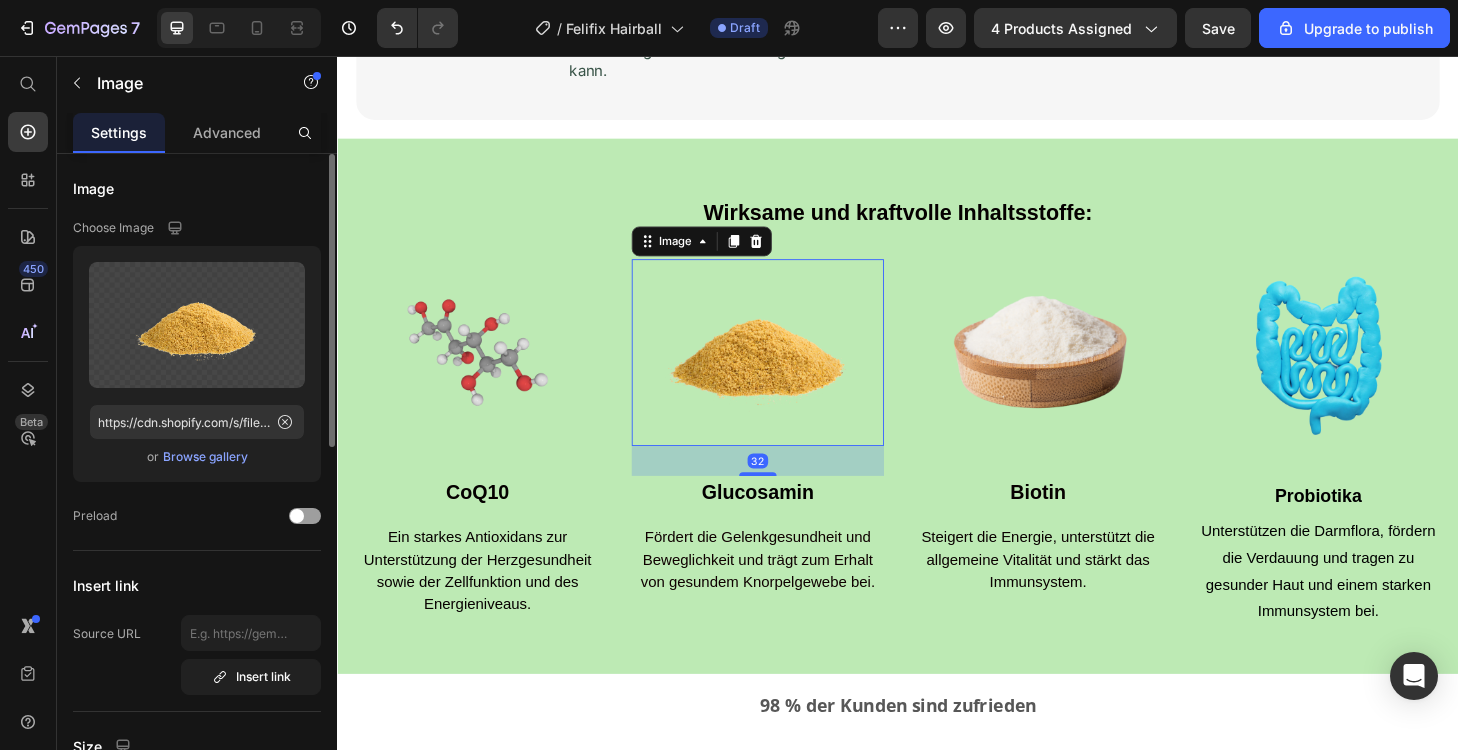 click on "Browse gallery" at bounding box center [205, 457] 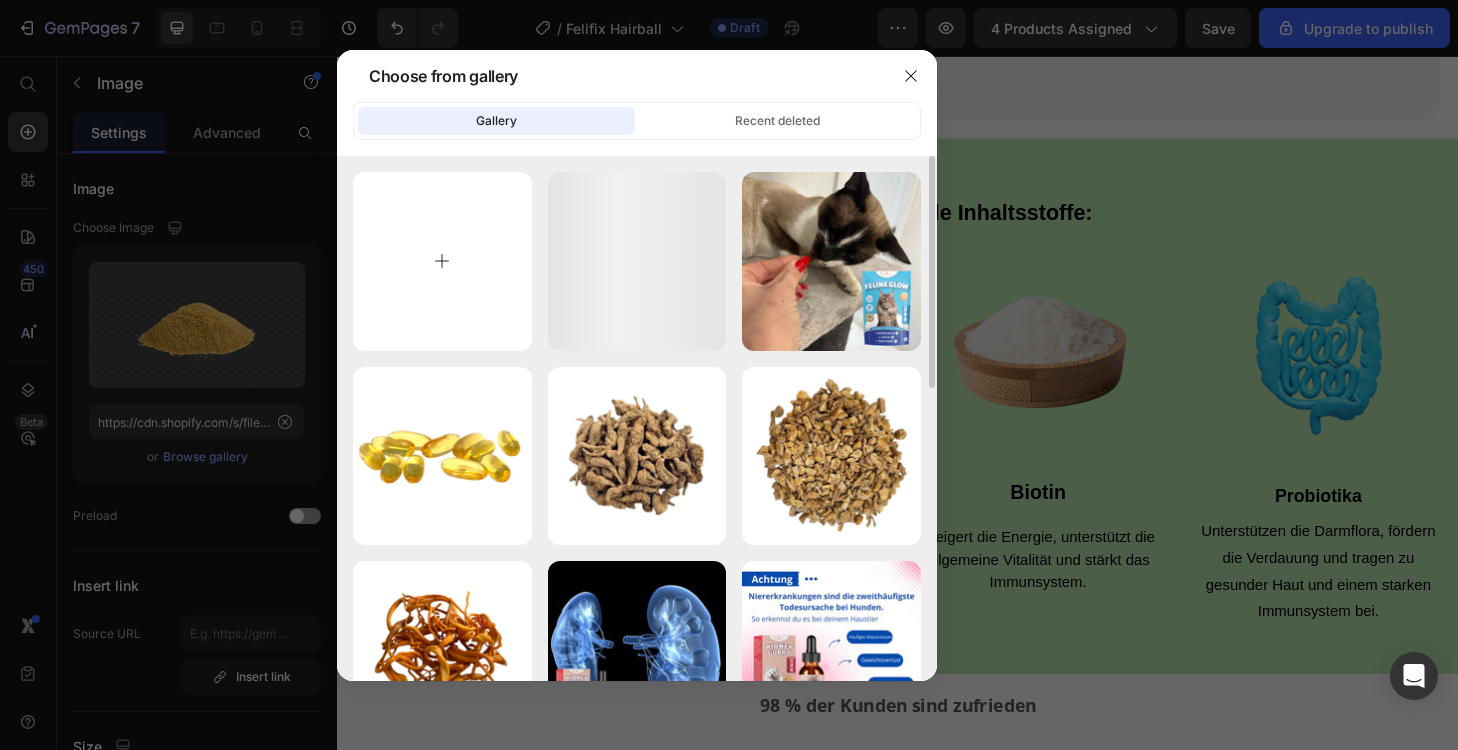 click at bounding box center [442, 261] 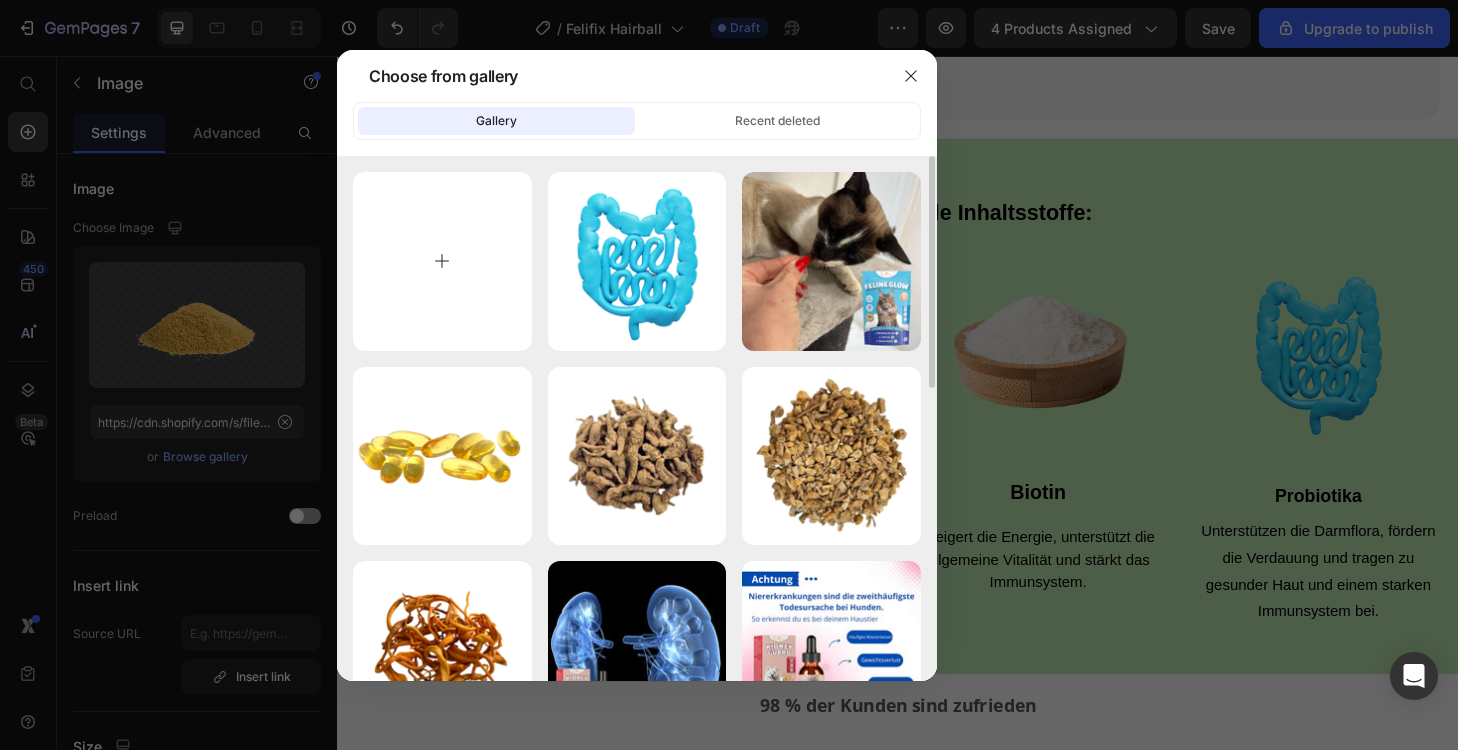 type on "C:\fakepath\ananas.png" 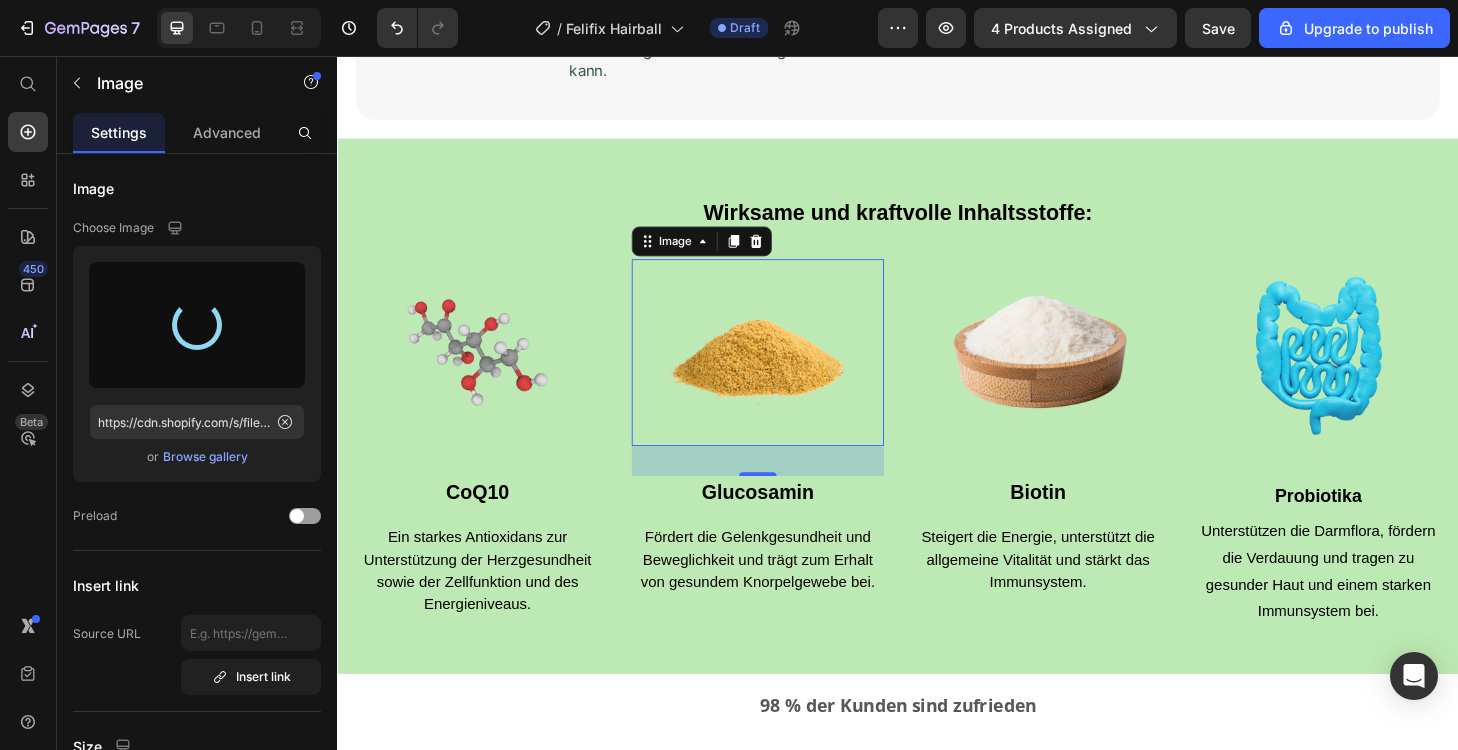 type on "https://cdn.shopify.com/s/files/1/0903/3220/1296/files/gempages_571751558027412295-d85ea724-71b6-4af0-a38d-c4b72ceba67b.png" 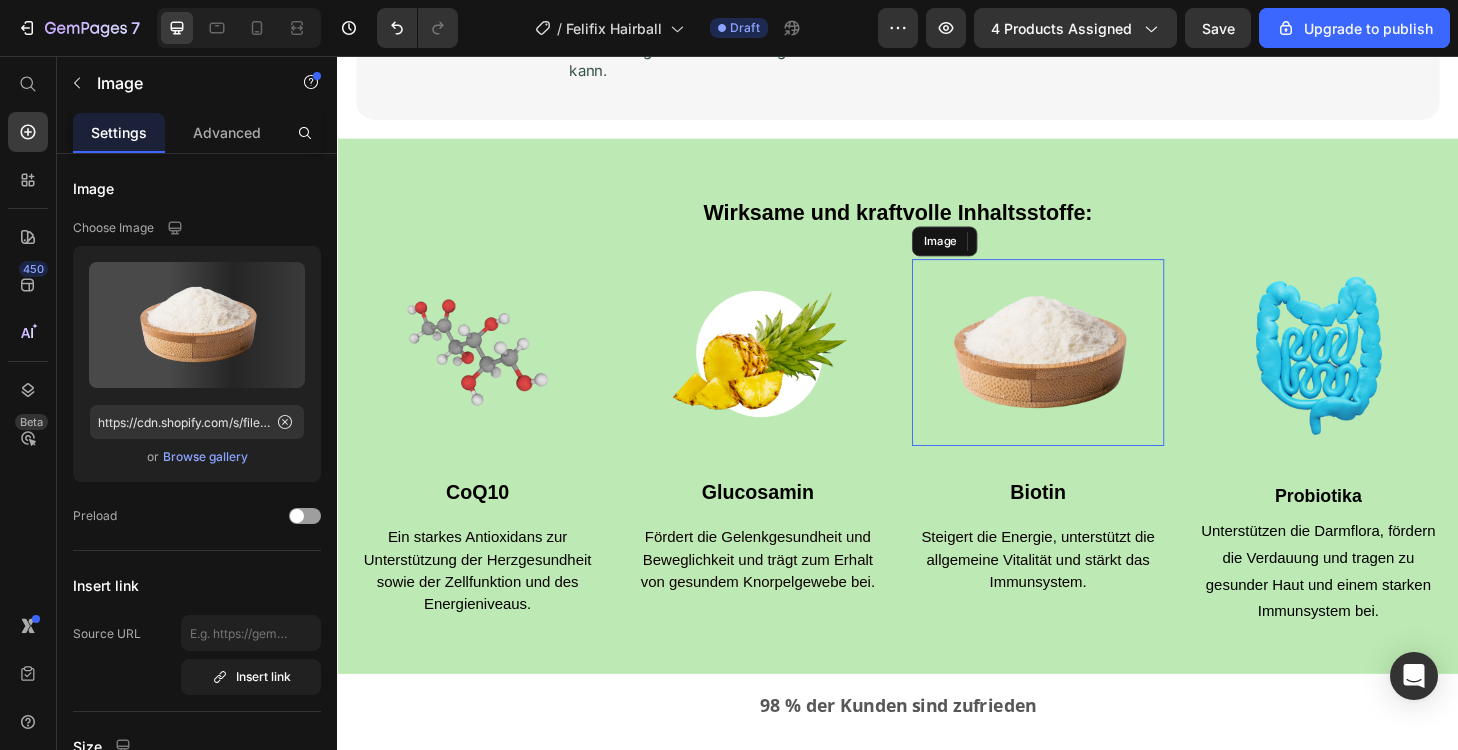 click at bounding box center (1087, 373) 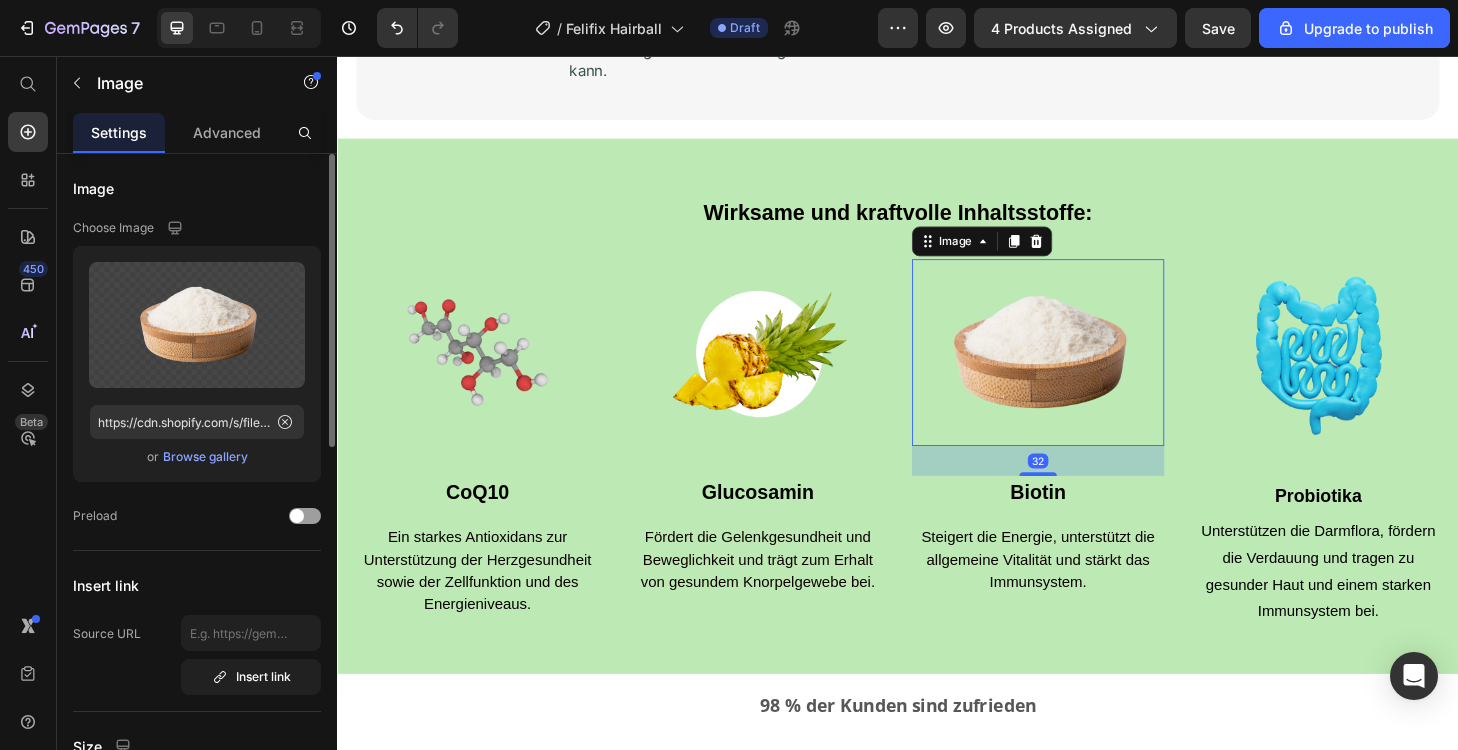 click on "Browse gallery" at bounding box center (205, 457) 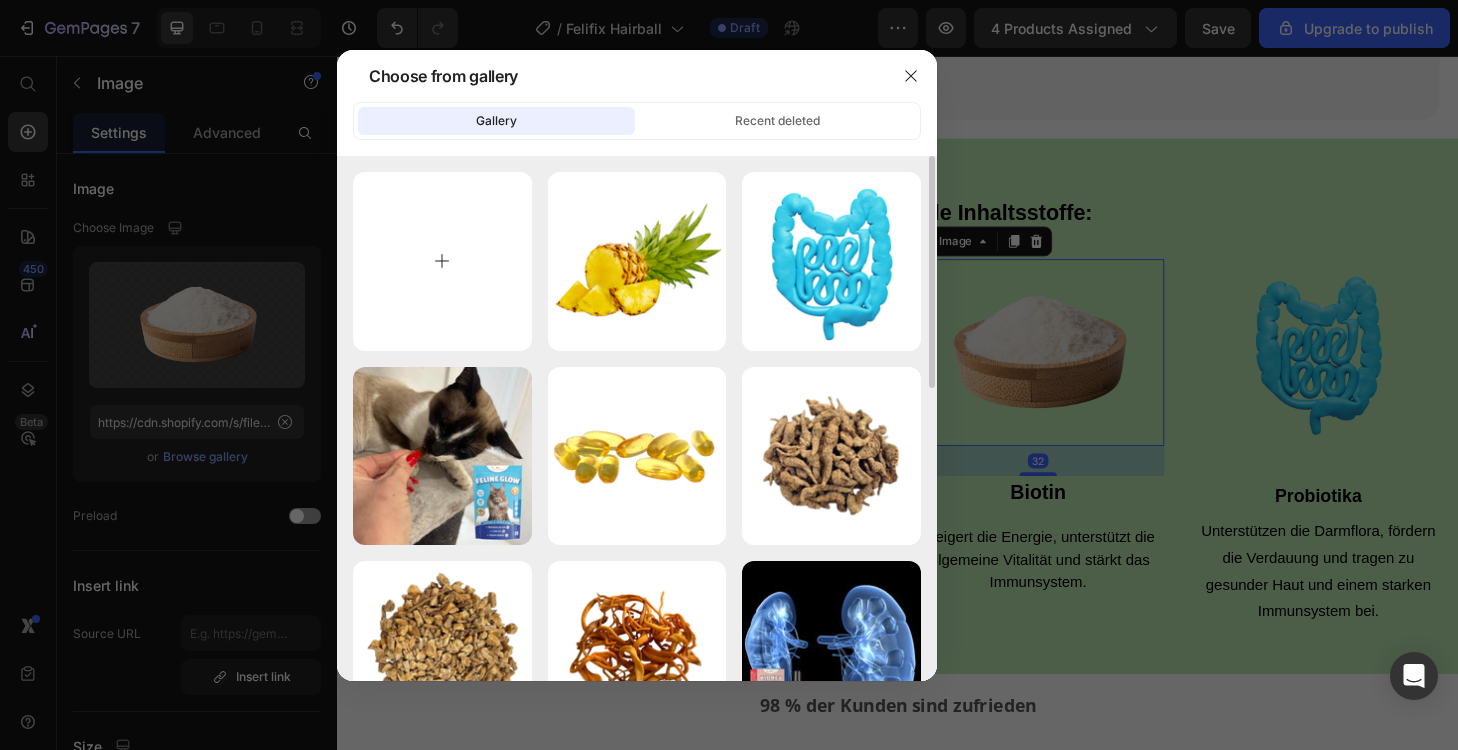 click at bounding box center [442, 261] 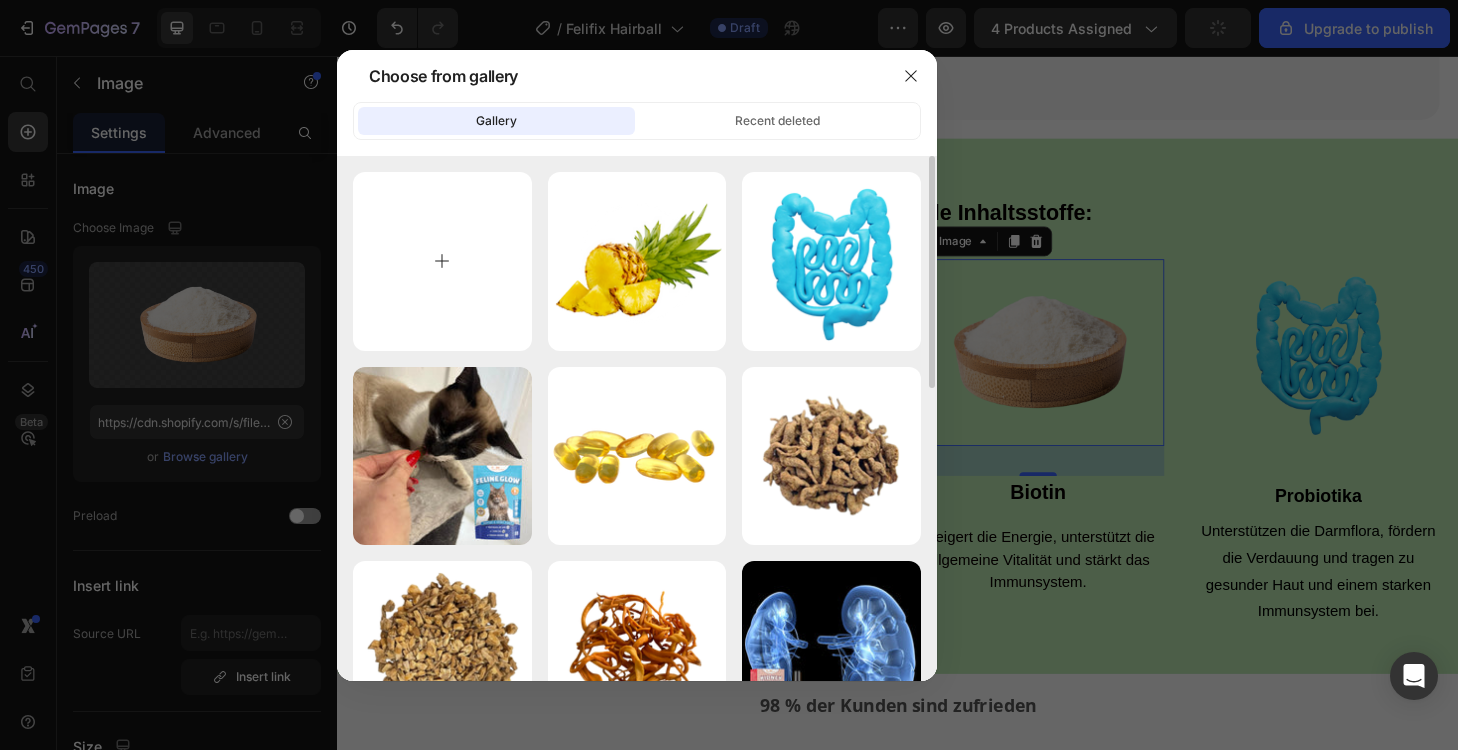 type on "C:\fakepath\appel.png" 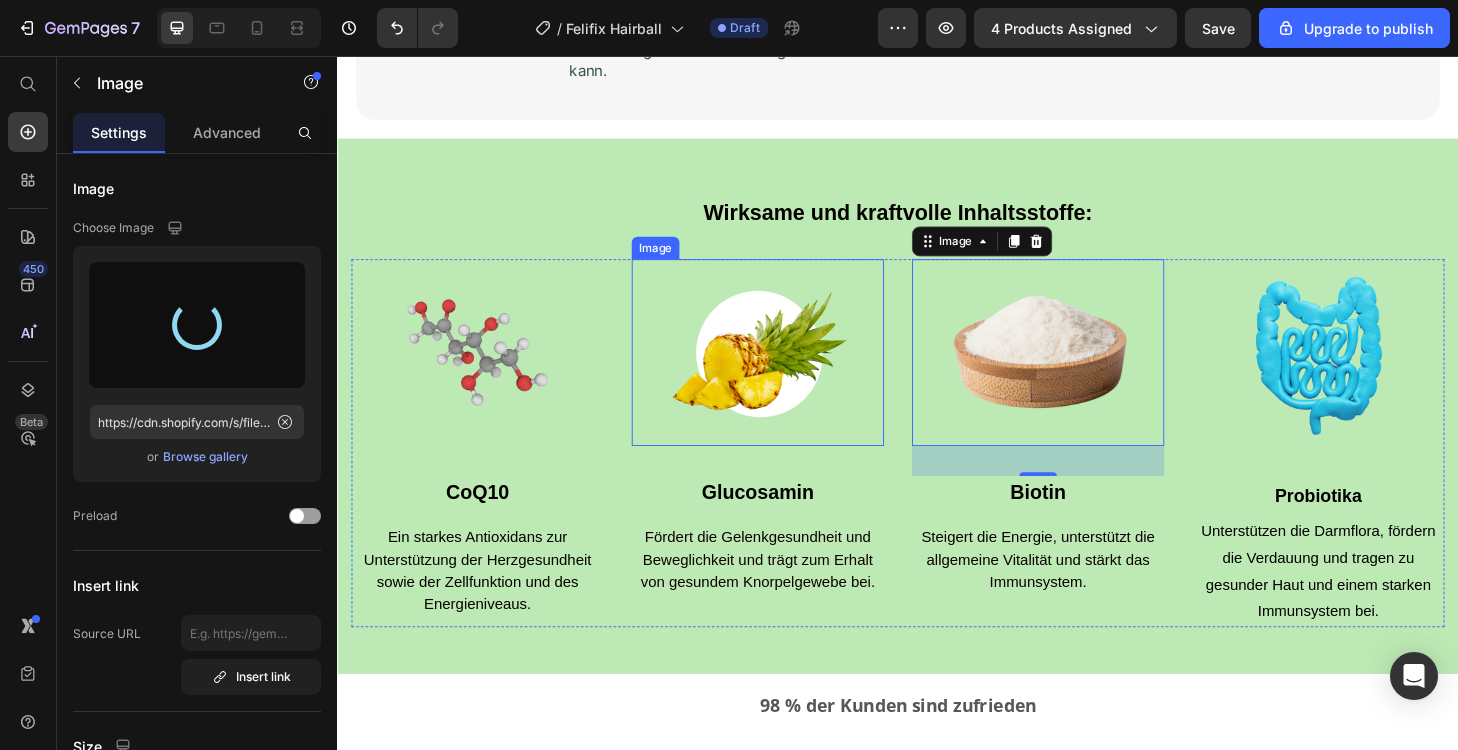 type on "https://cdn.shopify.com/s/files/1/0903/3220/1296/files/gempages_571751558027412295-5cc710a2-6664-4765-89c1-916ad000c6a7.png" 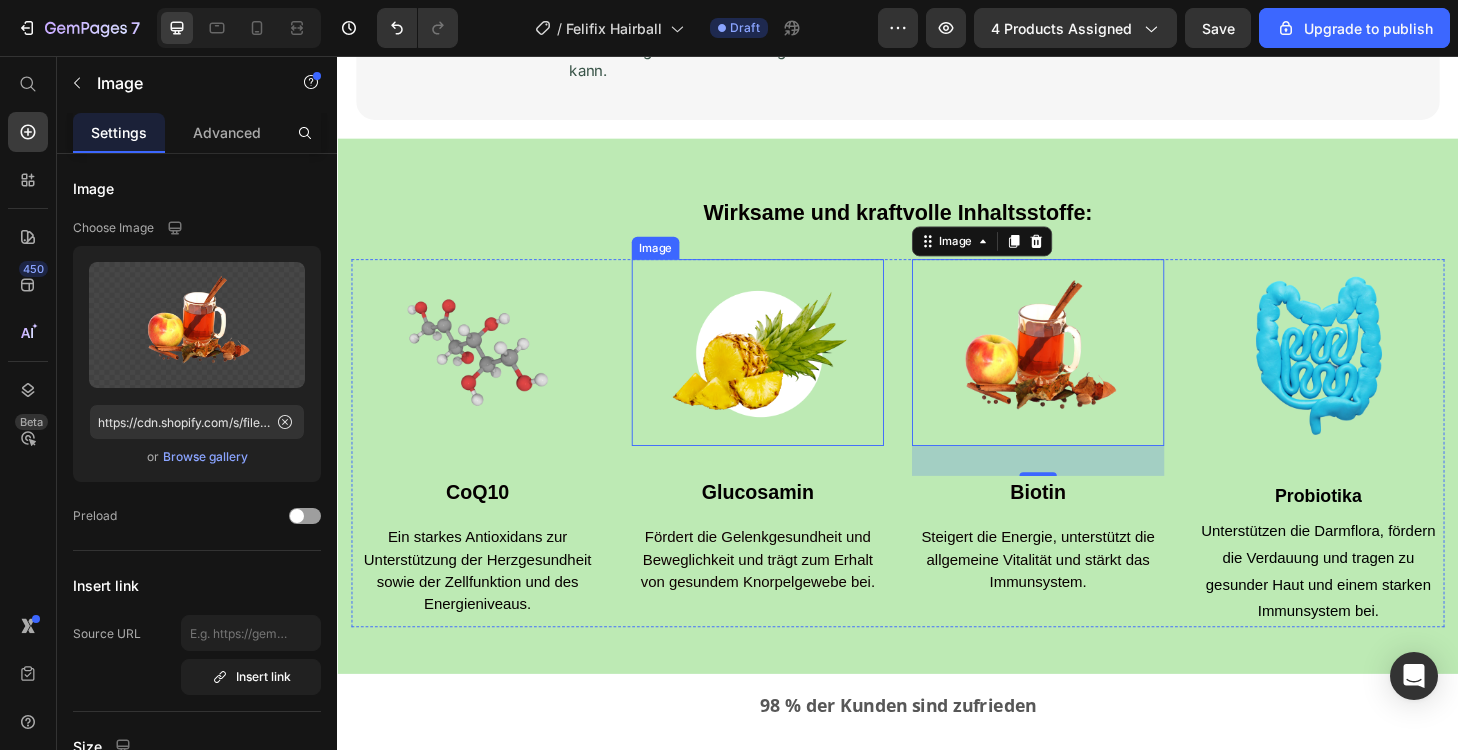 click at bounding box center [787, 373] 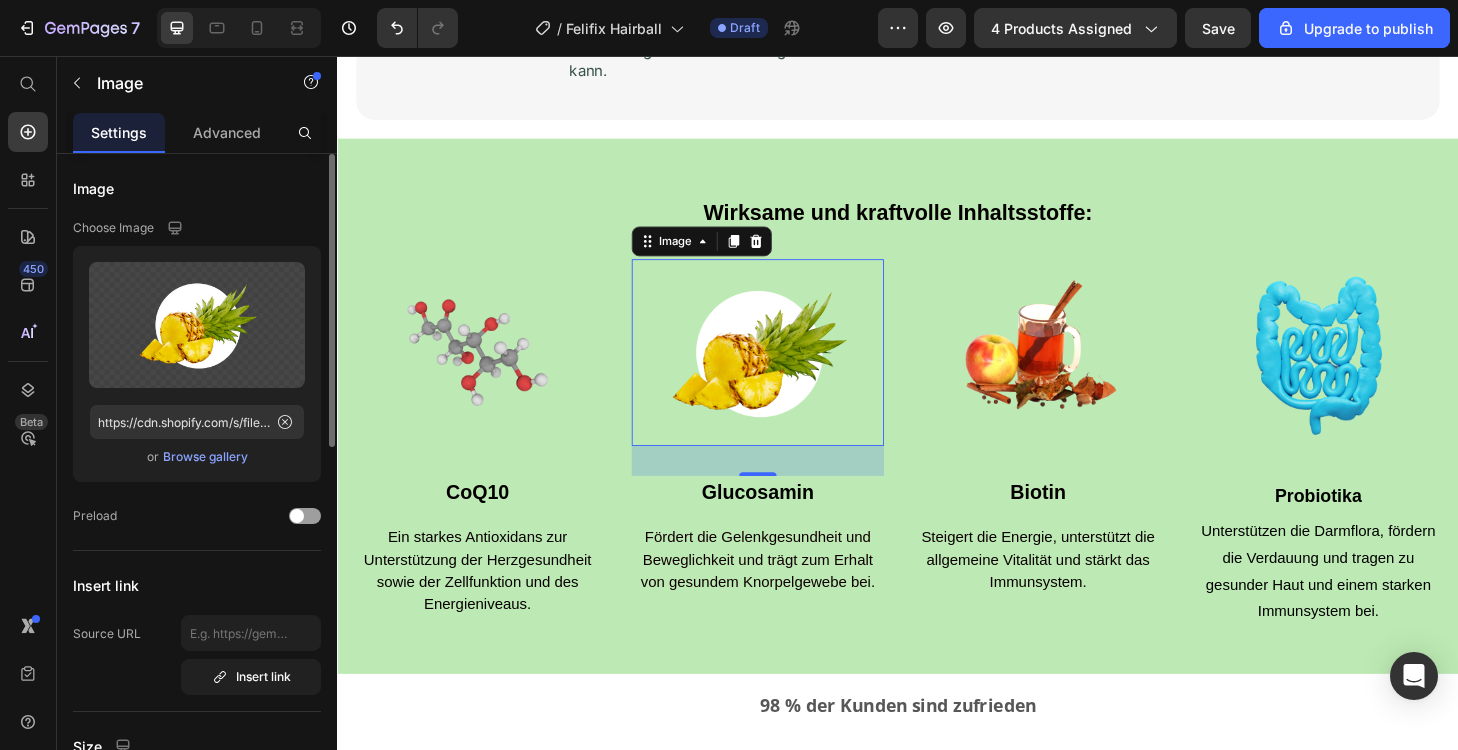 click on "Browse gallery" at bounding box center (205, 457) 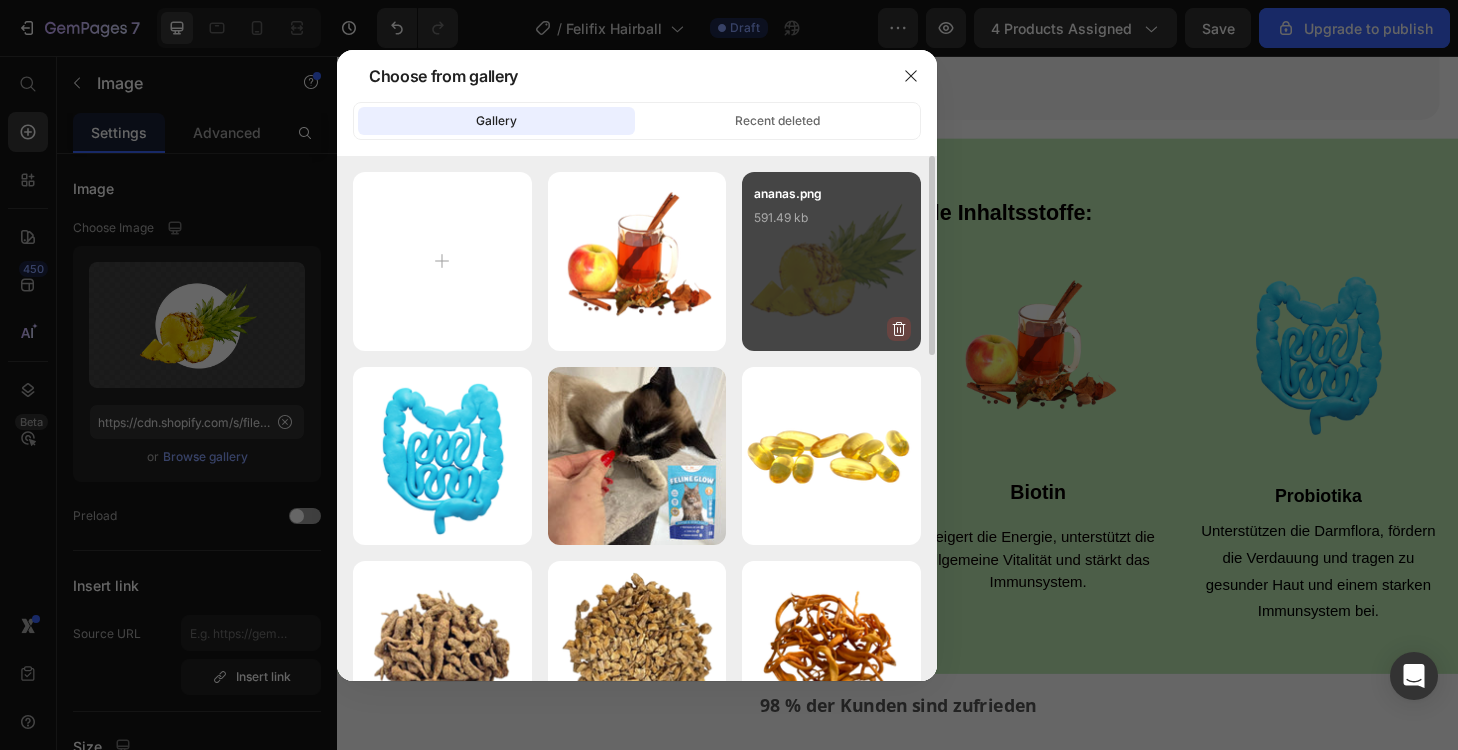 click 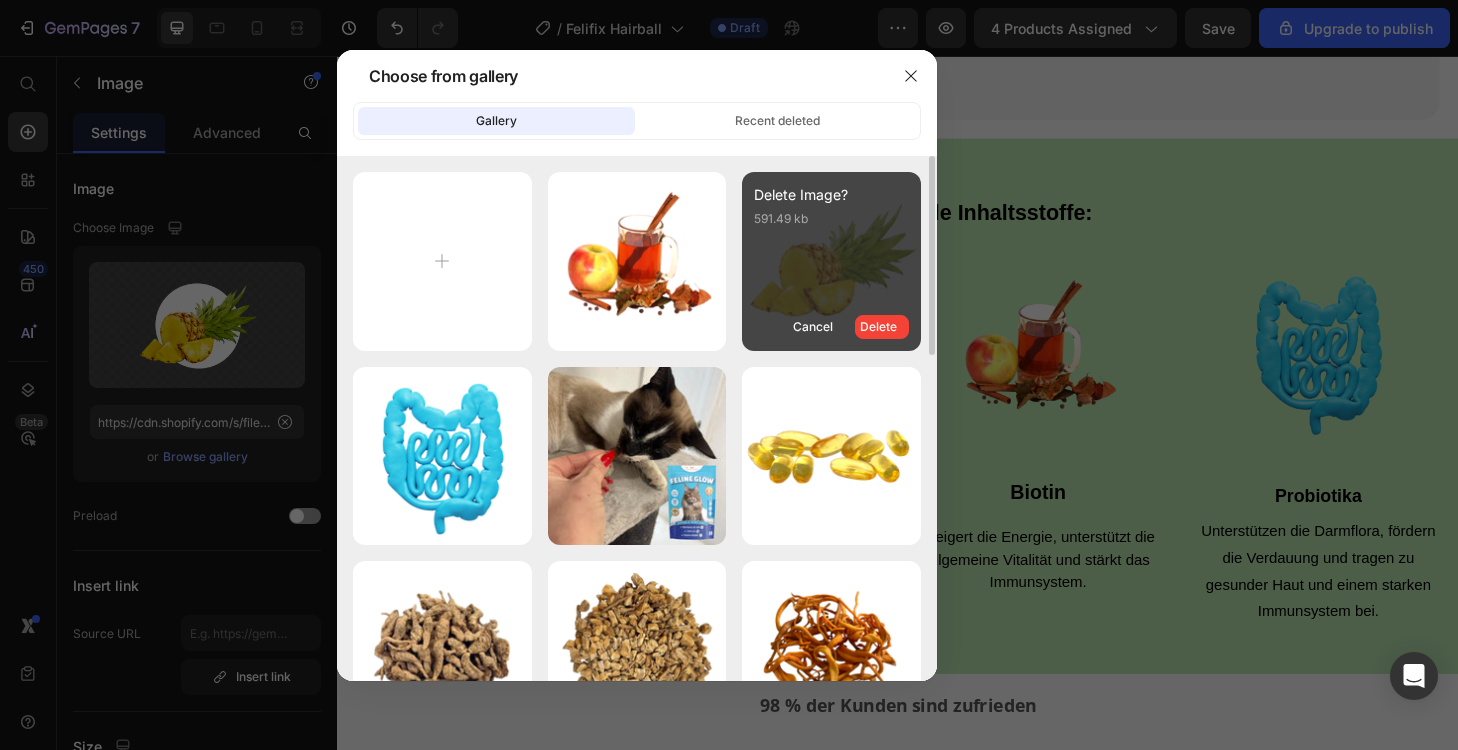 click on "Delete" at bounding box center [882, 327] 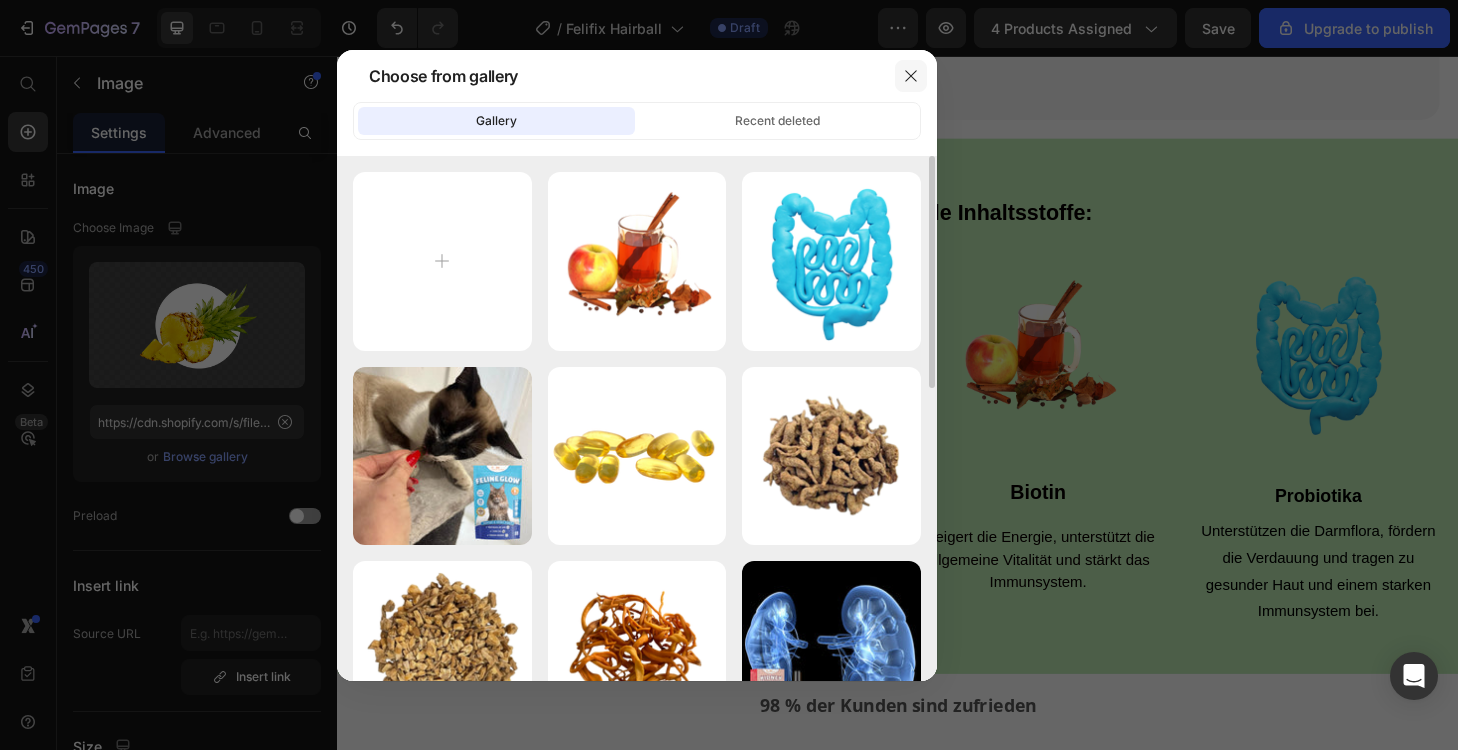 click 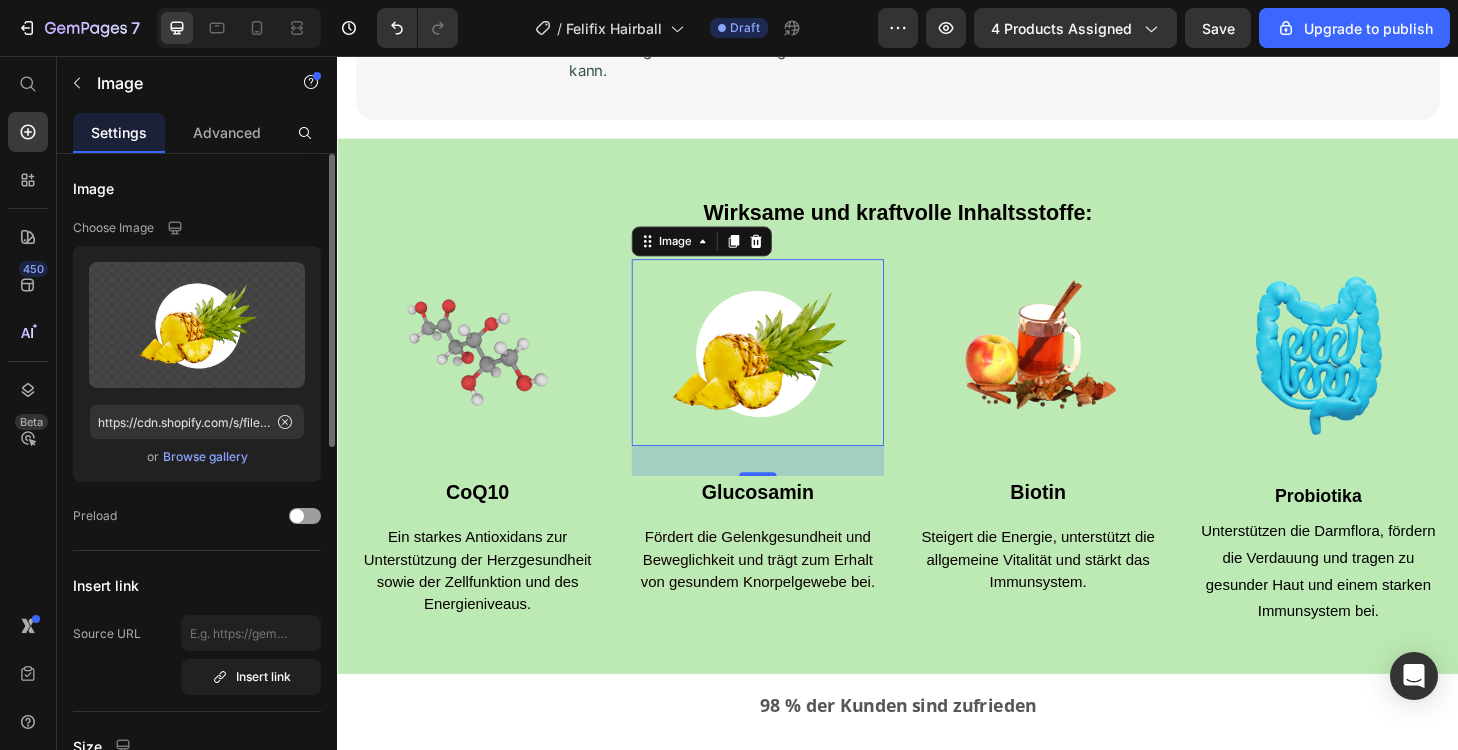 click on "Browse gallery" at bounding box center [205, 457] 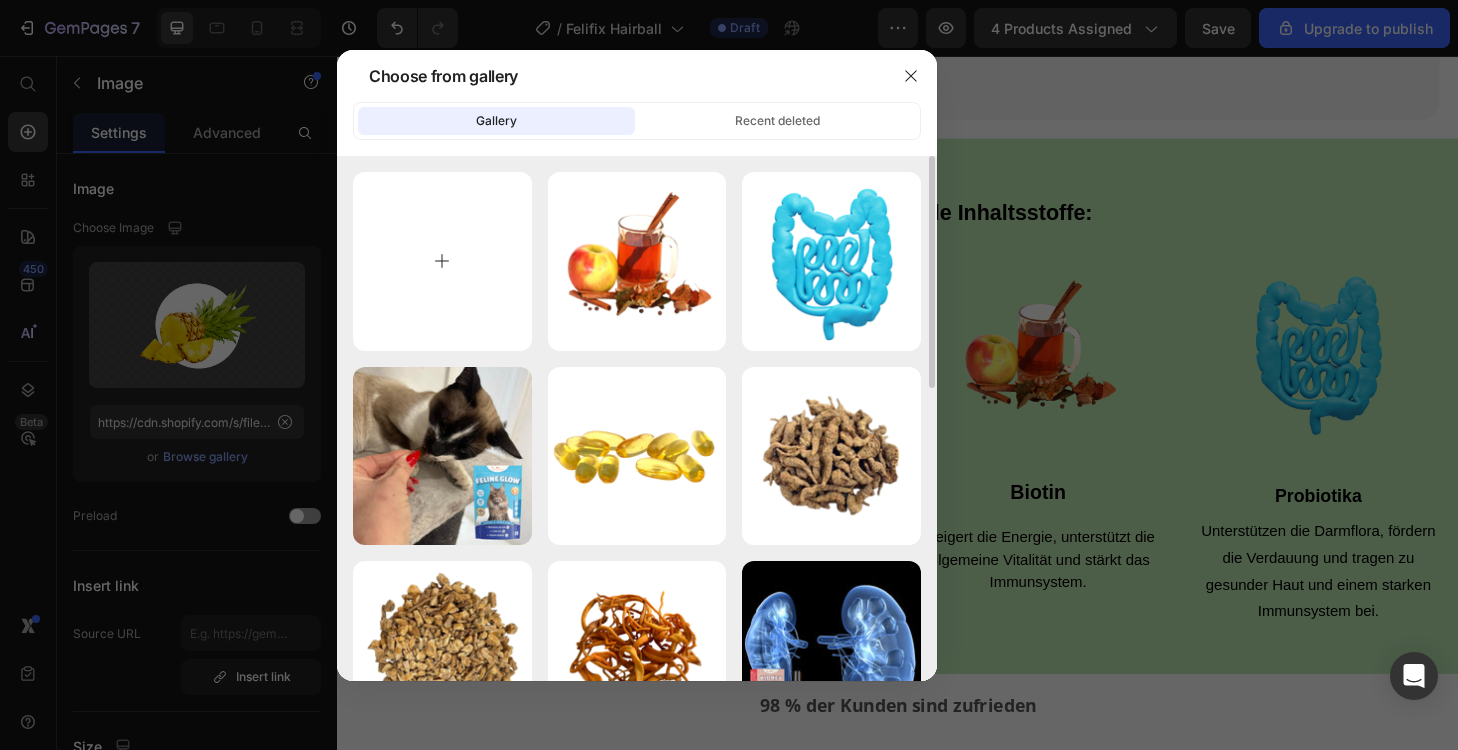 click at bounding box center (442, 261) 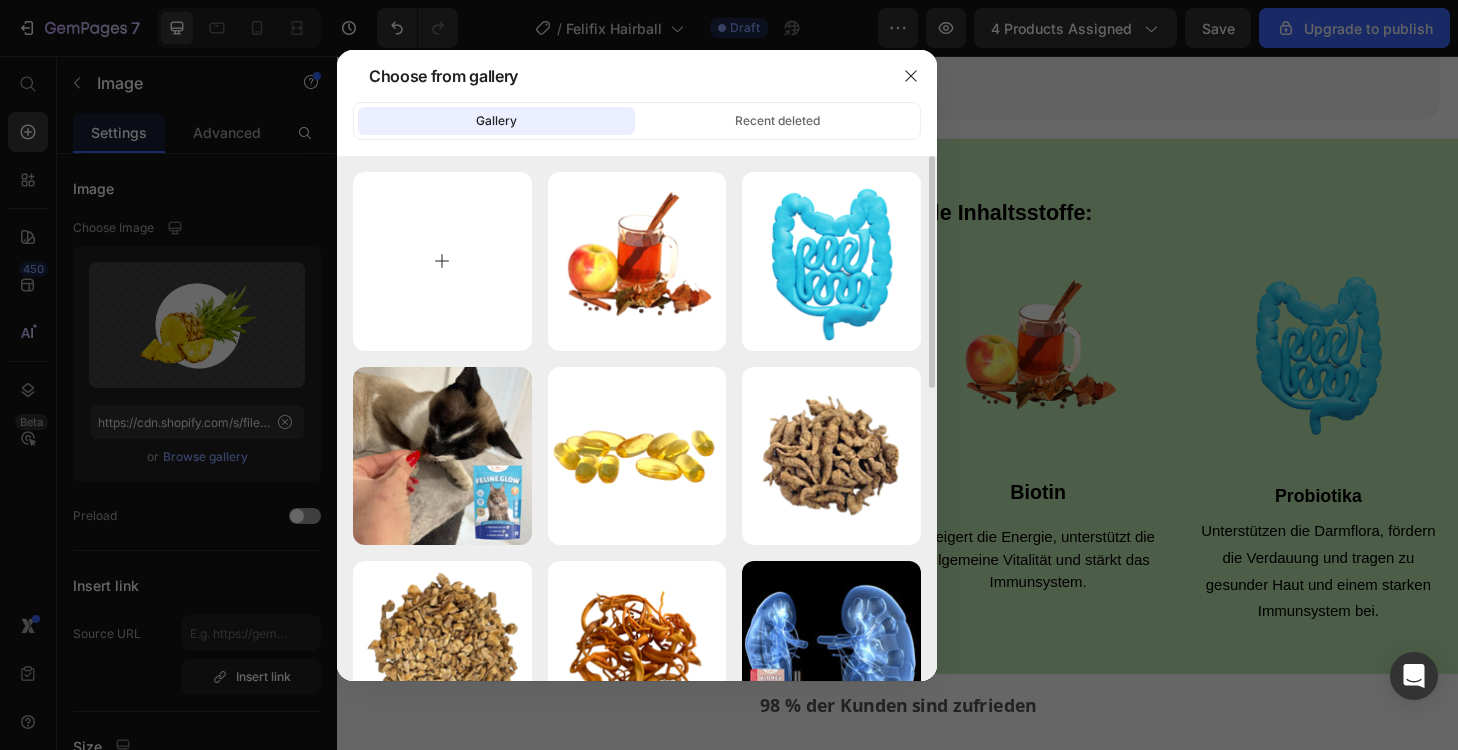 type on "C:\fakepath\ananas.png" 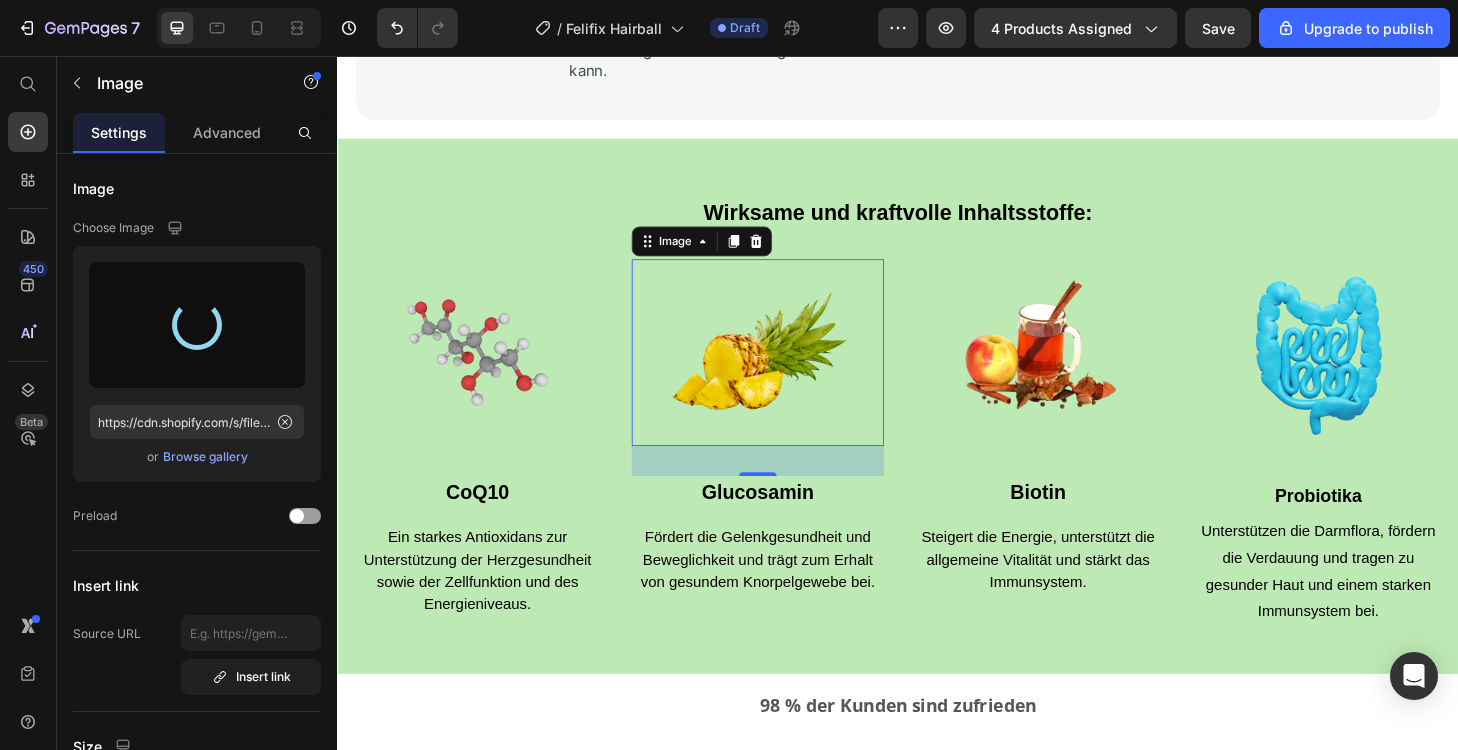 type on "https://cdn.shopify.com/s/files/1/0903/3220/1296/files/gempages_571751558027412295-32b499be-ec98-47ca-9ce3-8a29885434d2.png" 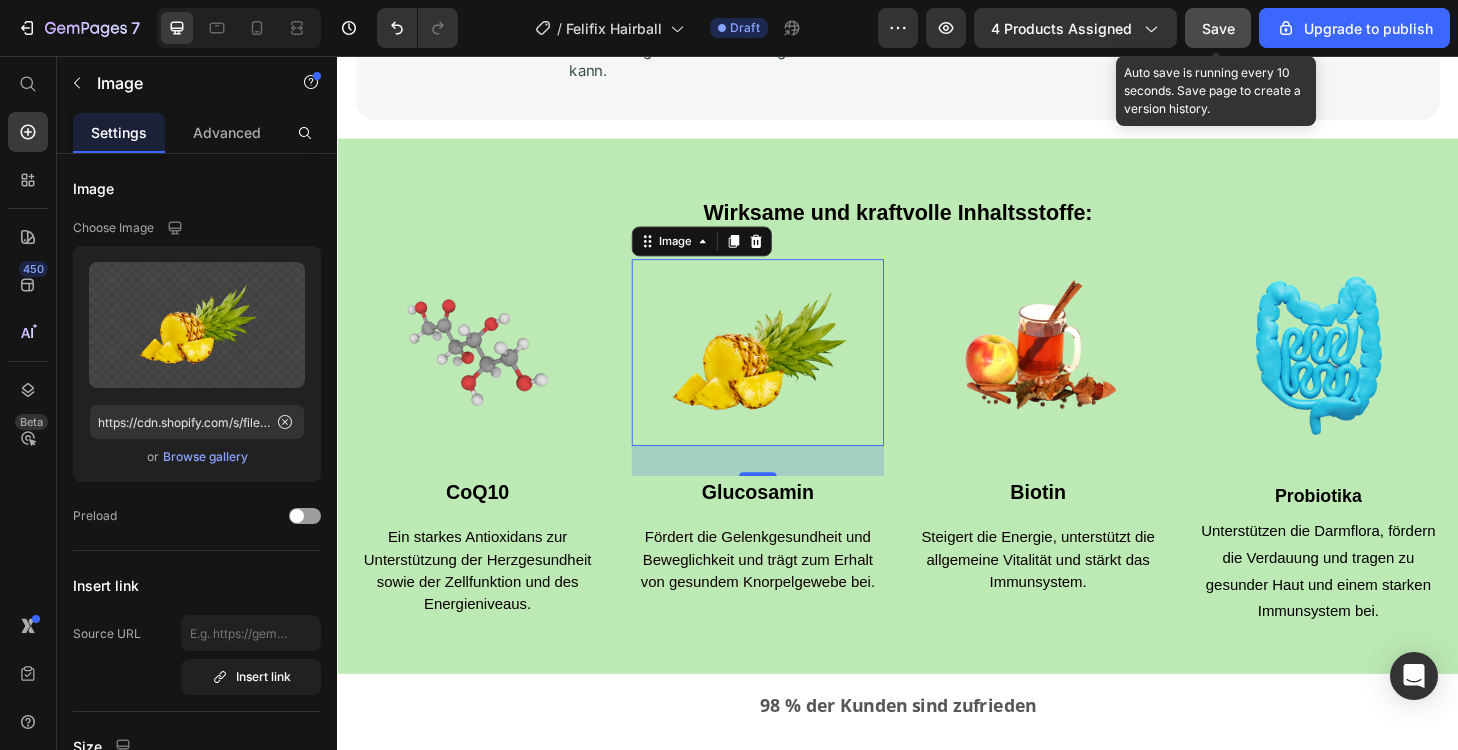 click on "Save" 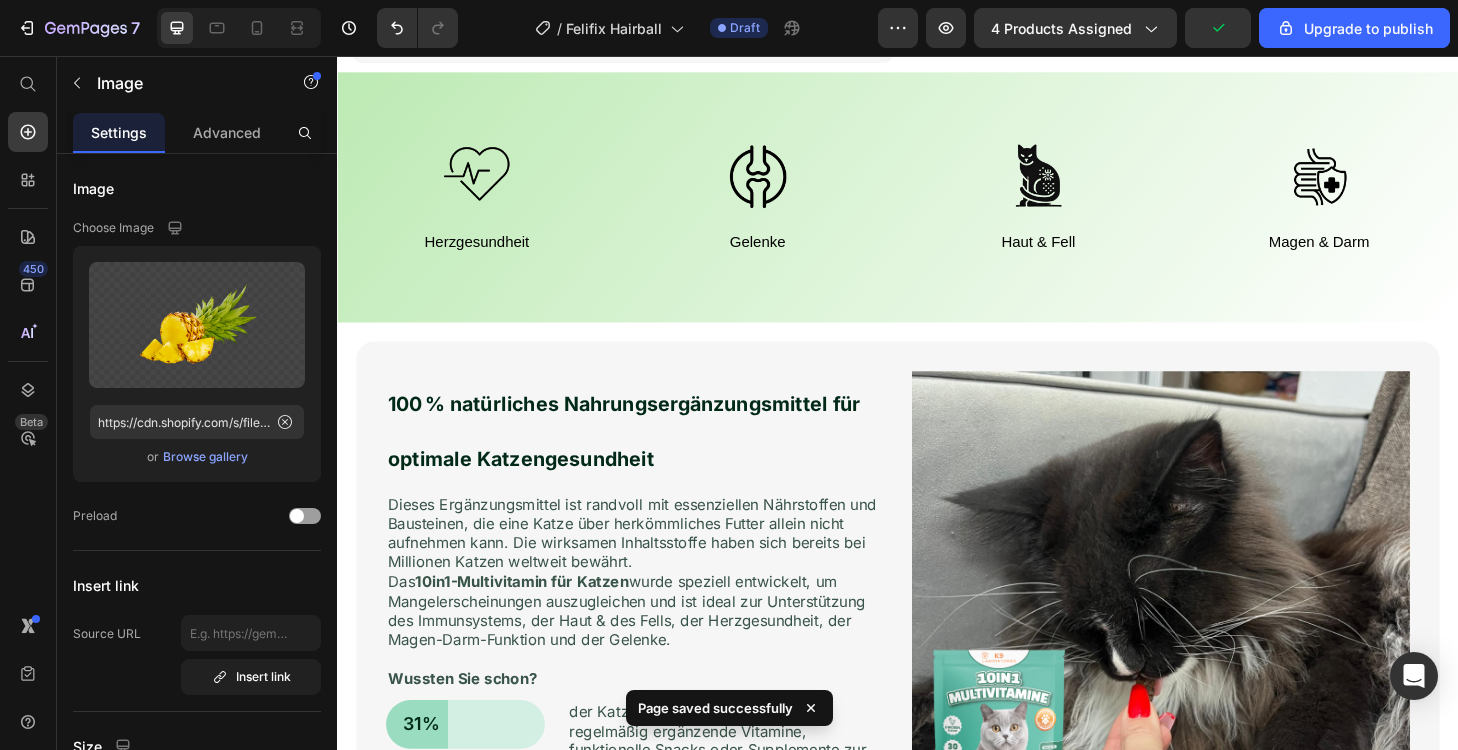 scroll, scrollTop: 1147, scrollLeft: 0, axis: vertical 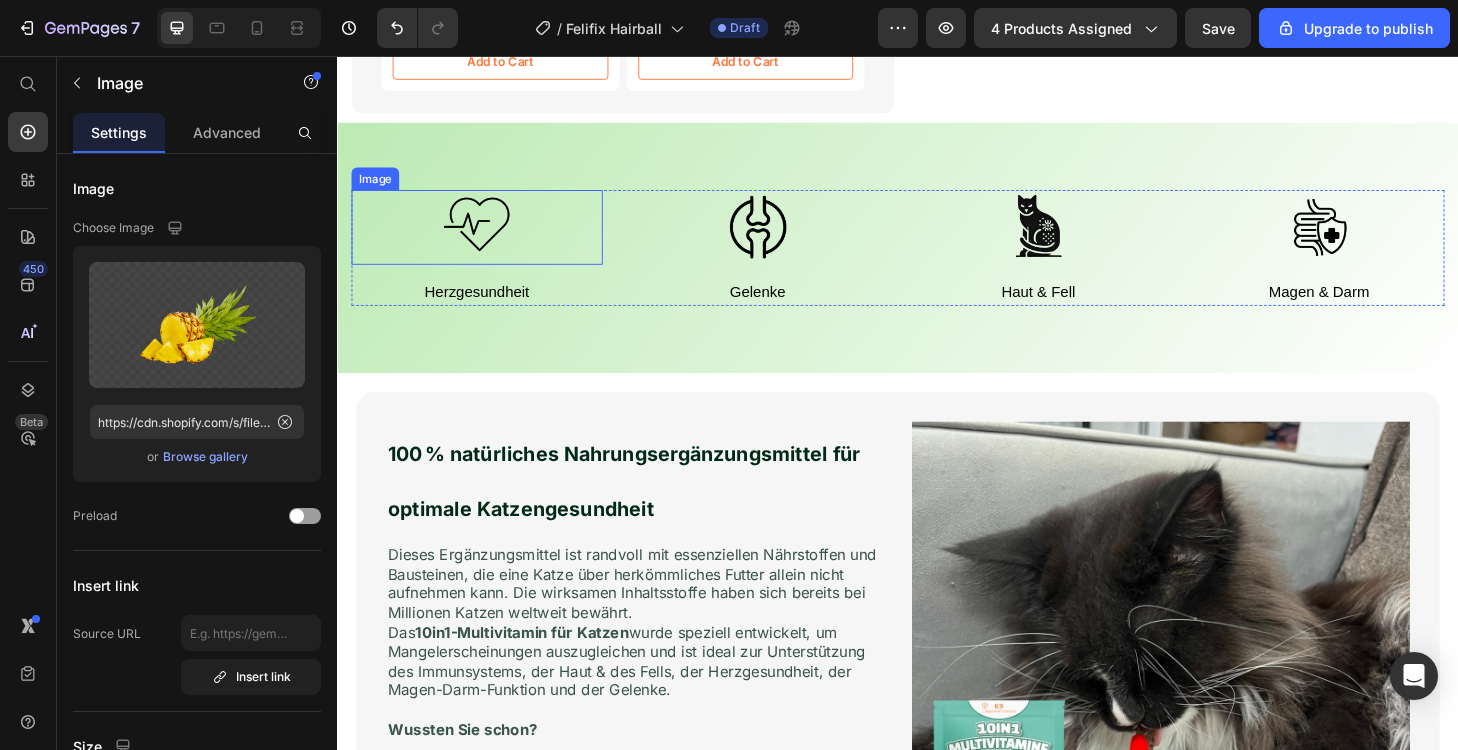 click at bounding box center [486, 239] 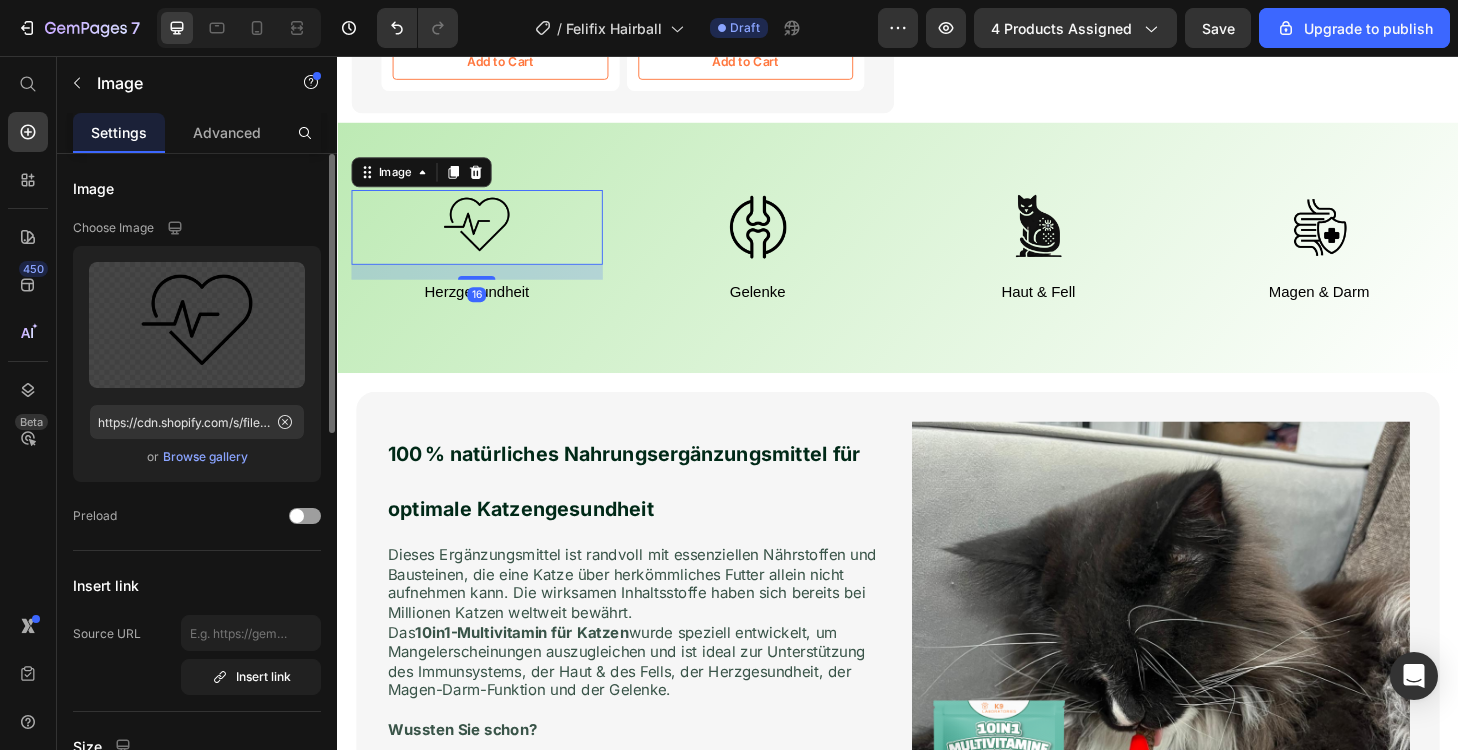 click on "Browse gallery" at bounding box center (205, 457) 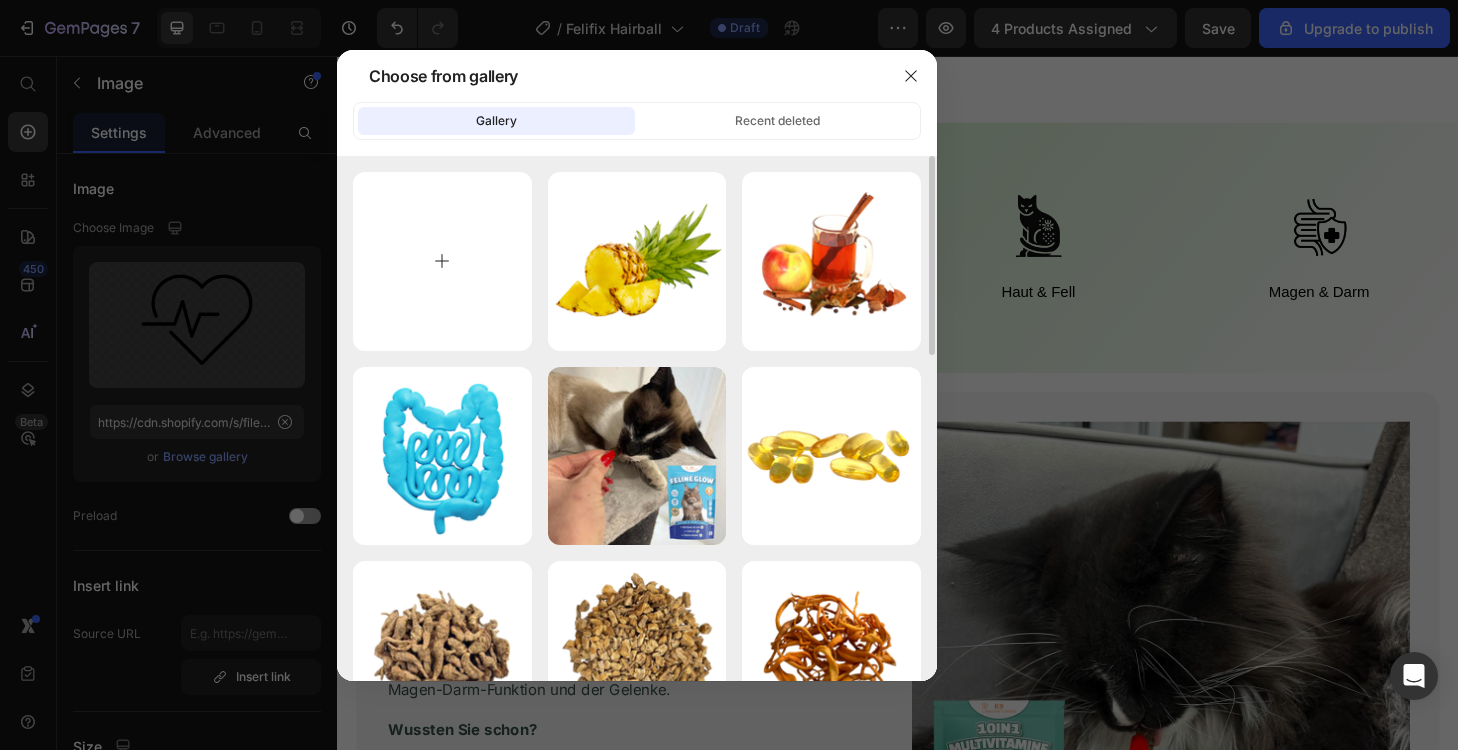 click at bounding box center [442, 261] 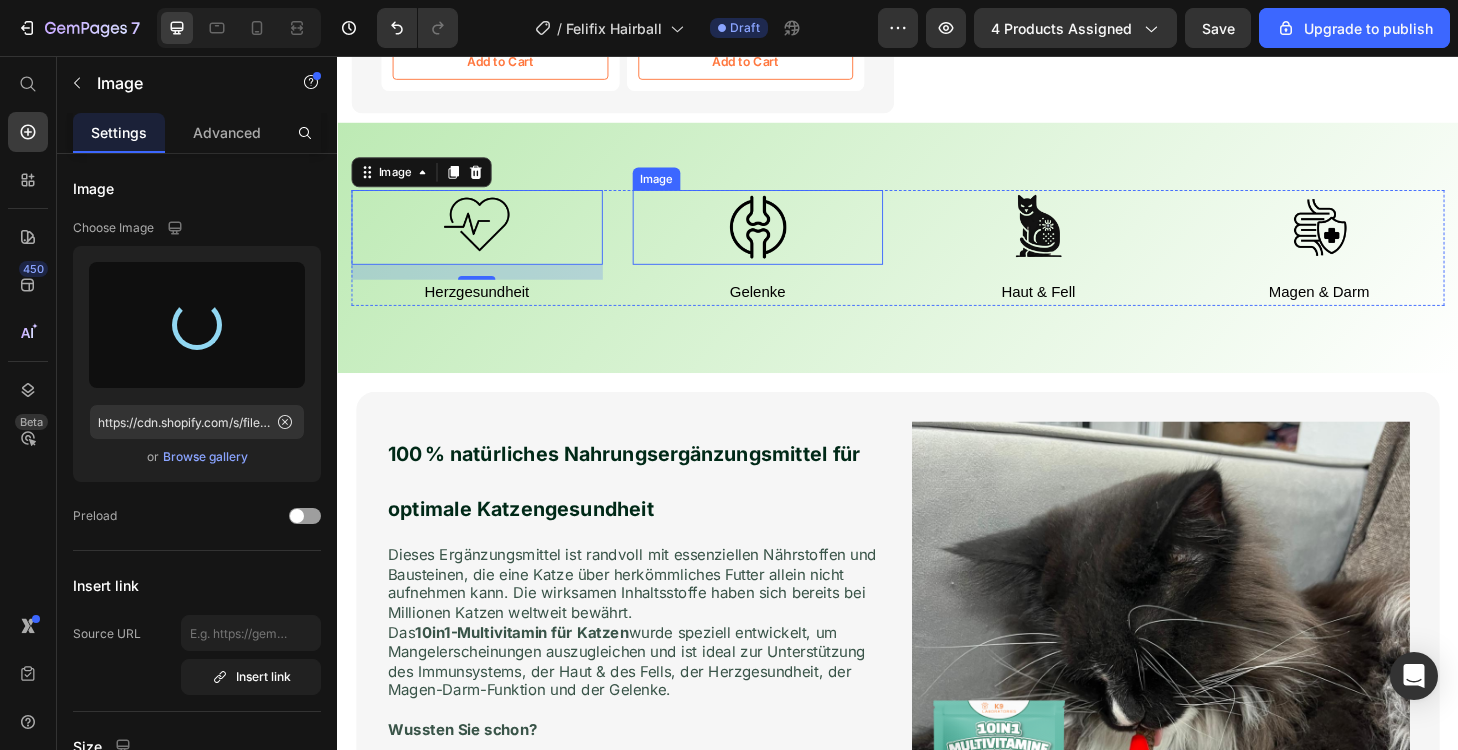 type on "https://cdn.shopify.com/s/files/1/0903/3220/1296/files/gempages_571751558027412295-79026265-e13f-4ffc-abf2-4a3f91c85b31.png" 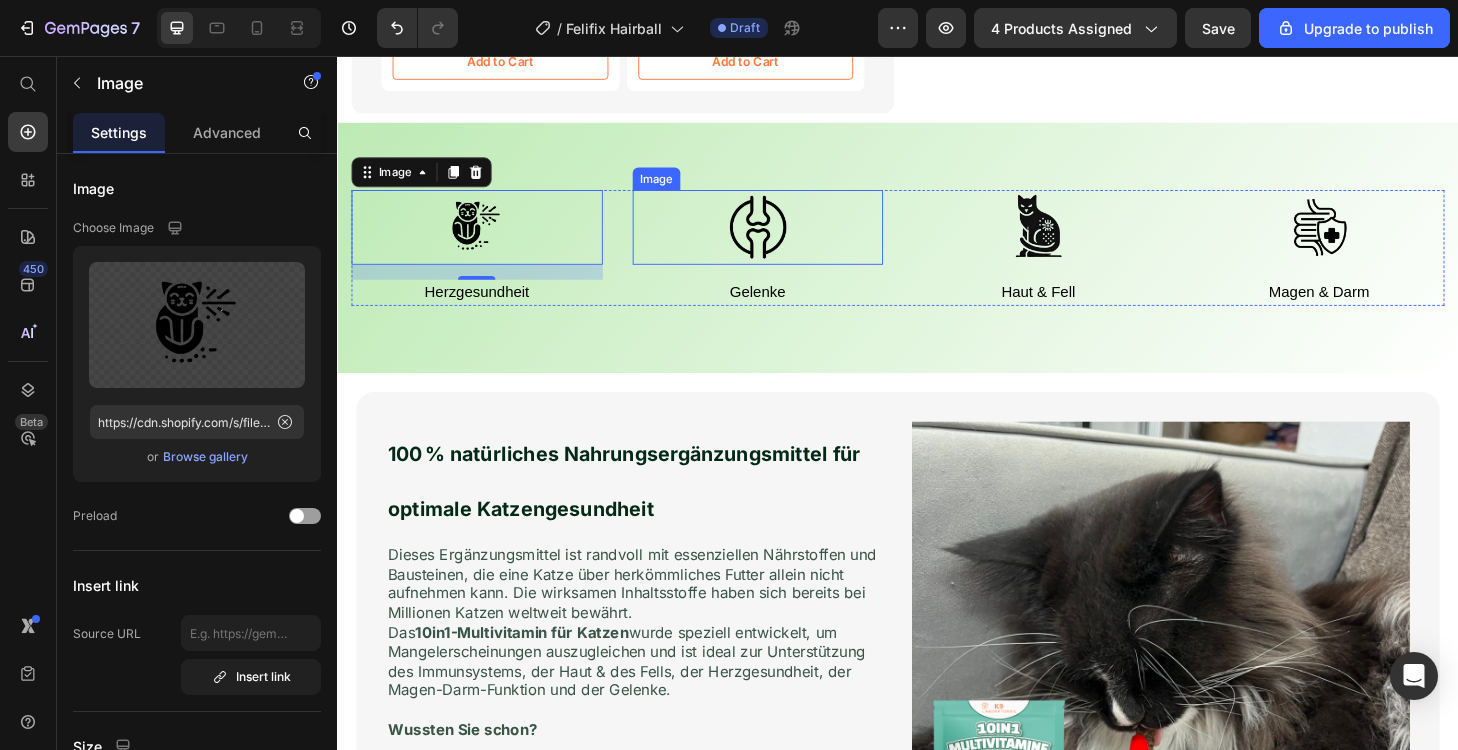 click at bounding box center [787, 239] 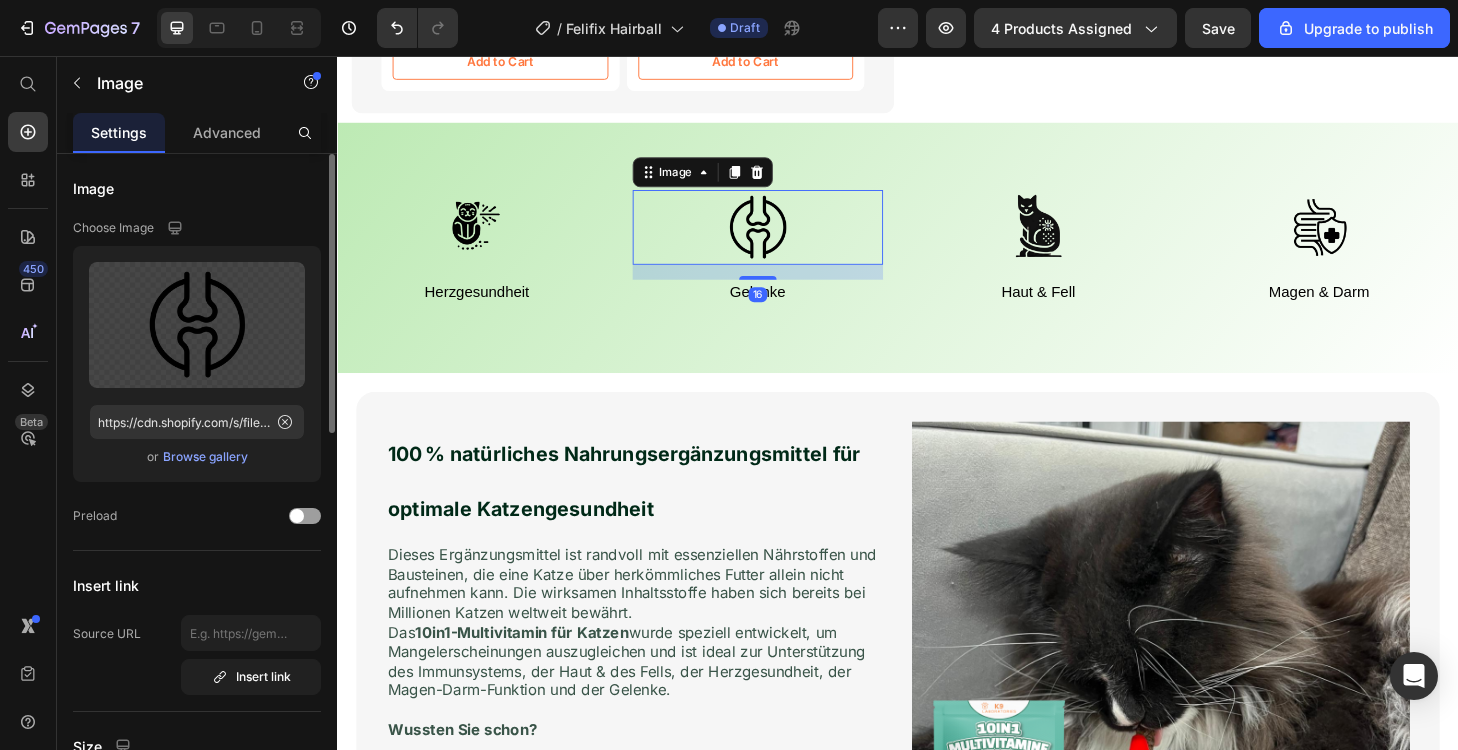 click on "Browse gallery" at bounding box center [205, 457] 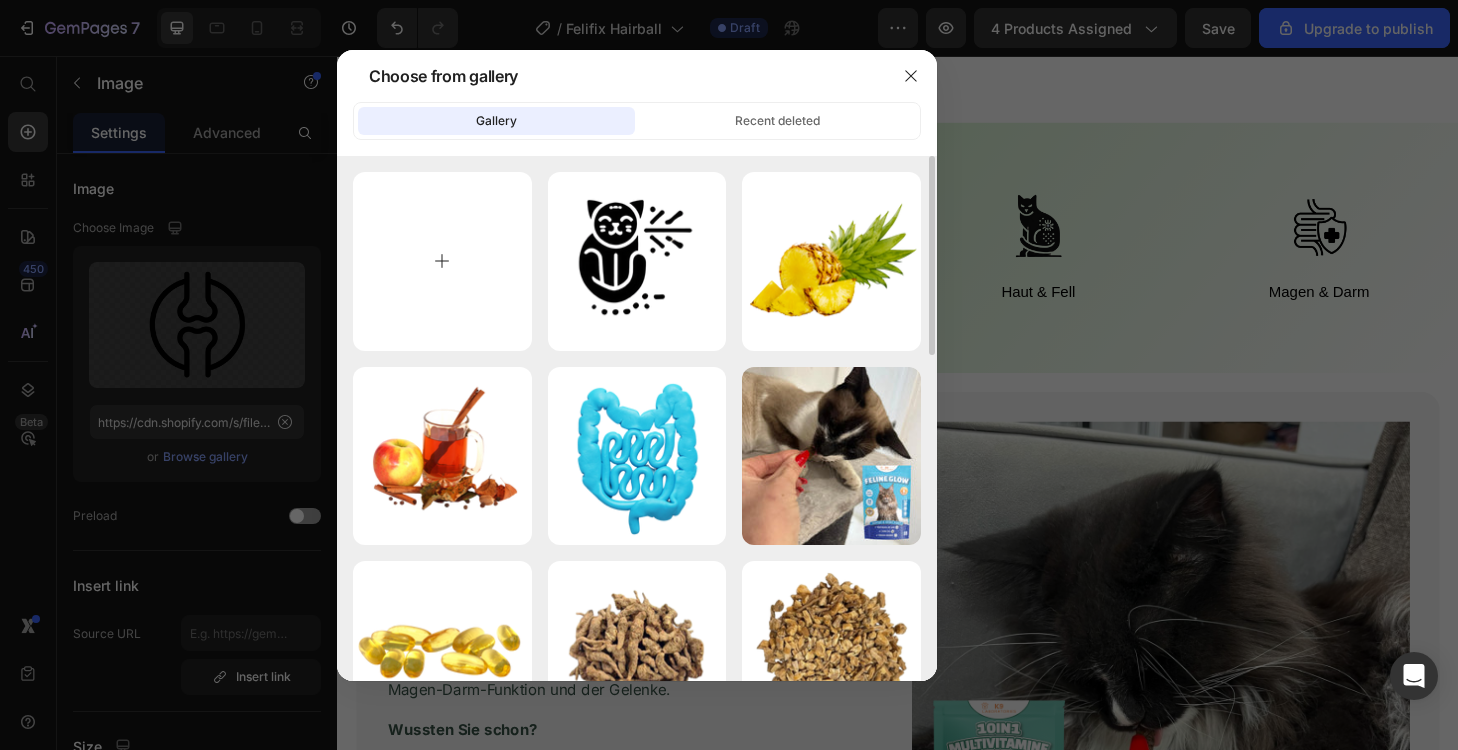 click at bounding box center (442, 261) 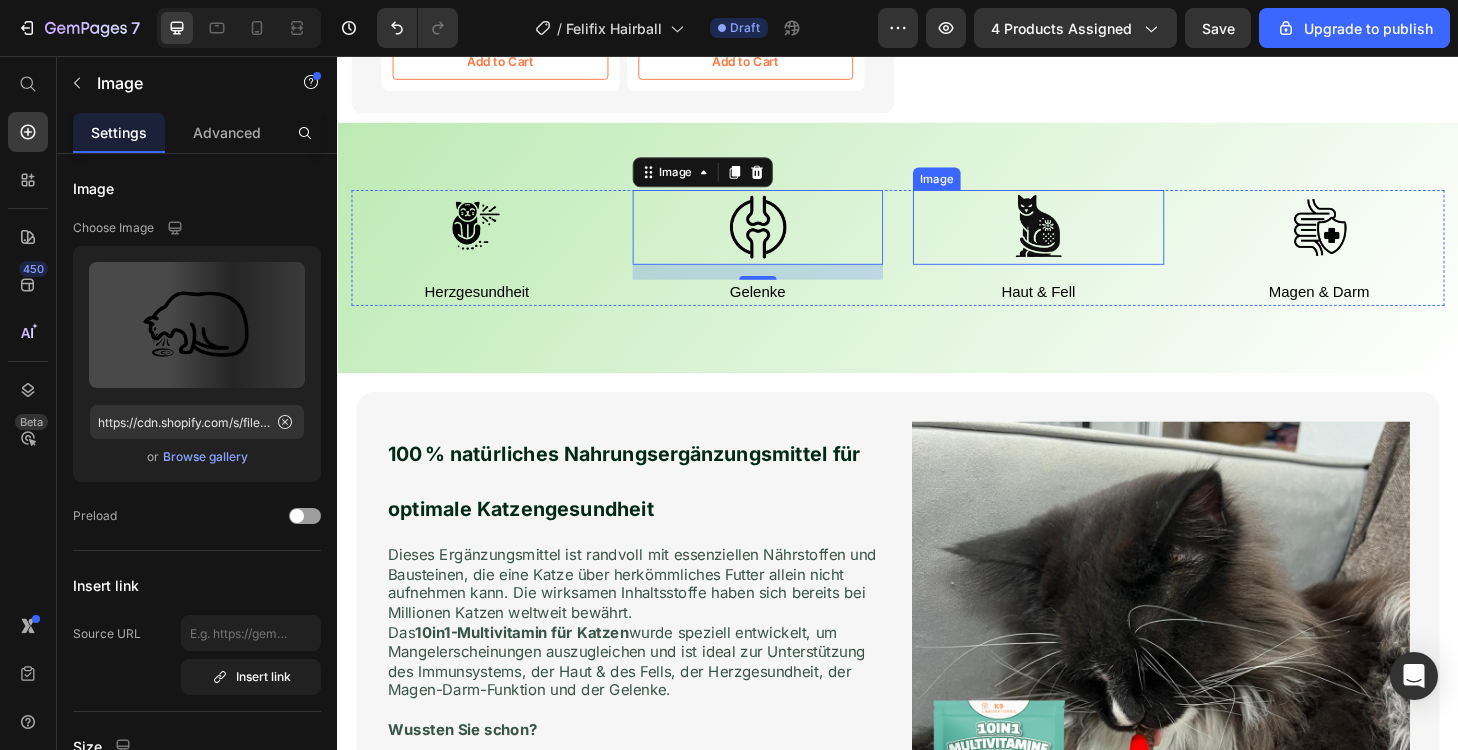type on "https://cdn.shopify.com/s/files/1/0903/3220/1296/files/gempages_571751558027412295-4c6d27b6-7674-4b28-9f61-884473d5ed20.png" 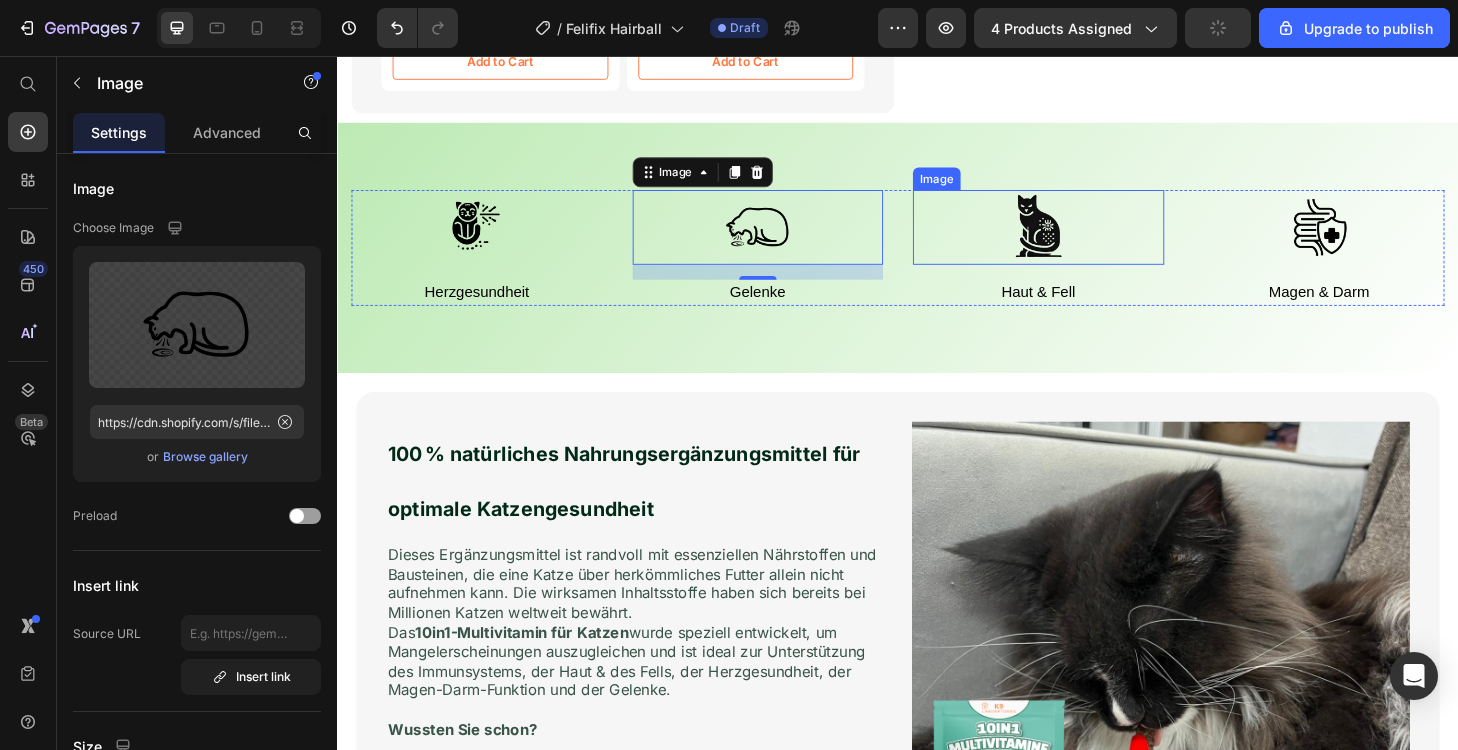 click at bounding box center [1087, 239] 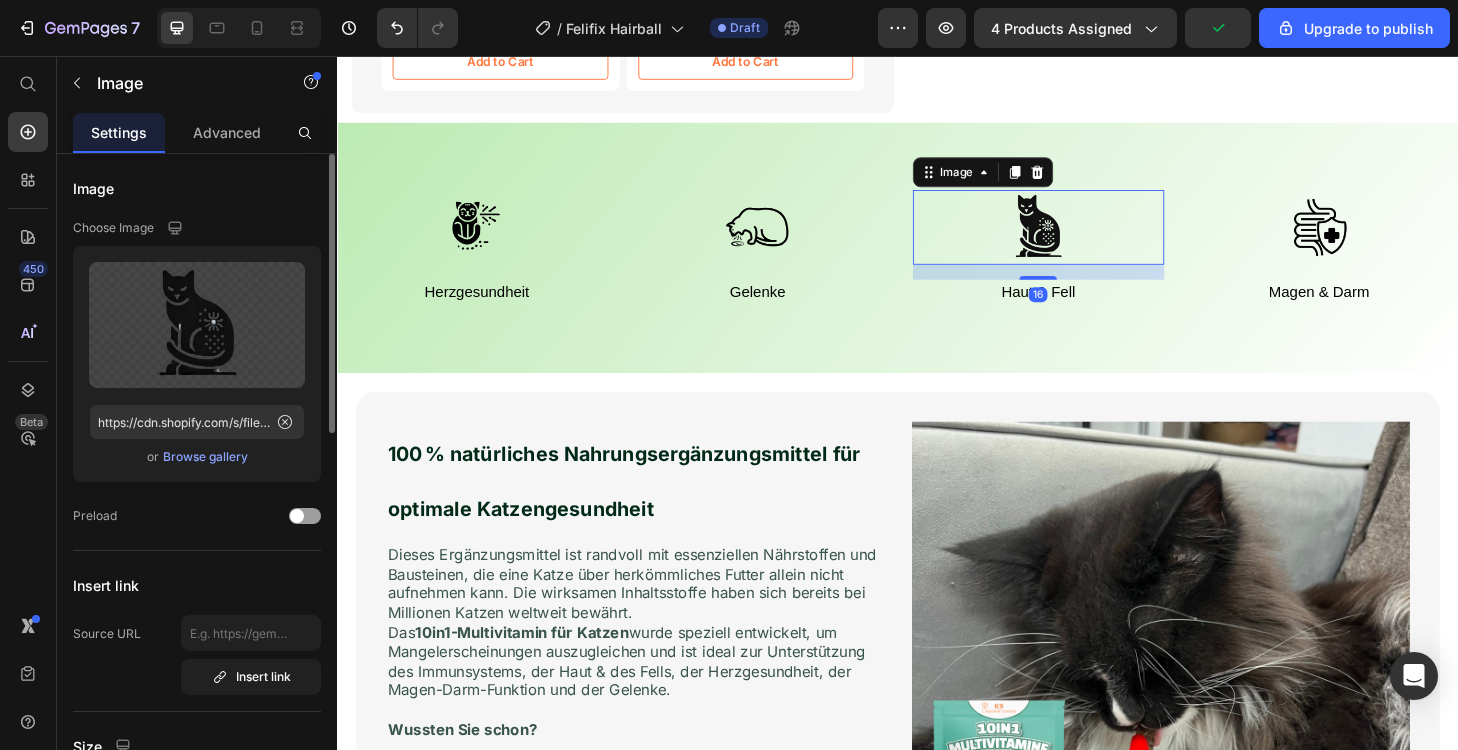 click on "Browse gallery" at bounding box center (205, 457) 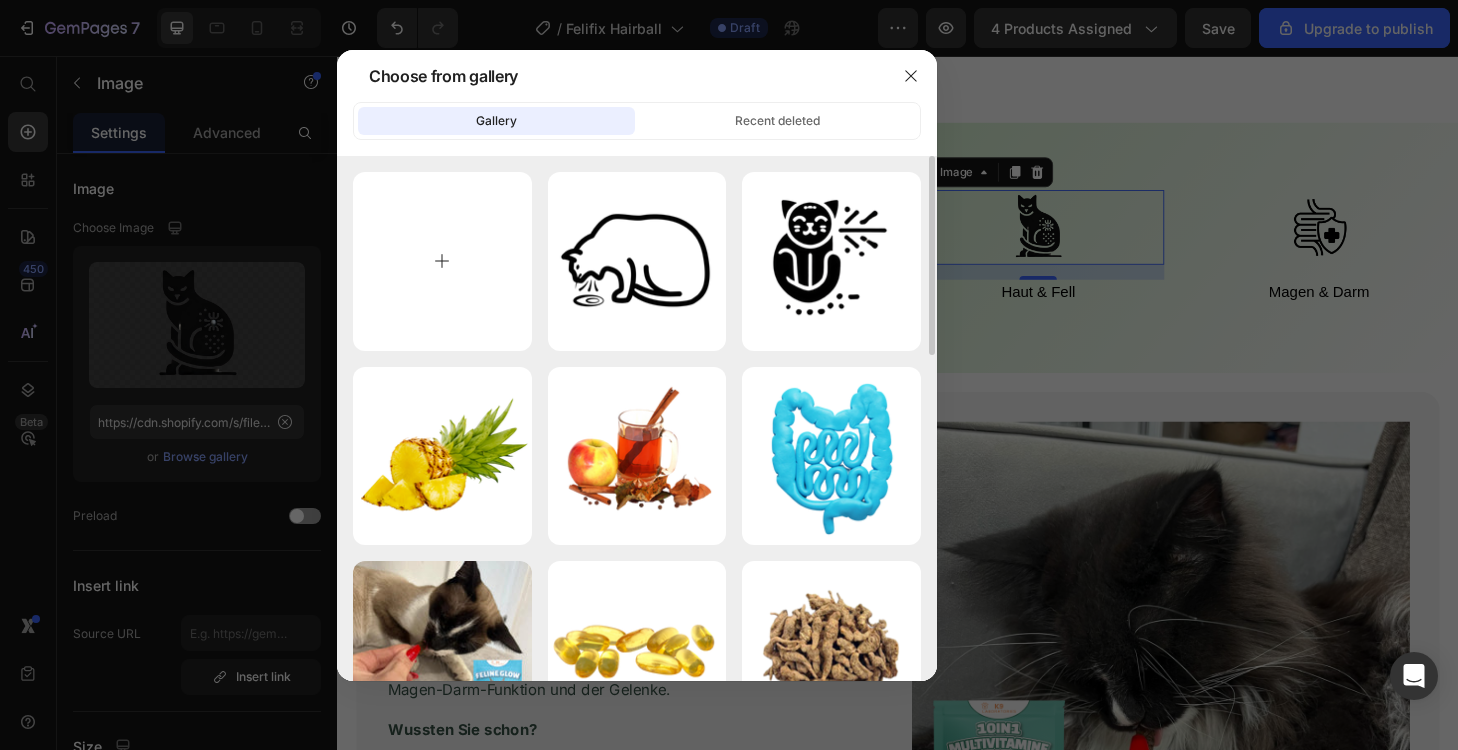 click at bounding box center [442, 261] 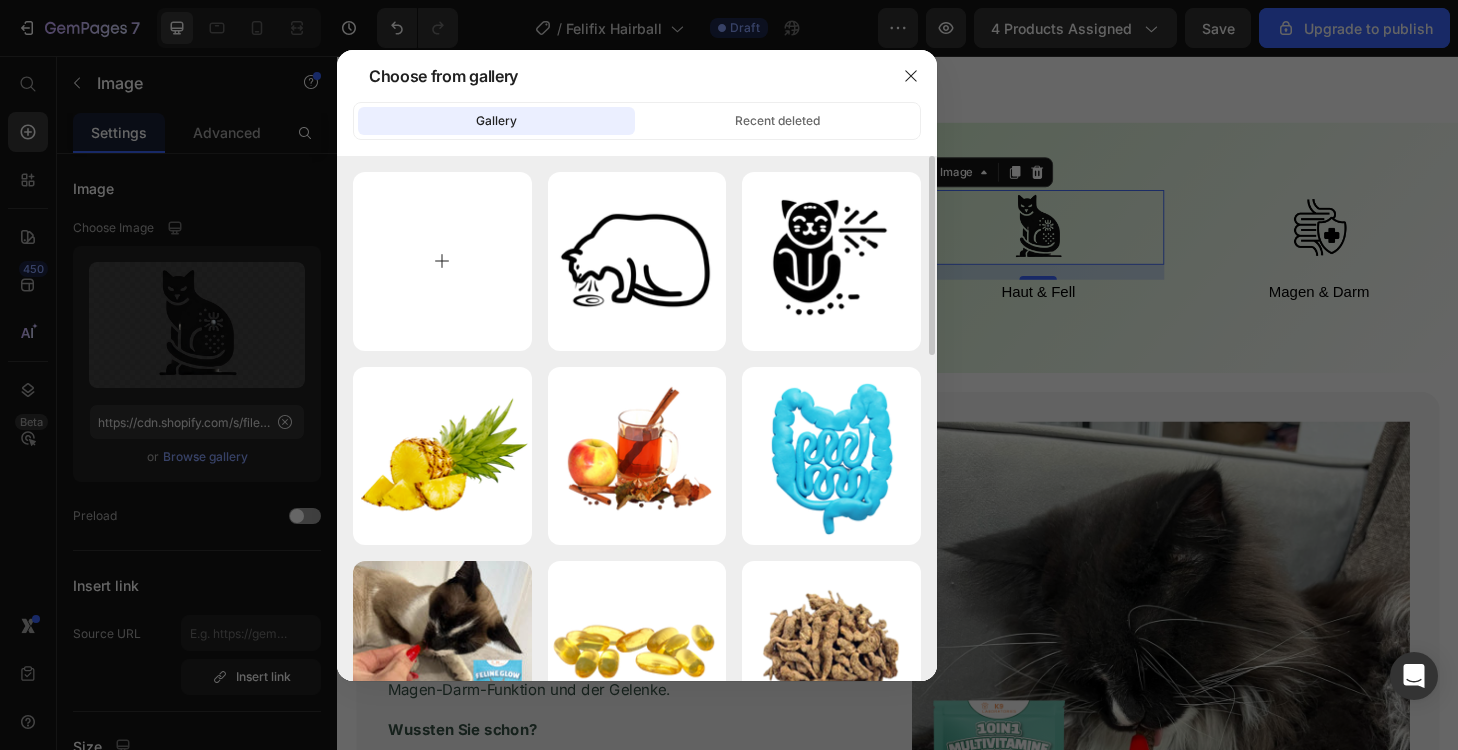 type on "C:\fakepath\1.png" 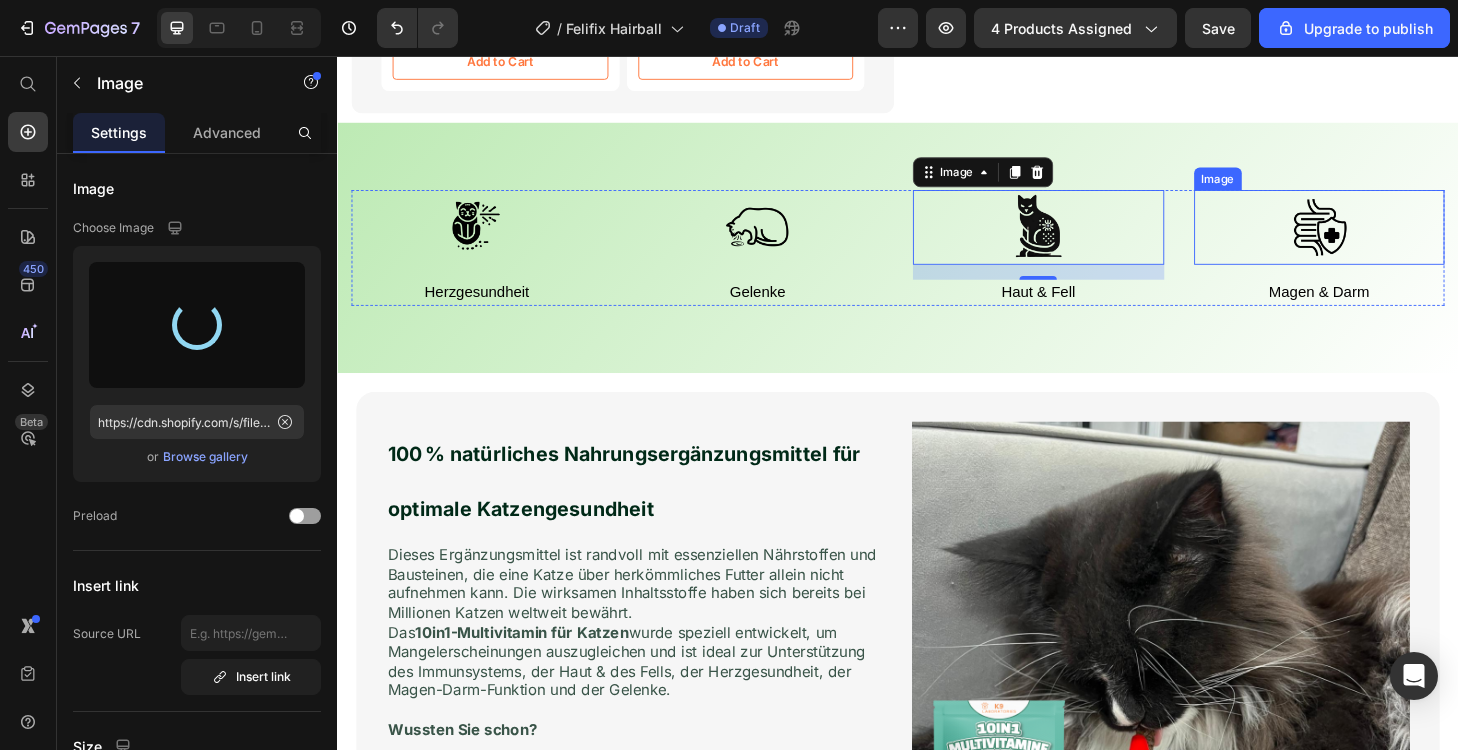 type on "https://cdn.shopify.com/s/files/1/0903/3220/1296/files/gempages_571751558027412295-447f7006-c7b5-49bf-97d5-9c9de1ab1818.png" 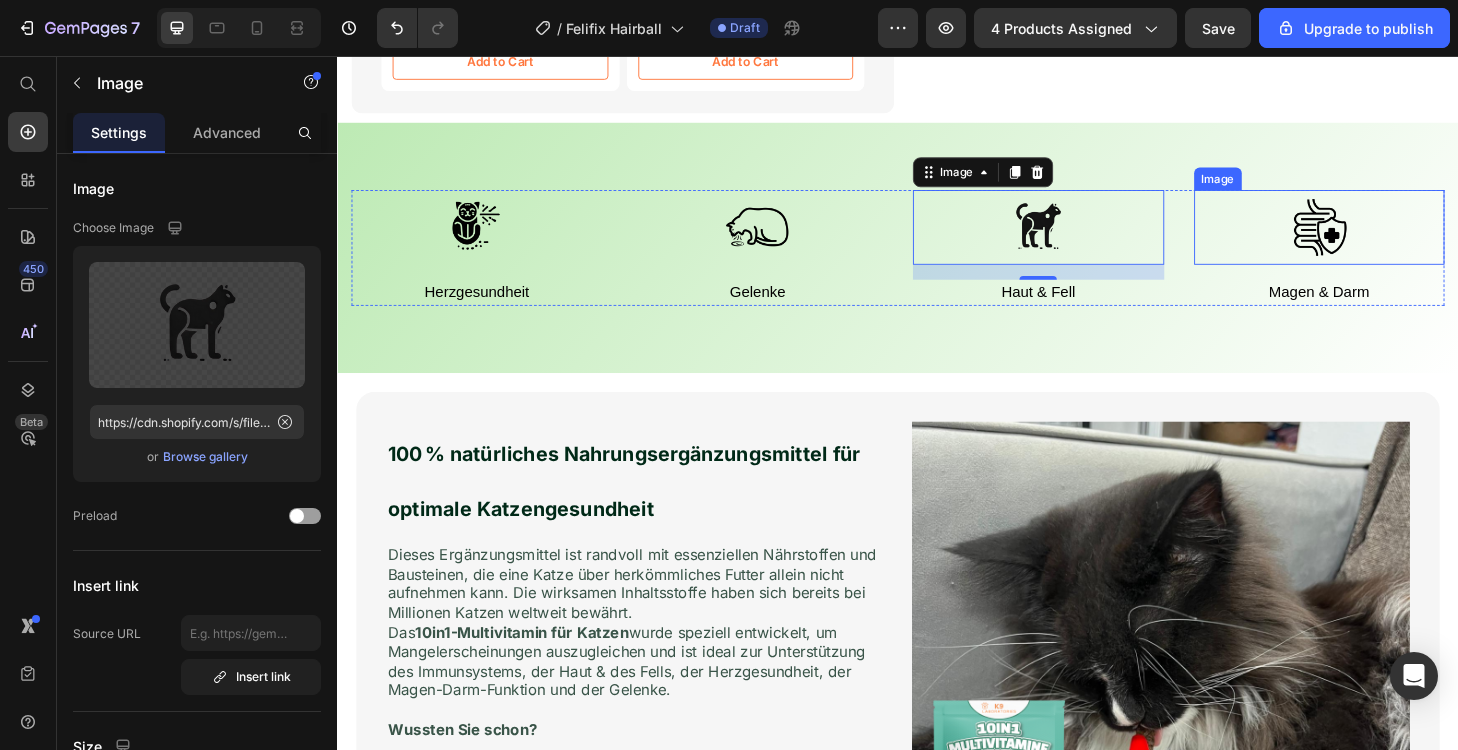 click at bounding box center (1388, 239) 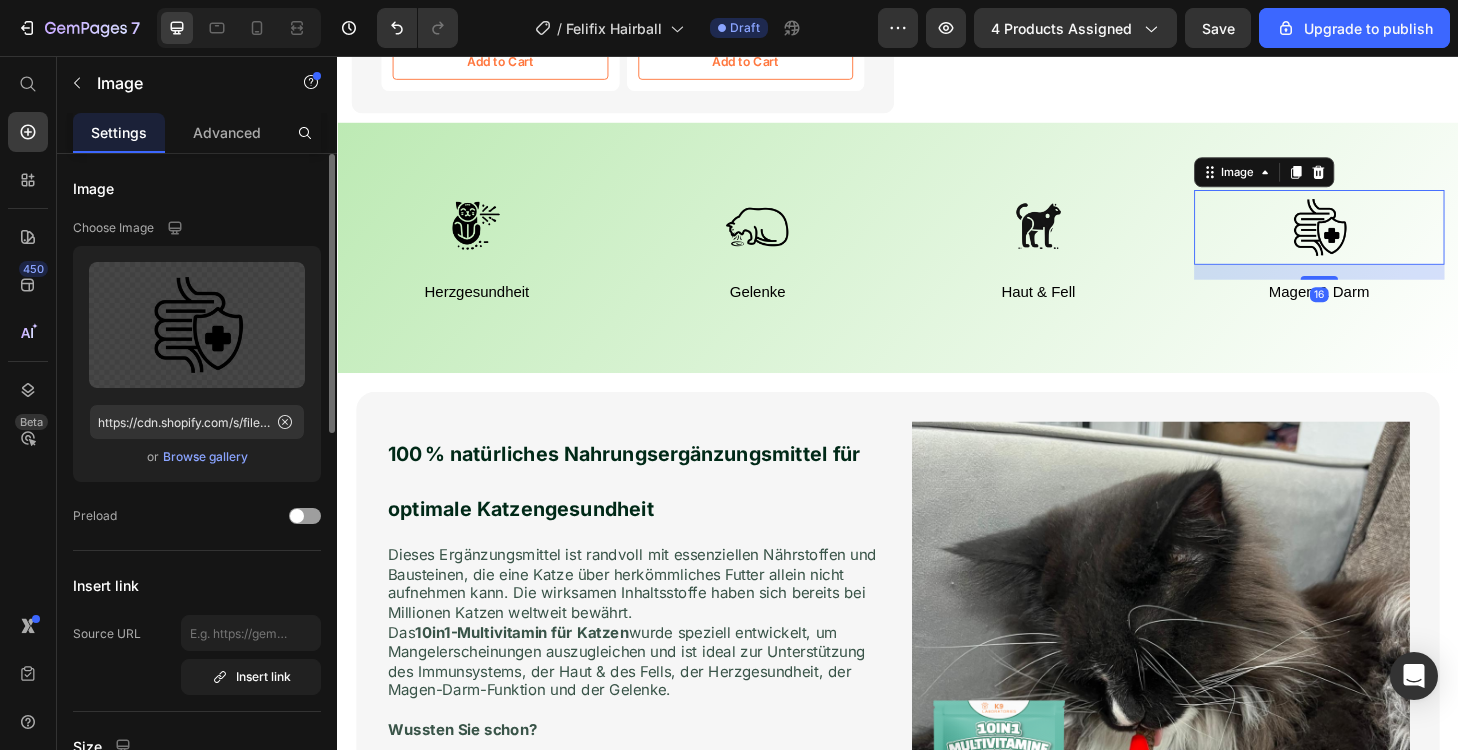 click on "Browse gallery" at bounding box center (205, 457) 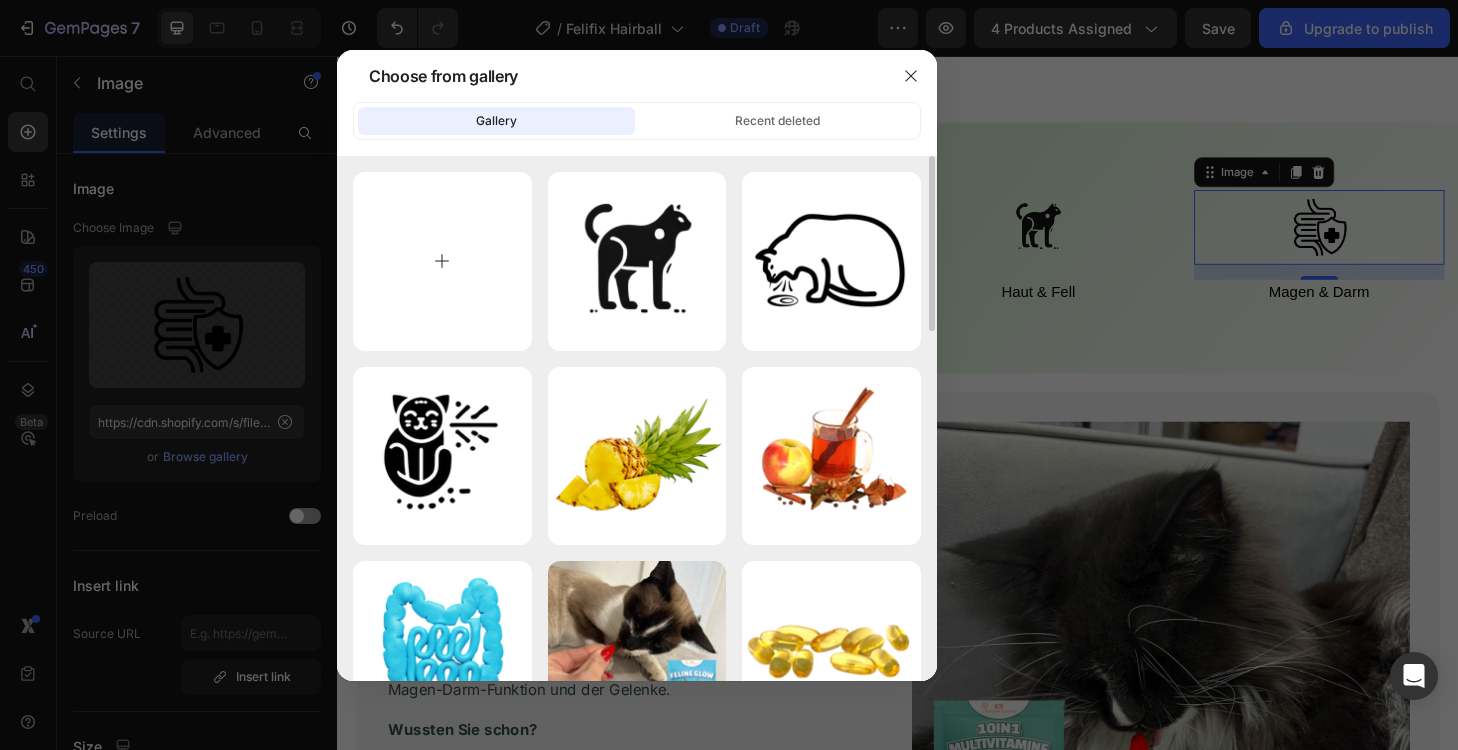click at bounding box center [442, 261] 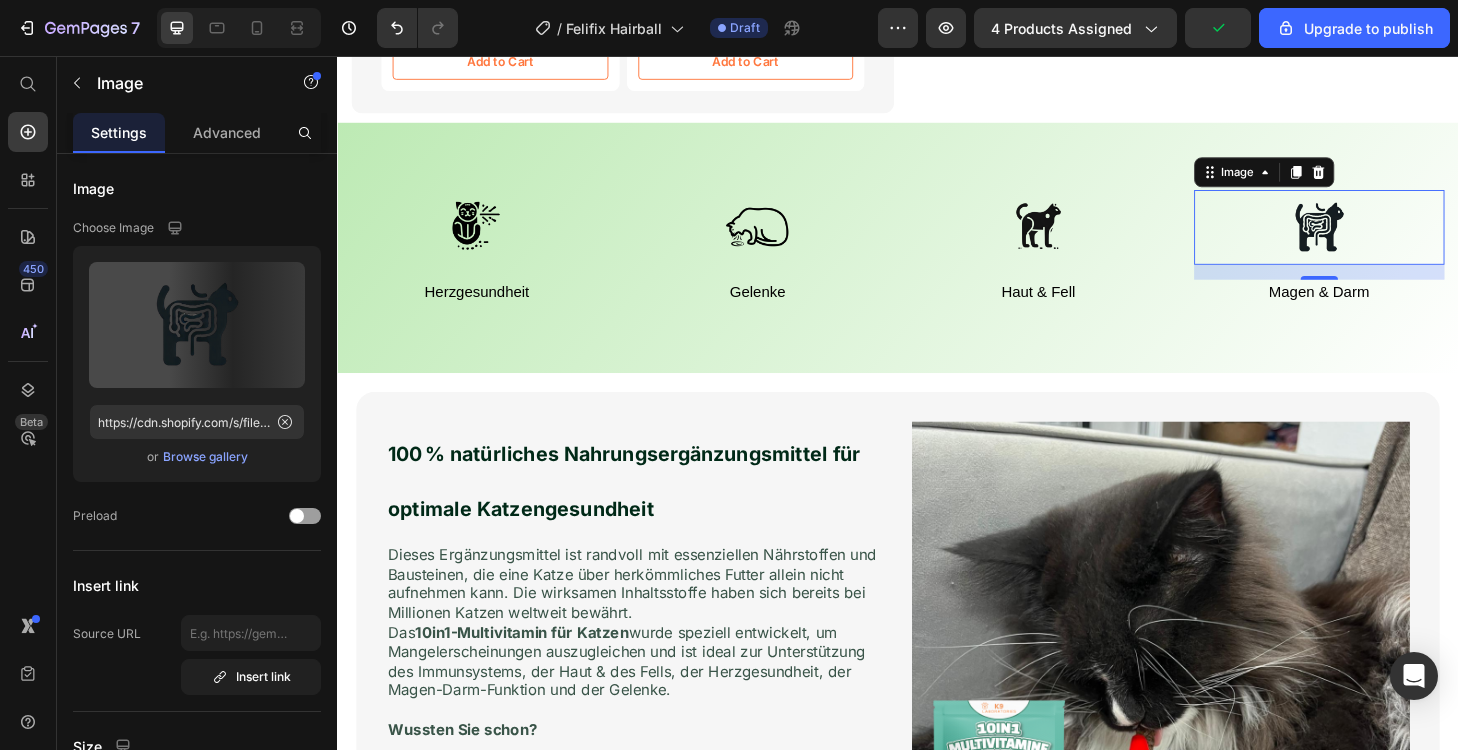 type on "https://cdn.shopify.com/s/files/1/0903/3220/1296/files/gempages_571751558027412295-0e333036-b452-4c6a-a148-eb45840ce230.png" 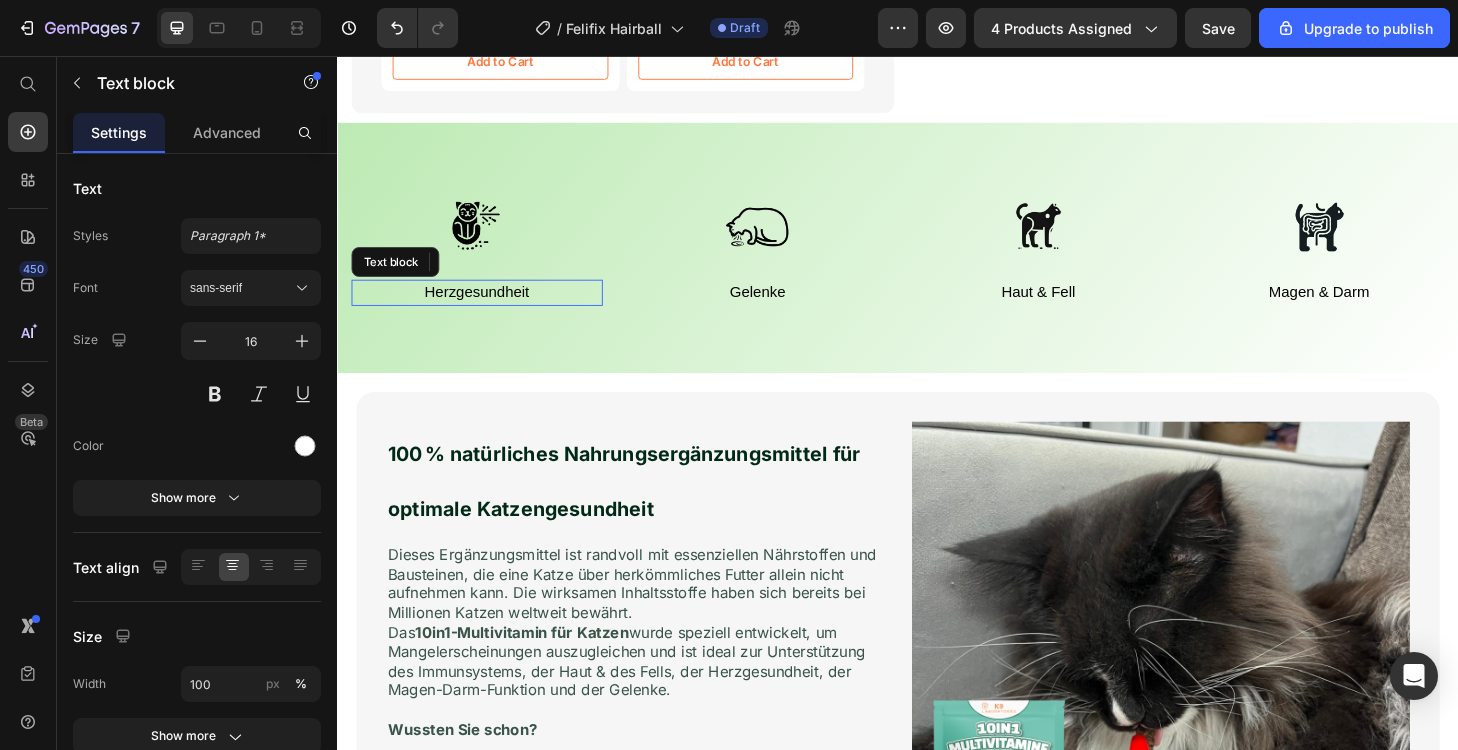 drag, startPoint x: 491, startPoint y: 295, endPoint x: 480, endPoint y: 304, distance: 14.21267 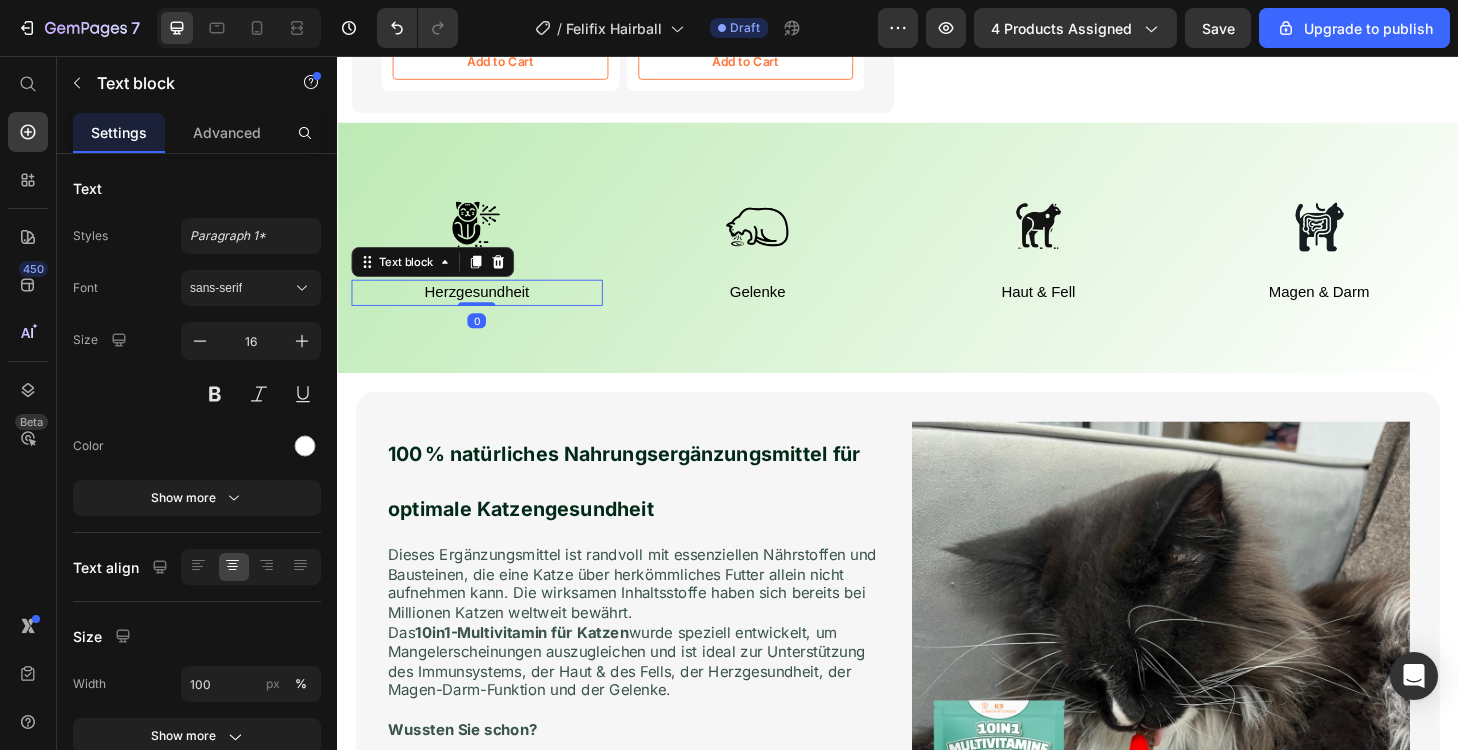 click on "Herzgesundheit" at bounding box center [486, 308] 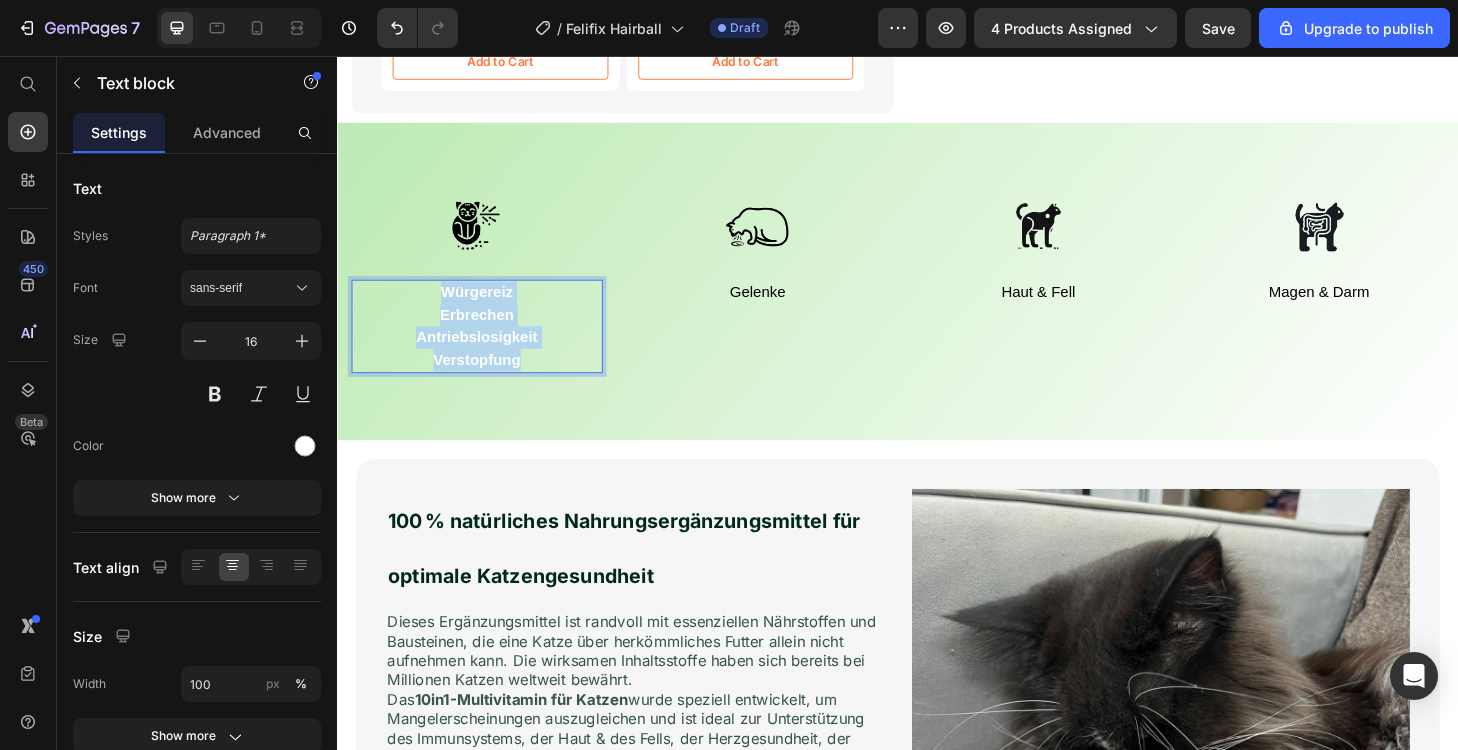 drag, startPoint x: 549, startPoint y: 371, endPoint x: 418, endPoint y: 294, distance: 151.95393 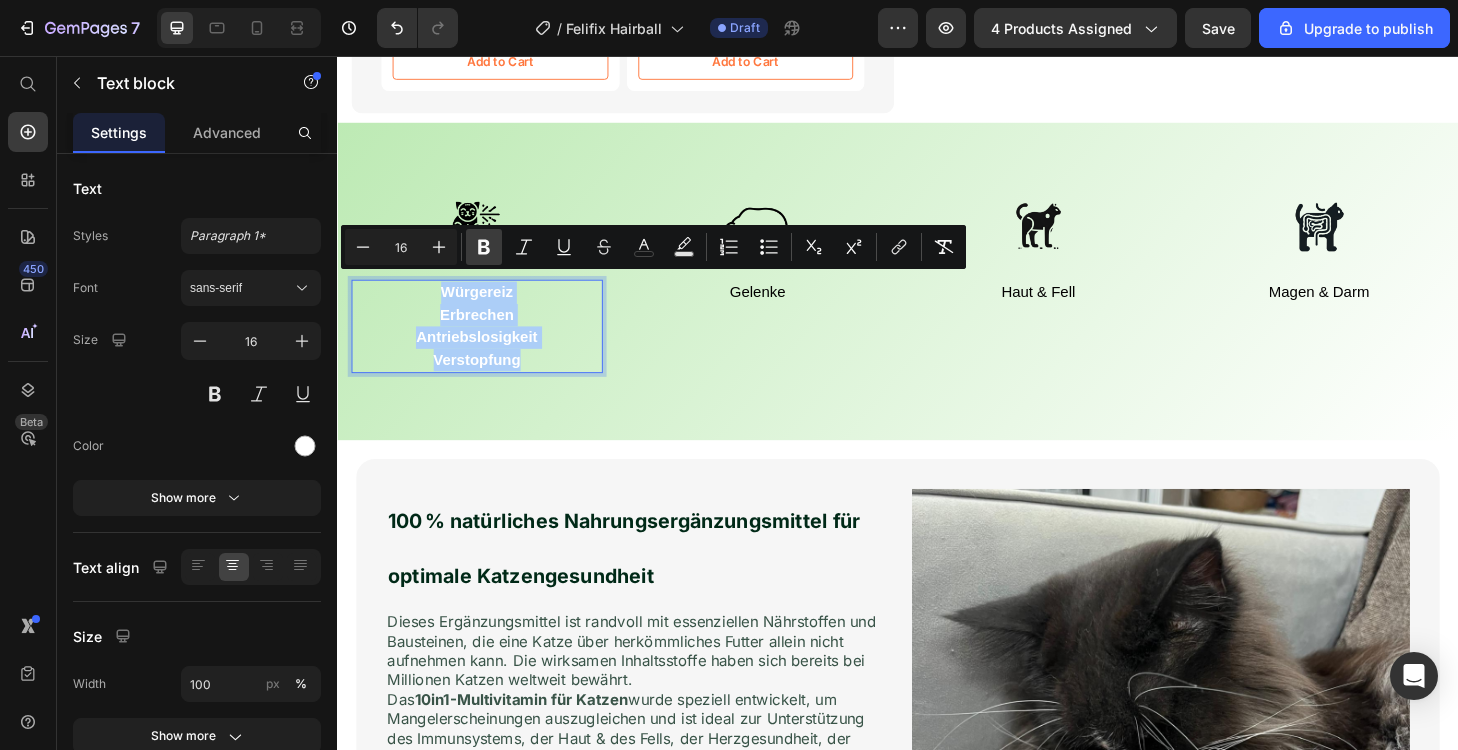 click 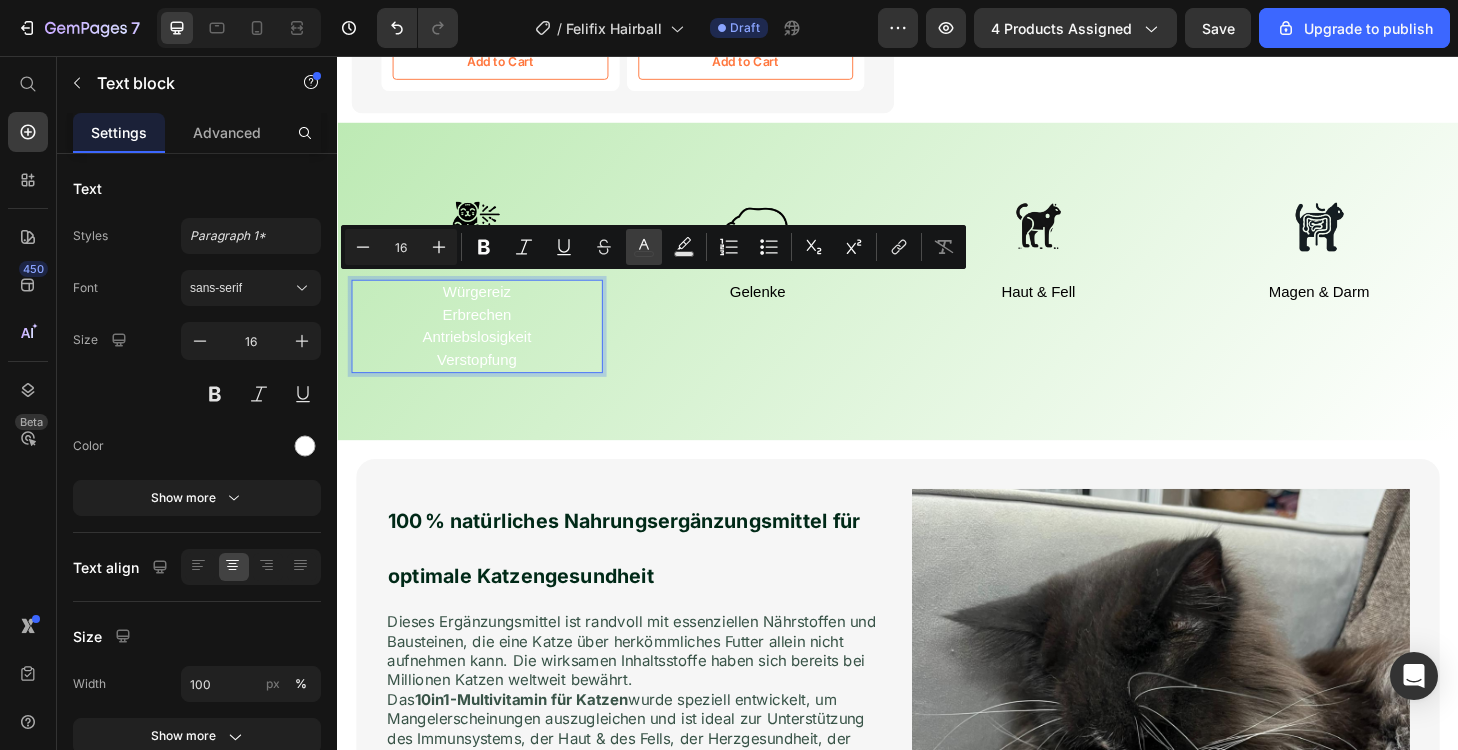 click 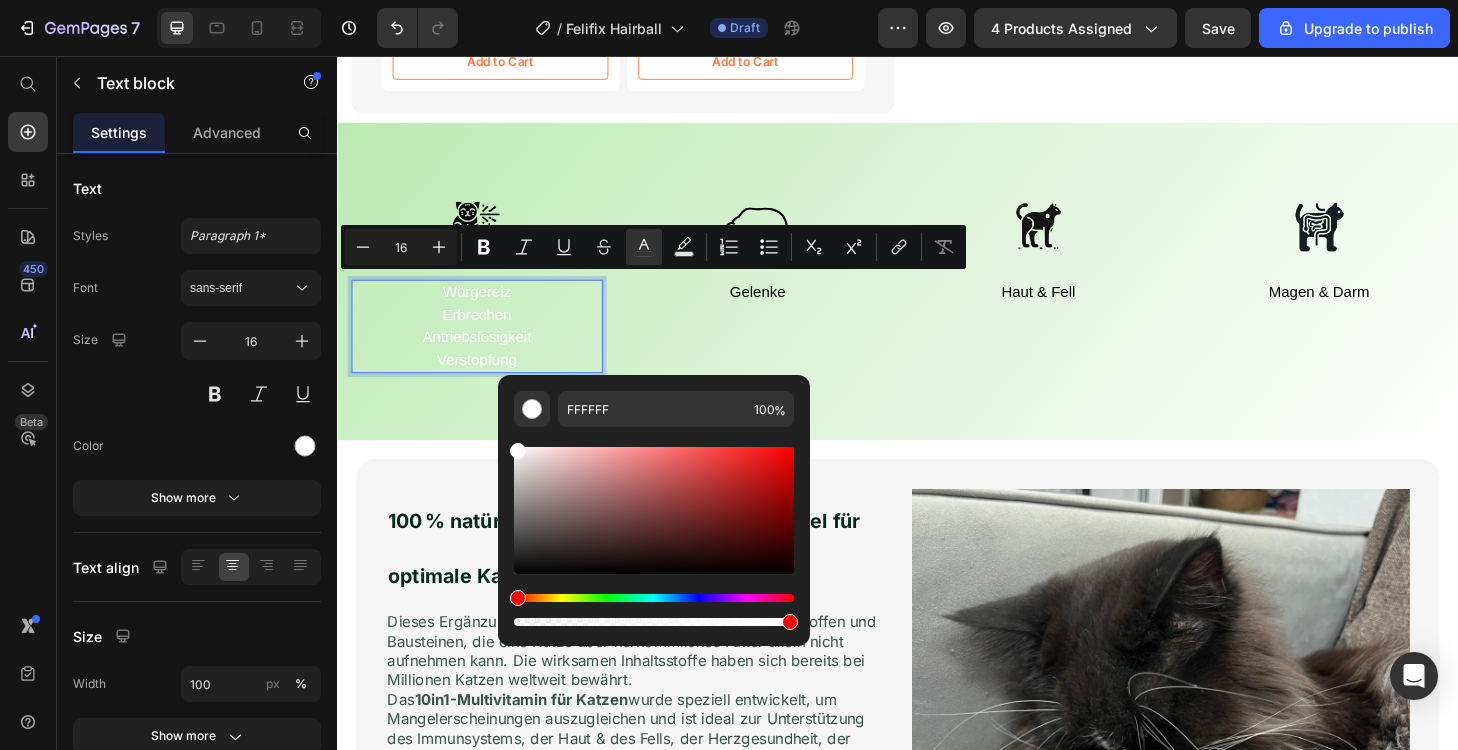 click at bounding box center (654, 510) 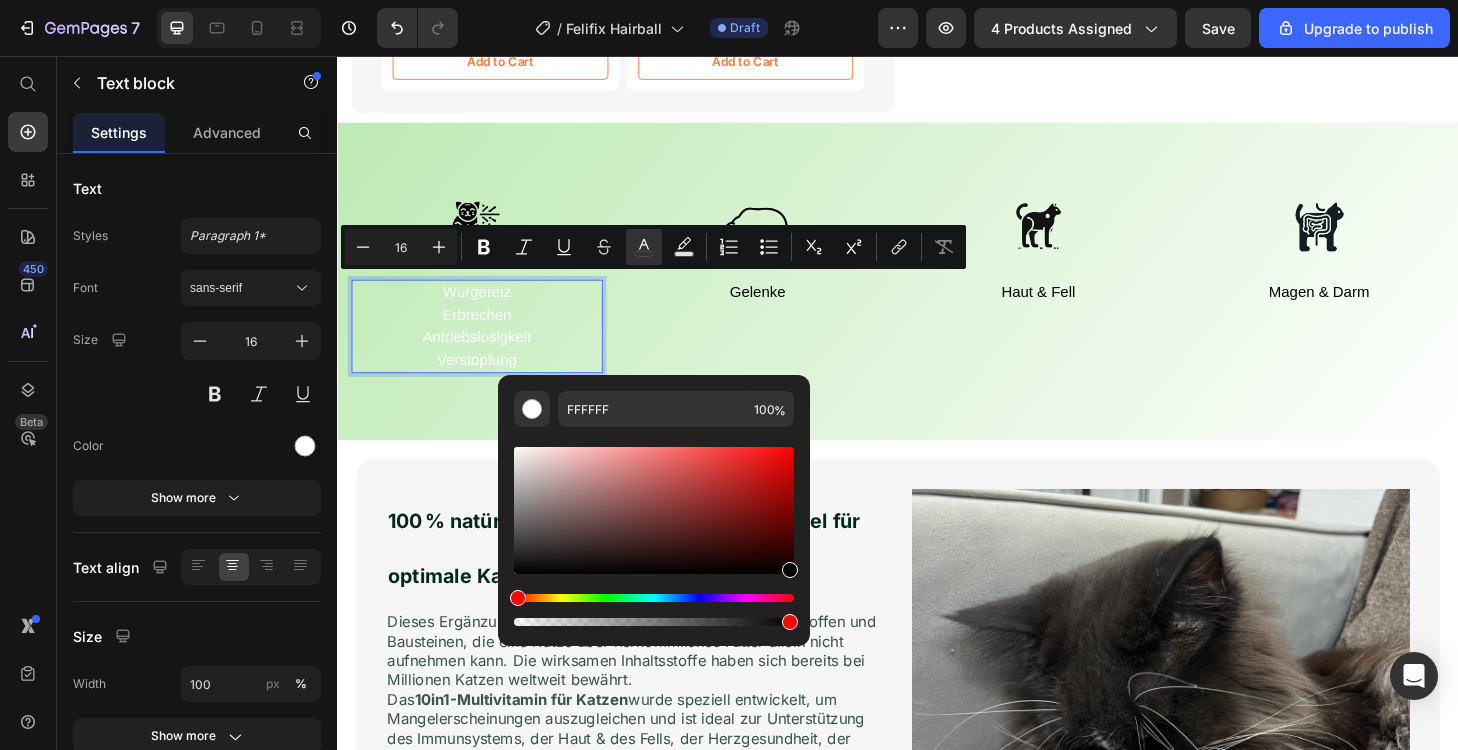 type on "020000" 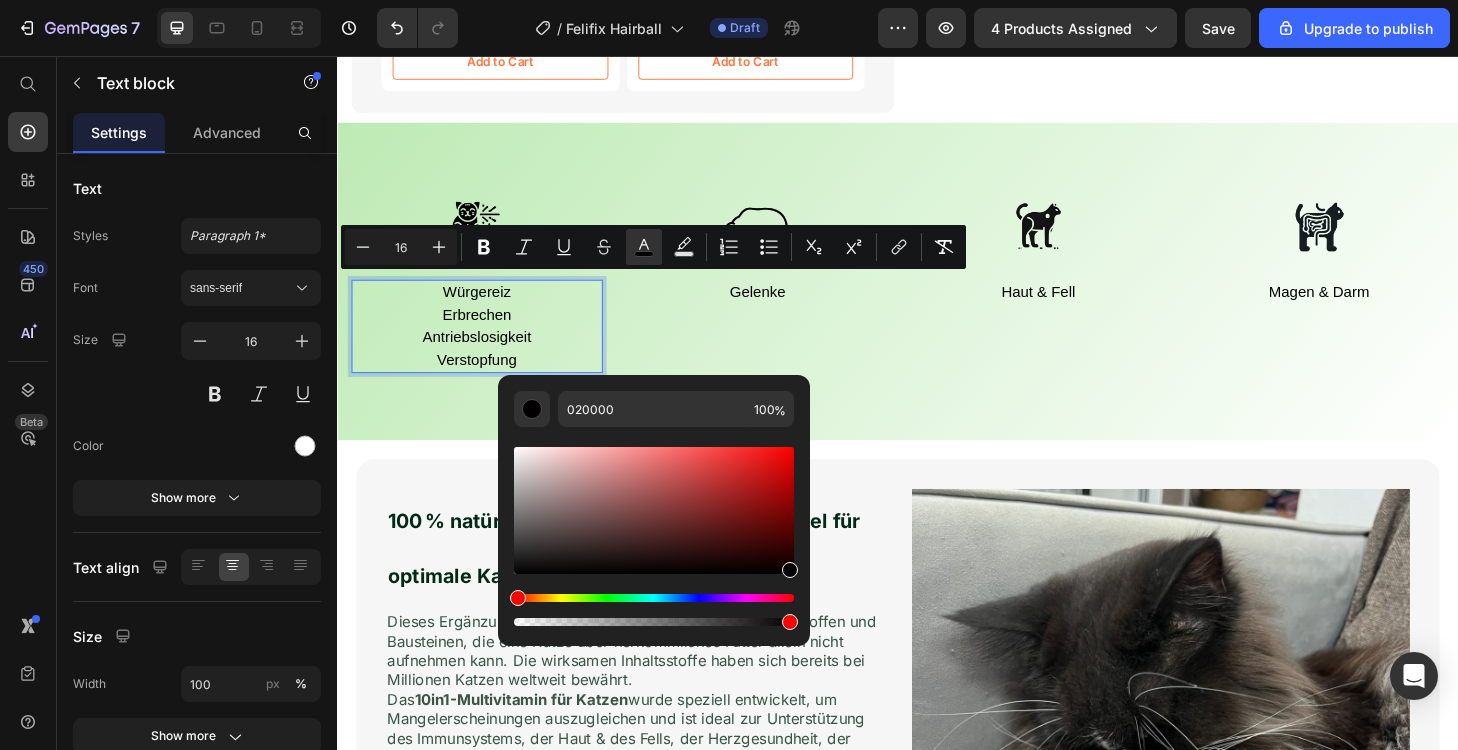 click on "Antriebslosigkeit" at bounding box center (486, 357) 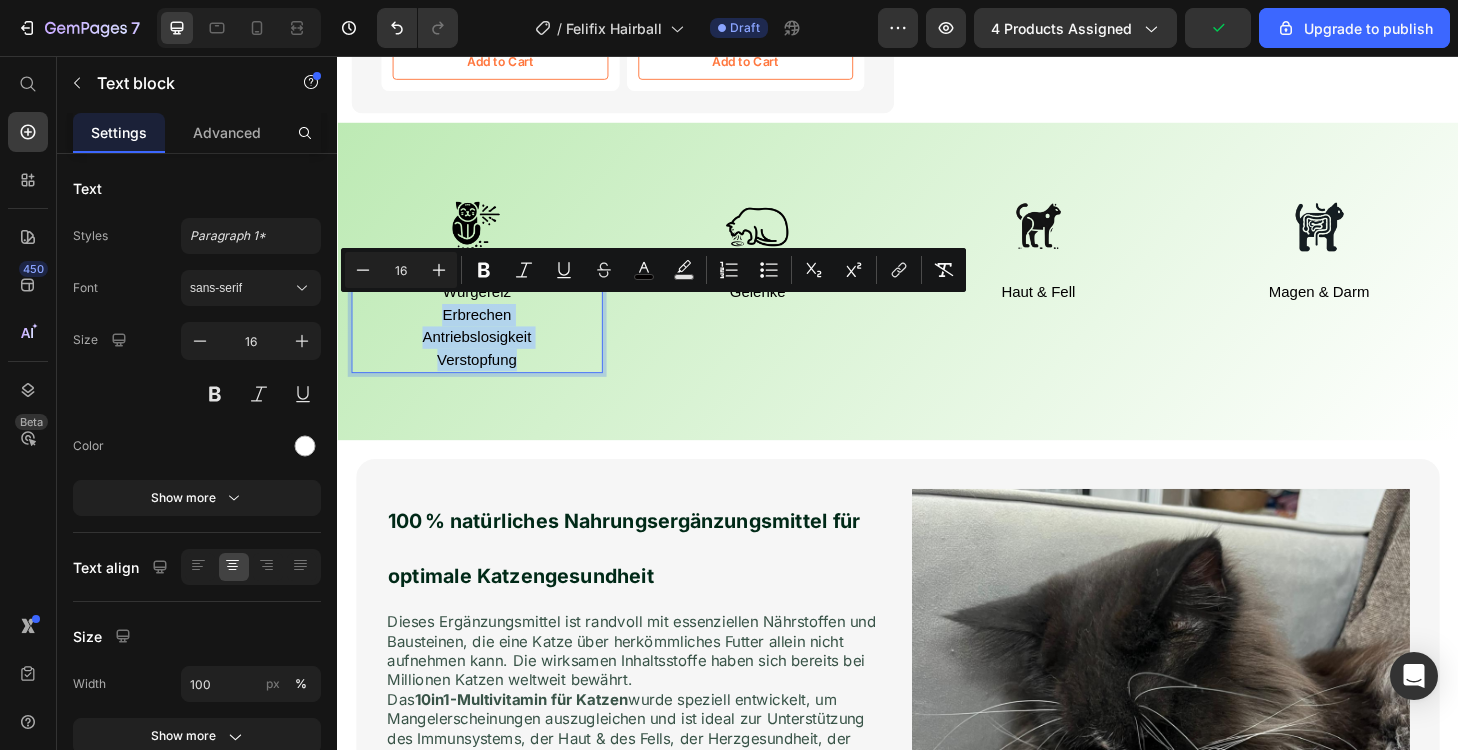 drag, startPoint x: 547, startPoint y: 373, endPoint x: 437, endPoint y: 324, distance: 120.4201 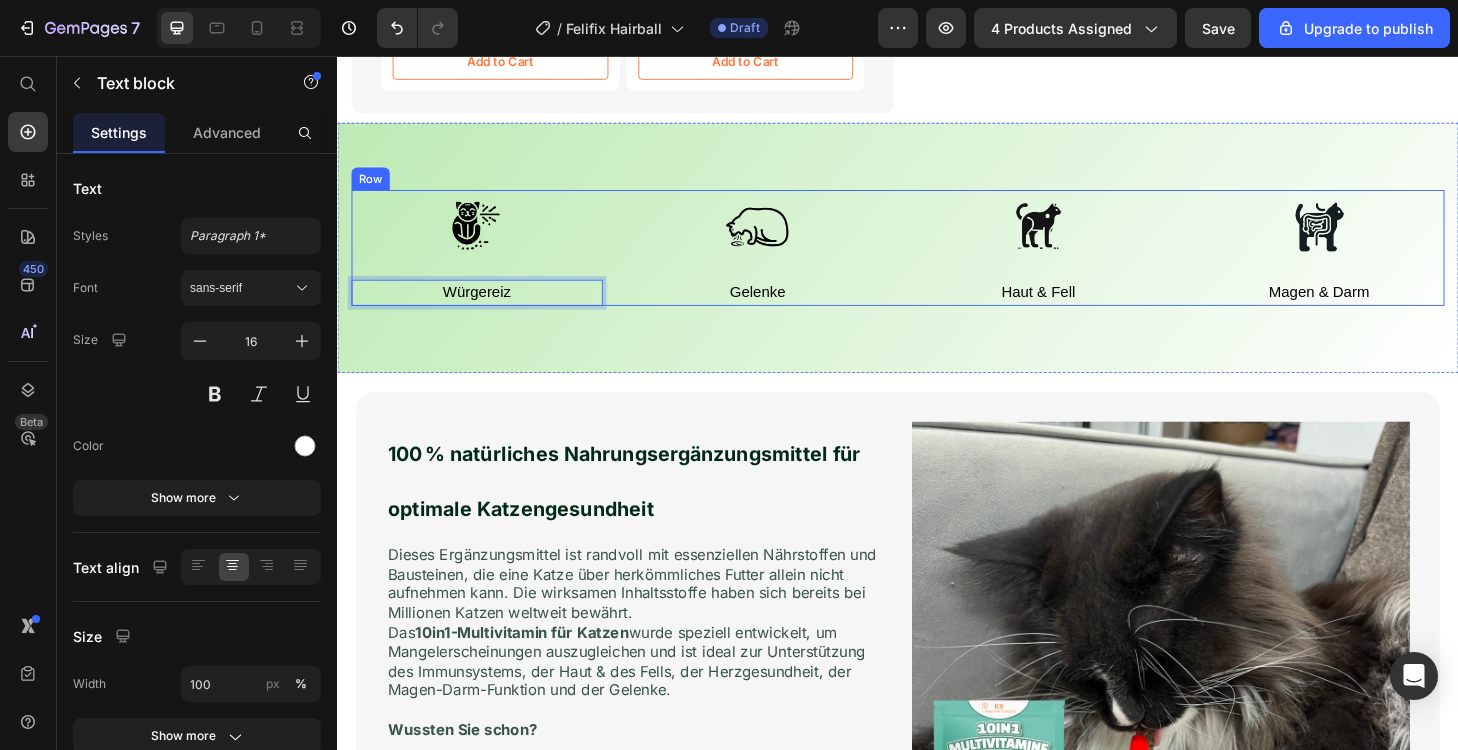 click on "Gelenke" at bounding box center (787, 308) 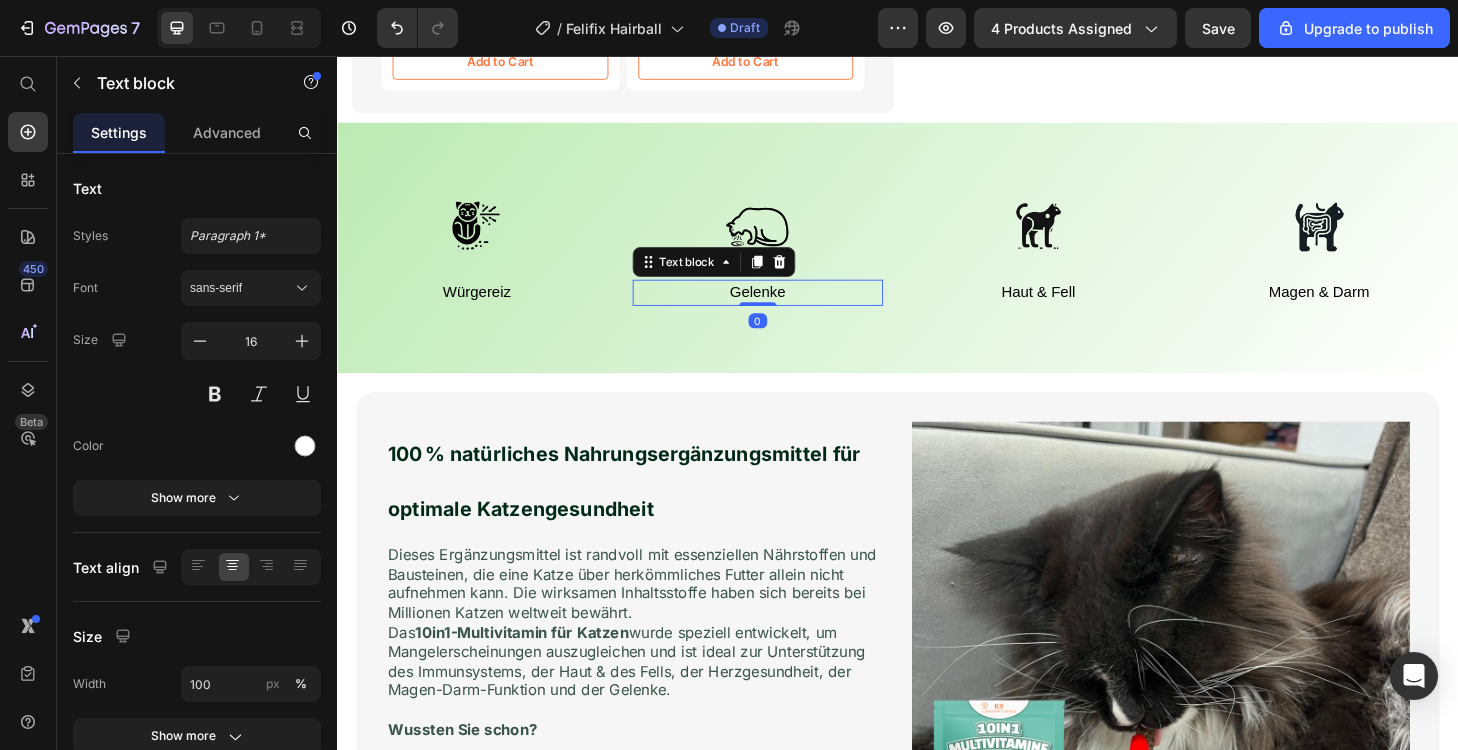 click on "Gelenke" at bounding box center (787, 308) 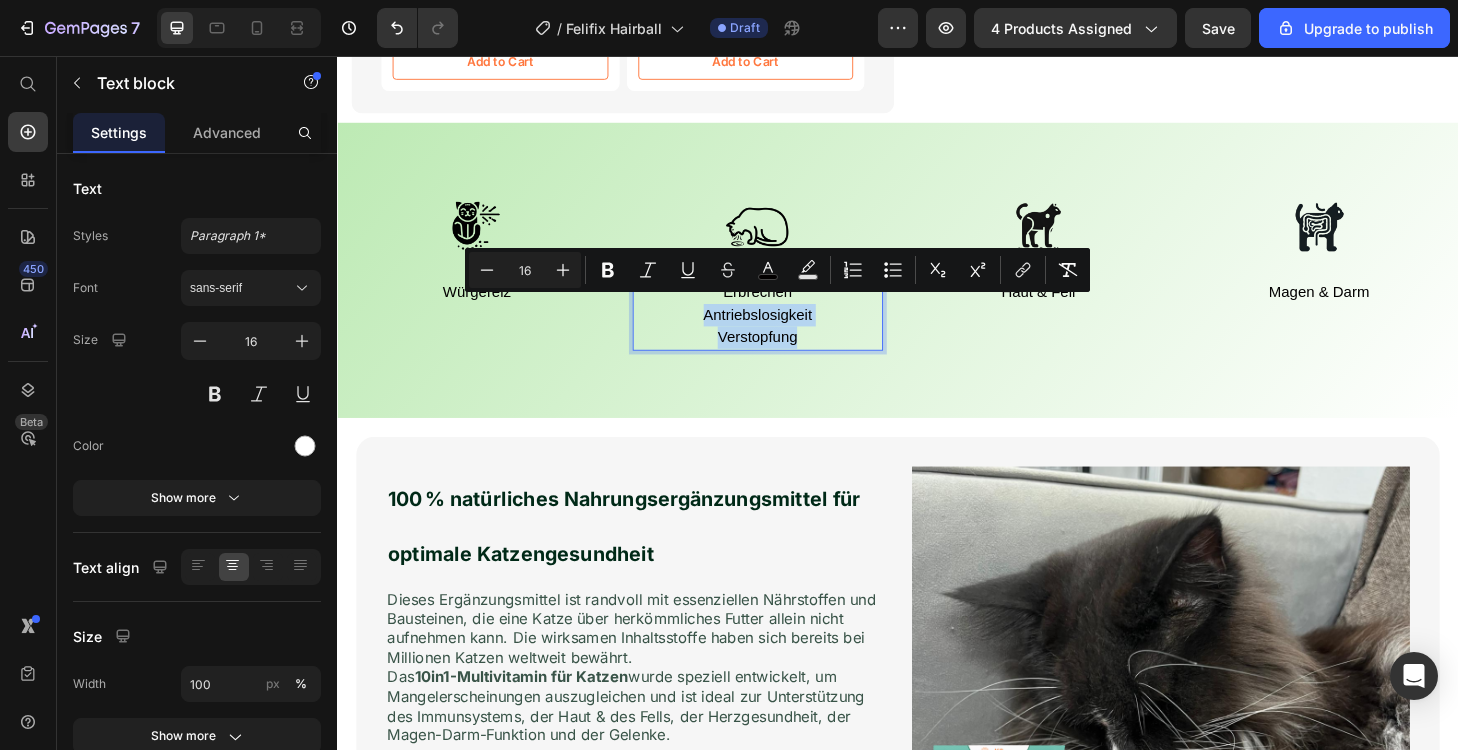 drag, startPoint x: 847, startPoint y: 342, endPoint x: 708, endPoint y: 324, distance: 140.16063 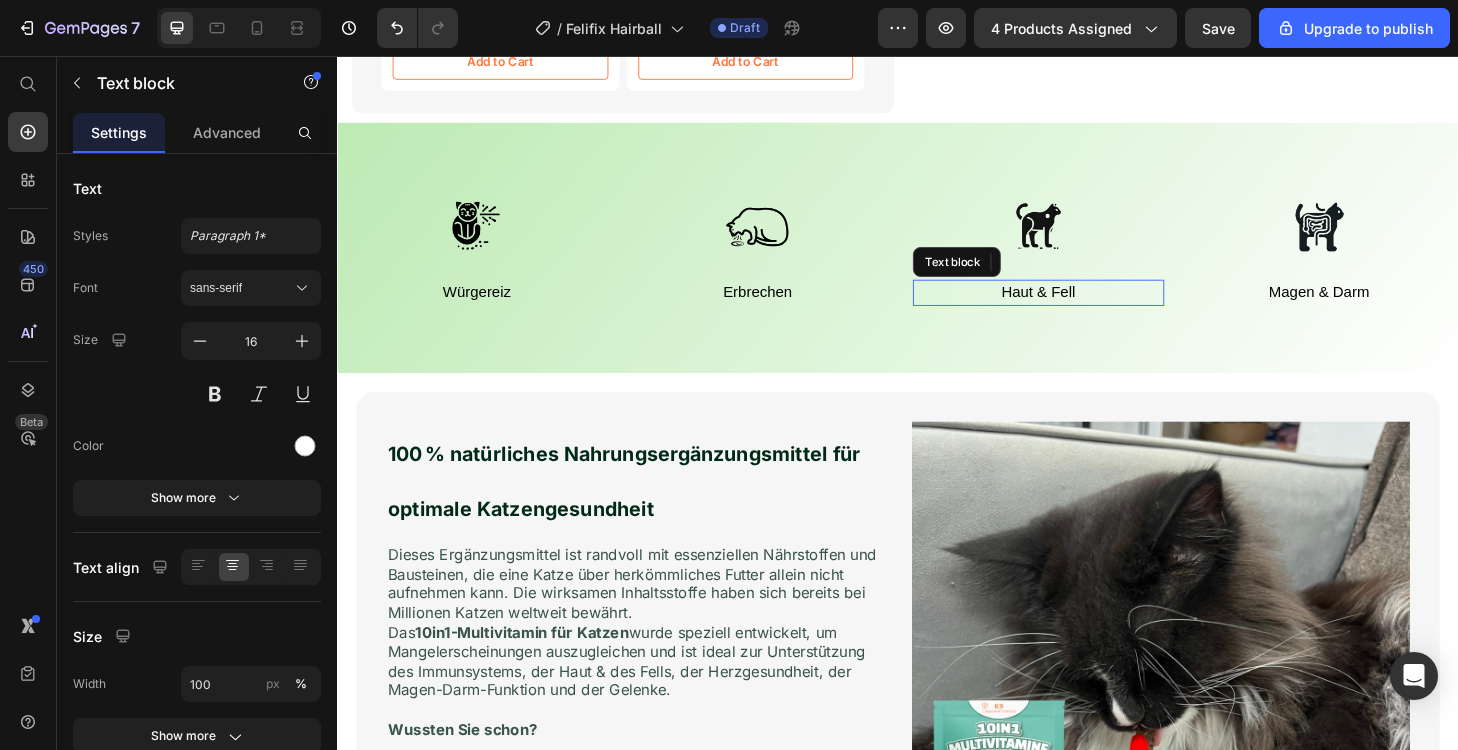 click on "Haut & Fell" at bounding box center [1087, 309] 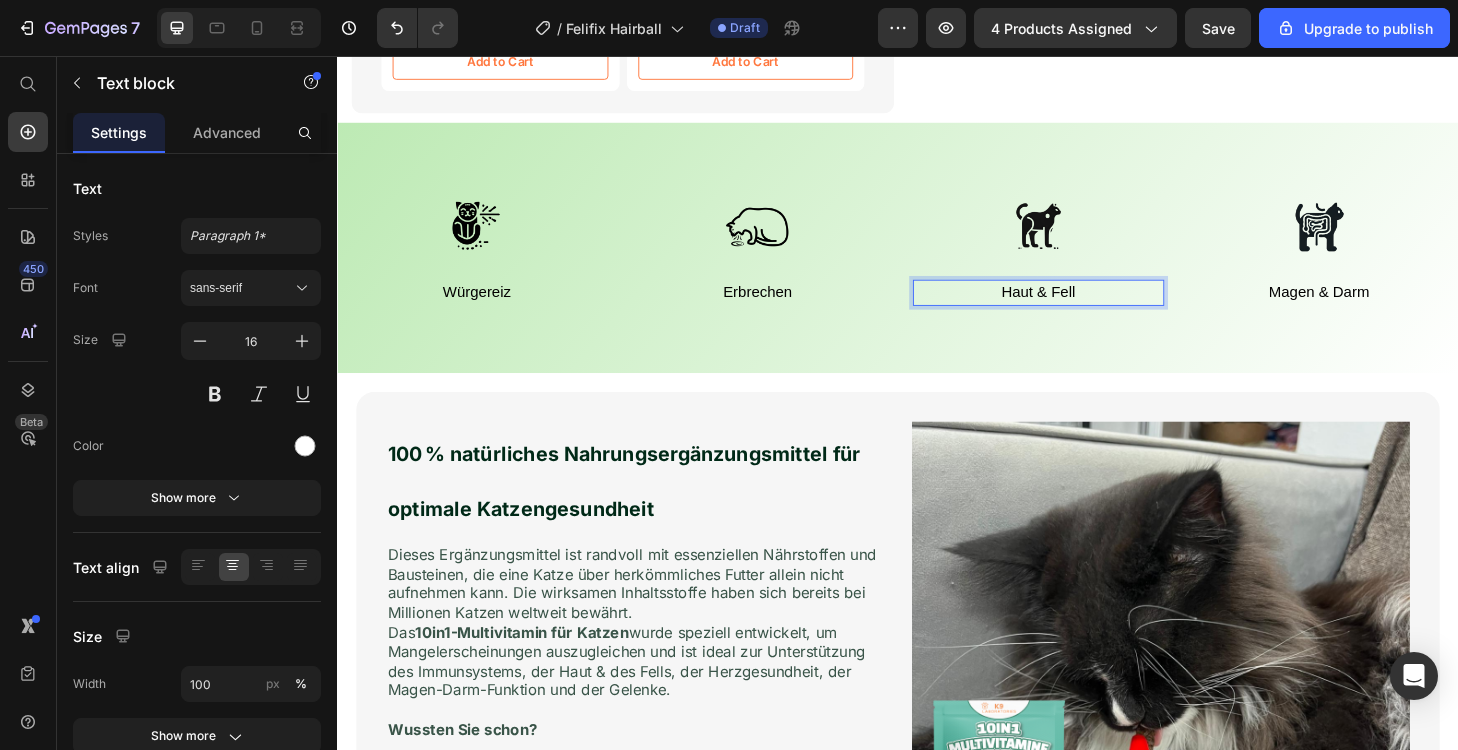 click on "Haut & Fell" at bounding box center (1087, 308) 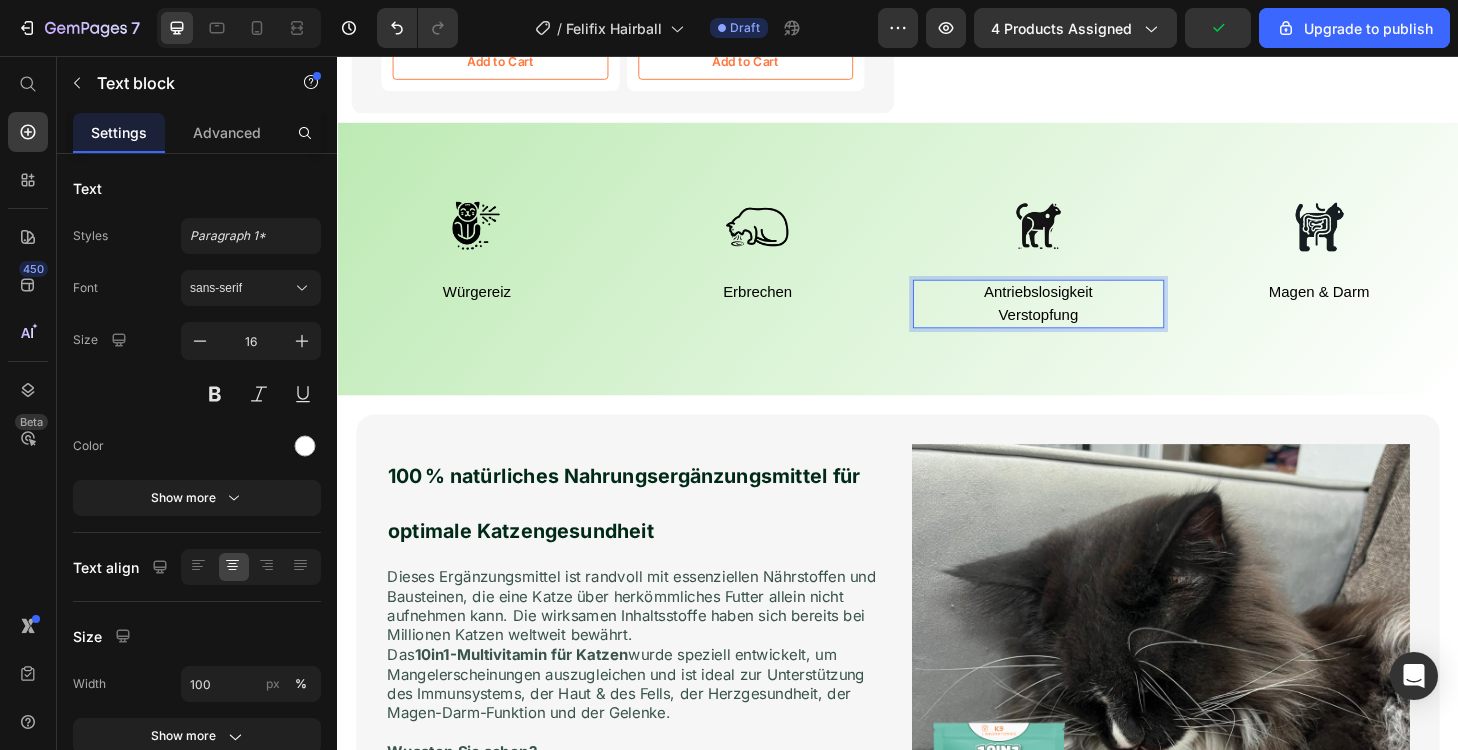 click on "Verstopfung" at bounding box center [1087, 333] 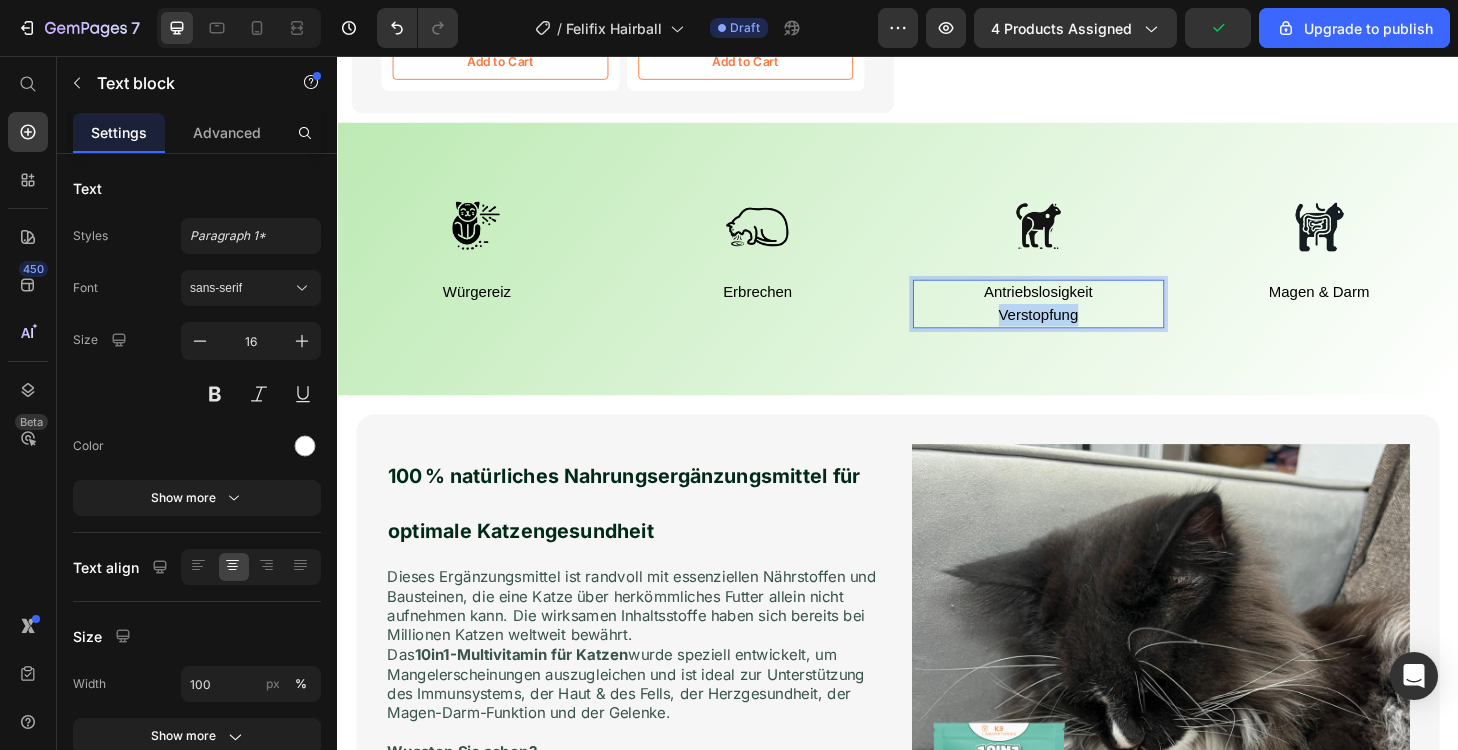 click on "Verstopfung" at bounding box center (1087, 333) 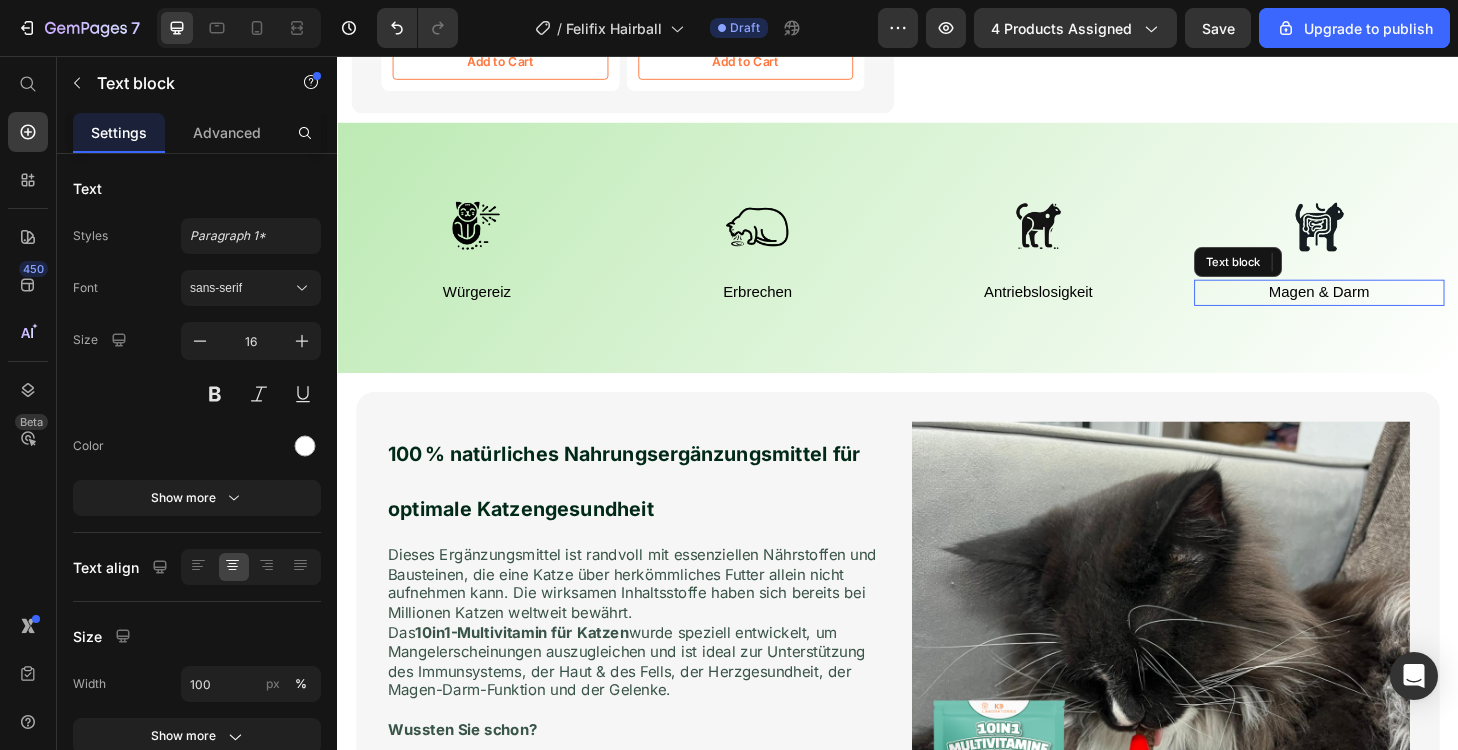 click on "Magen & Darm" at bounding box center [1388, 308] 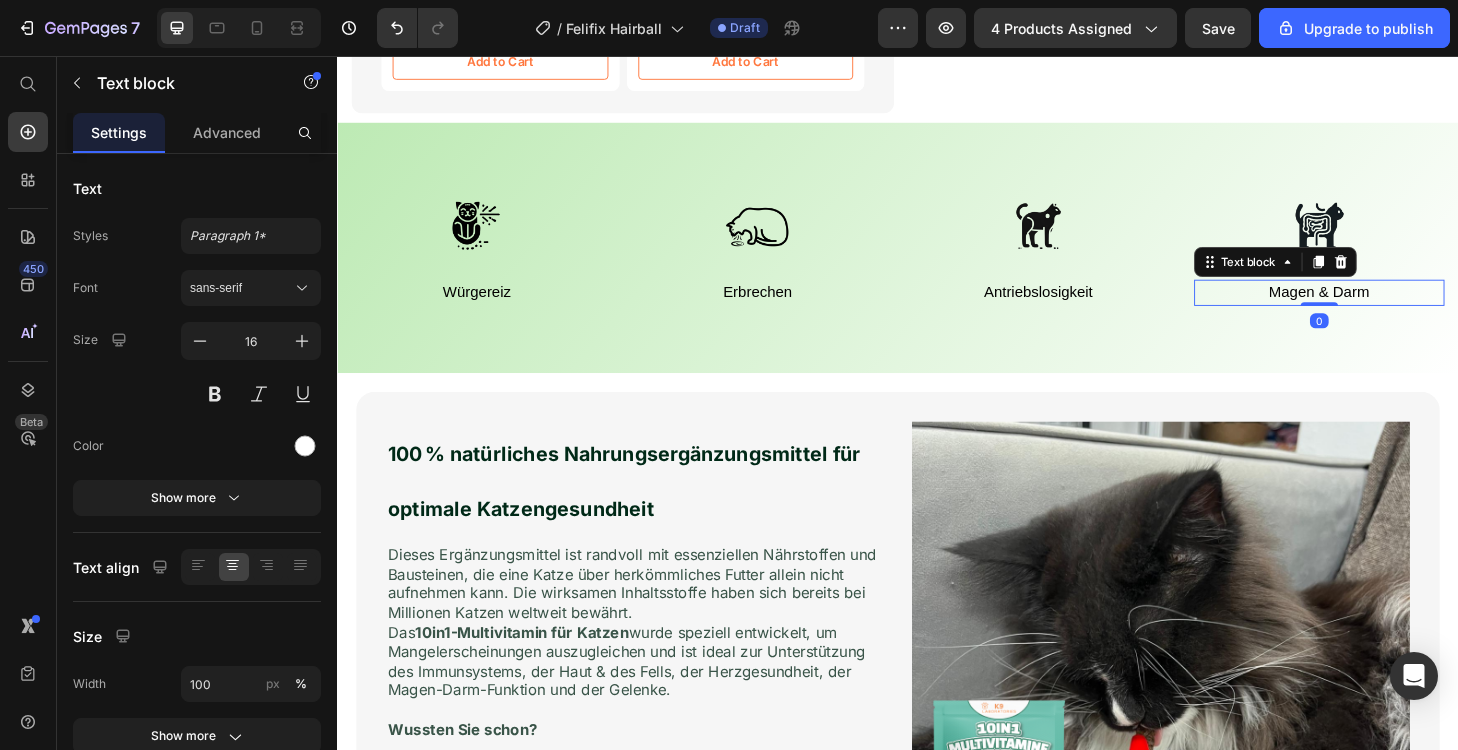 click on "Magen & Darm" at bounding box center (1388, 308) 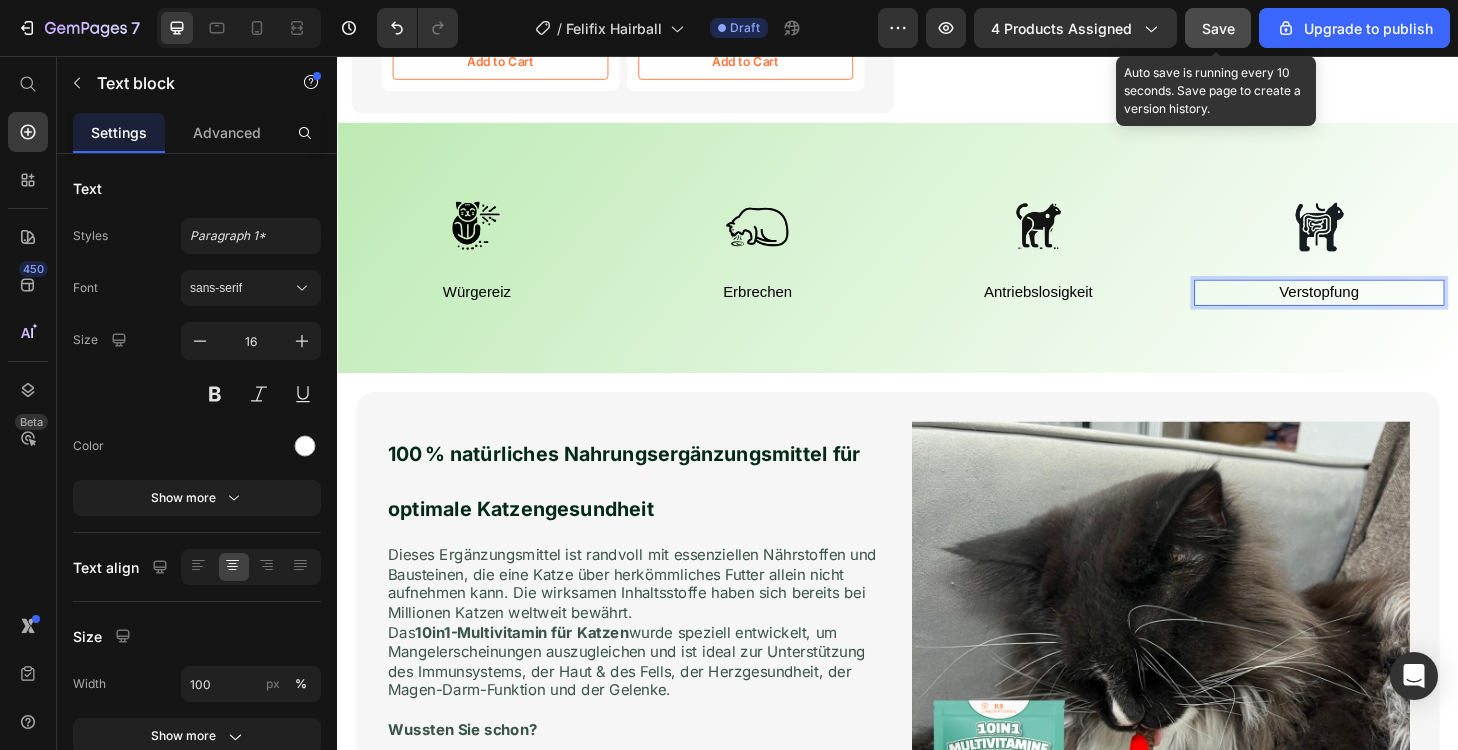click on "Save" 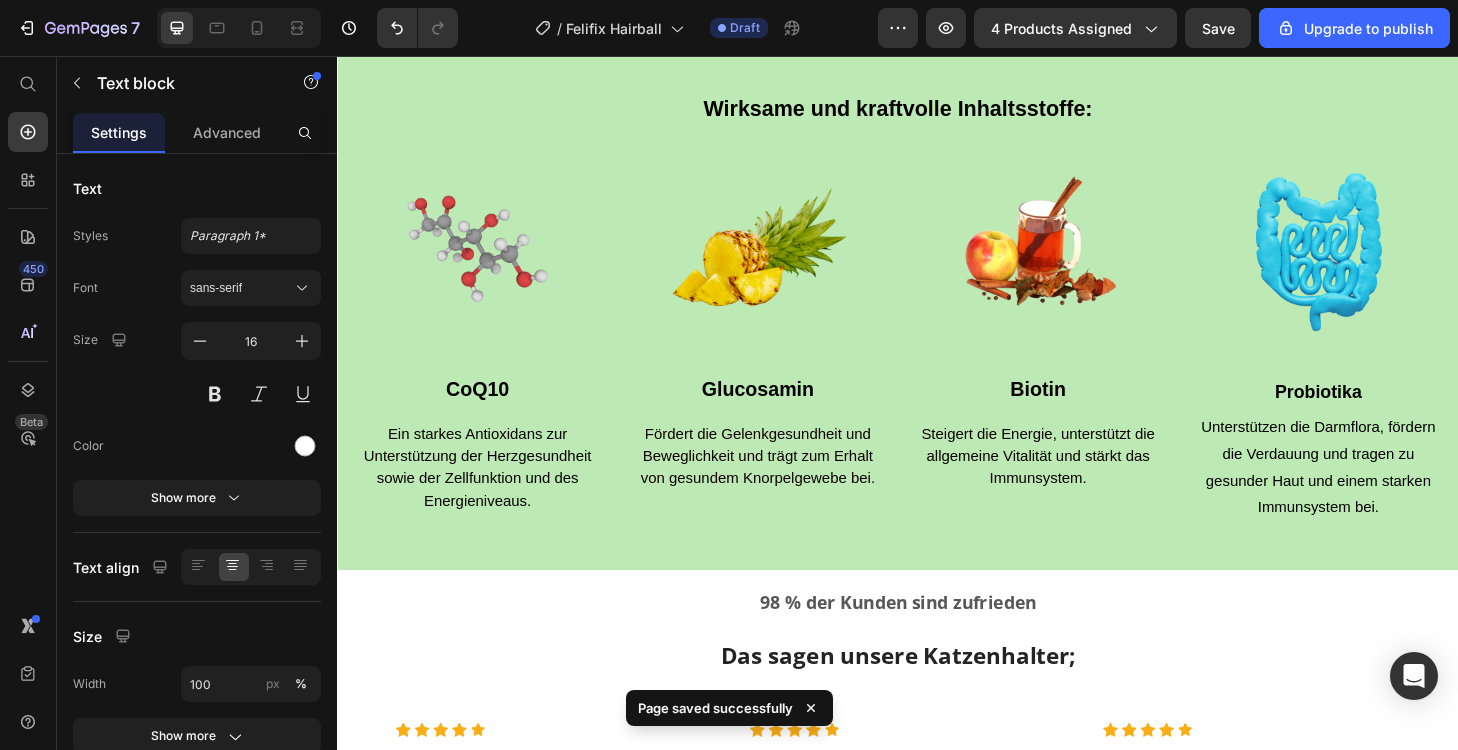 scroll, scrollTop: 2274, scrollLeft: 0, axis: vertical 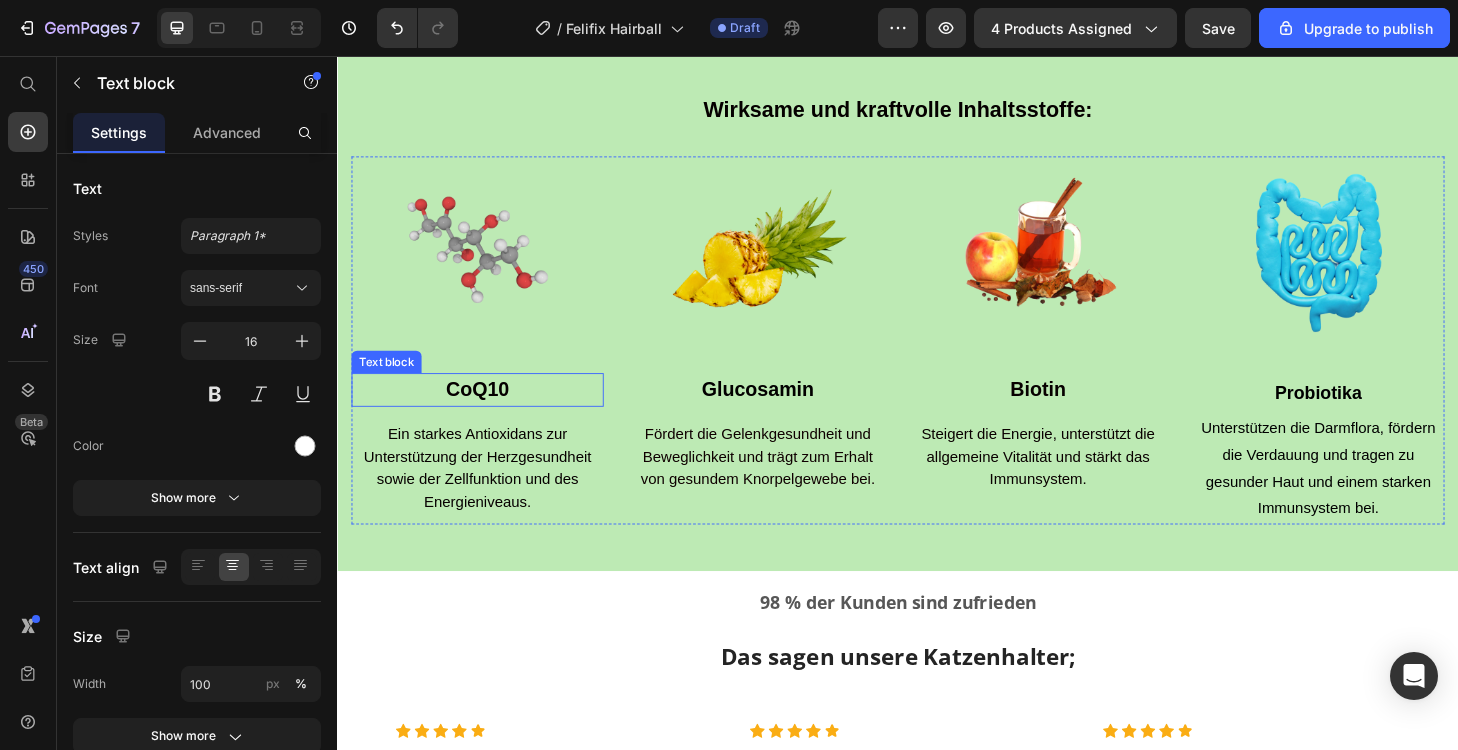 click on "CoQ10" at bounding box center (487, 412) 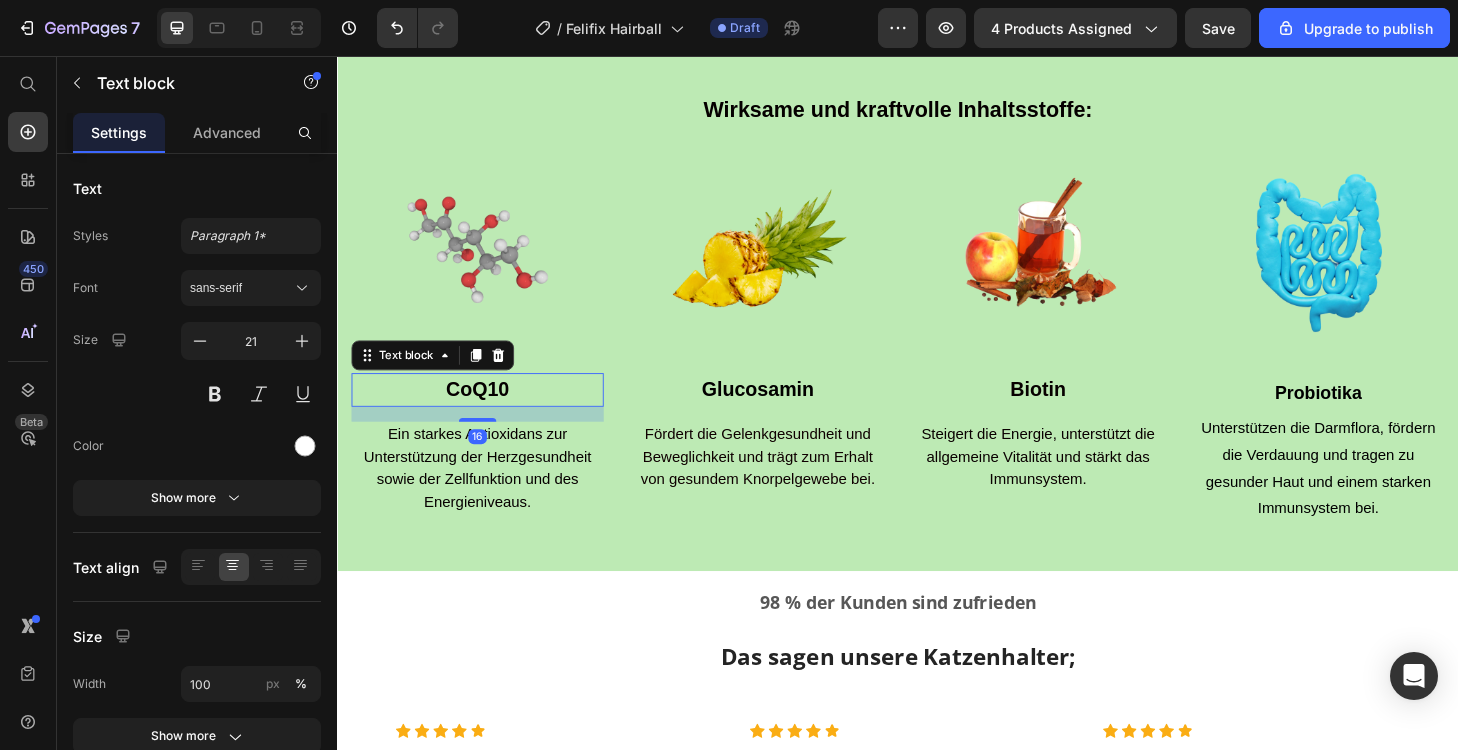click on "CoQ10" at bounding box center (487, 412) 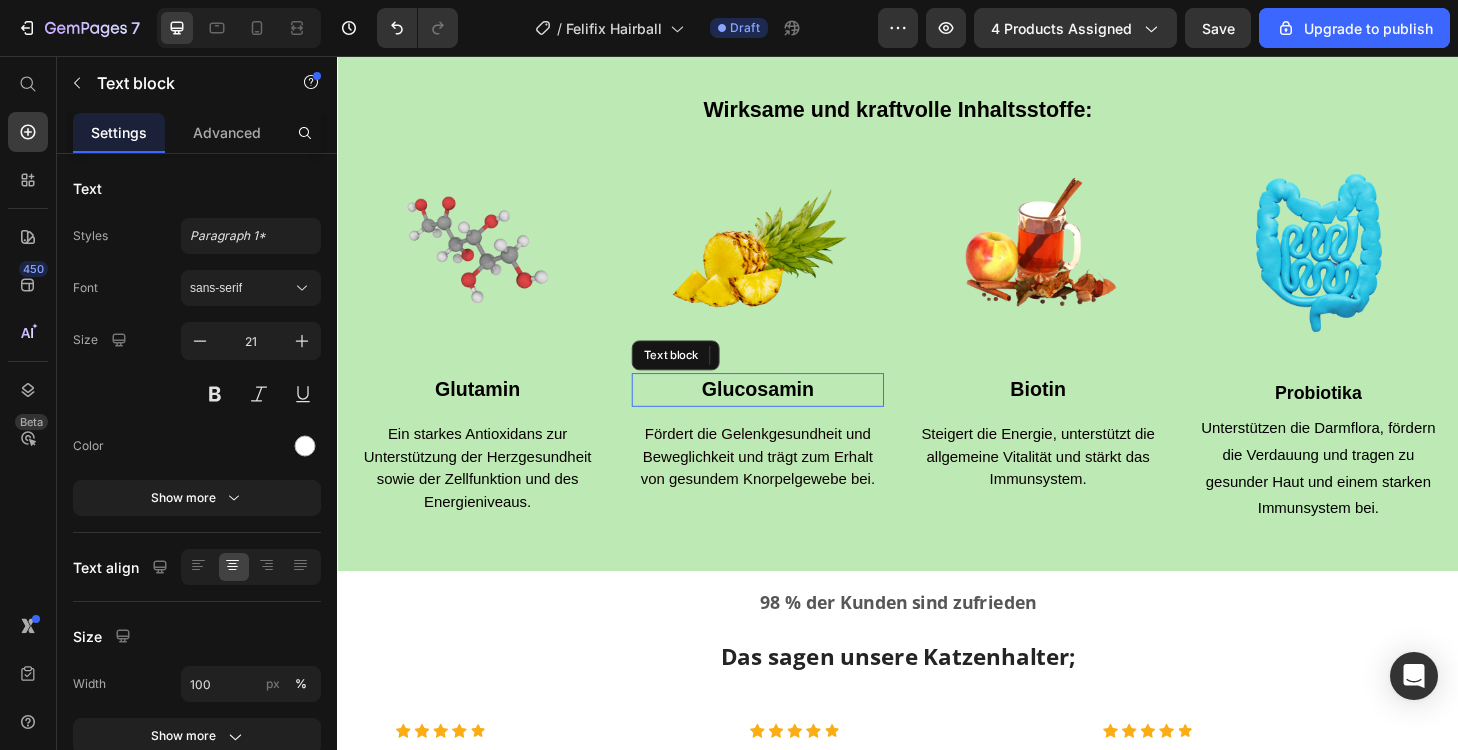 click on "Glucosamin" at bounding box center [787, 412] 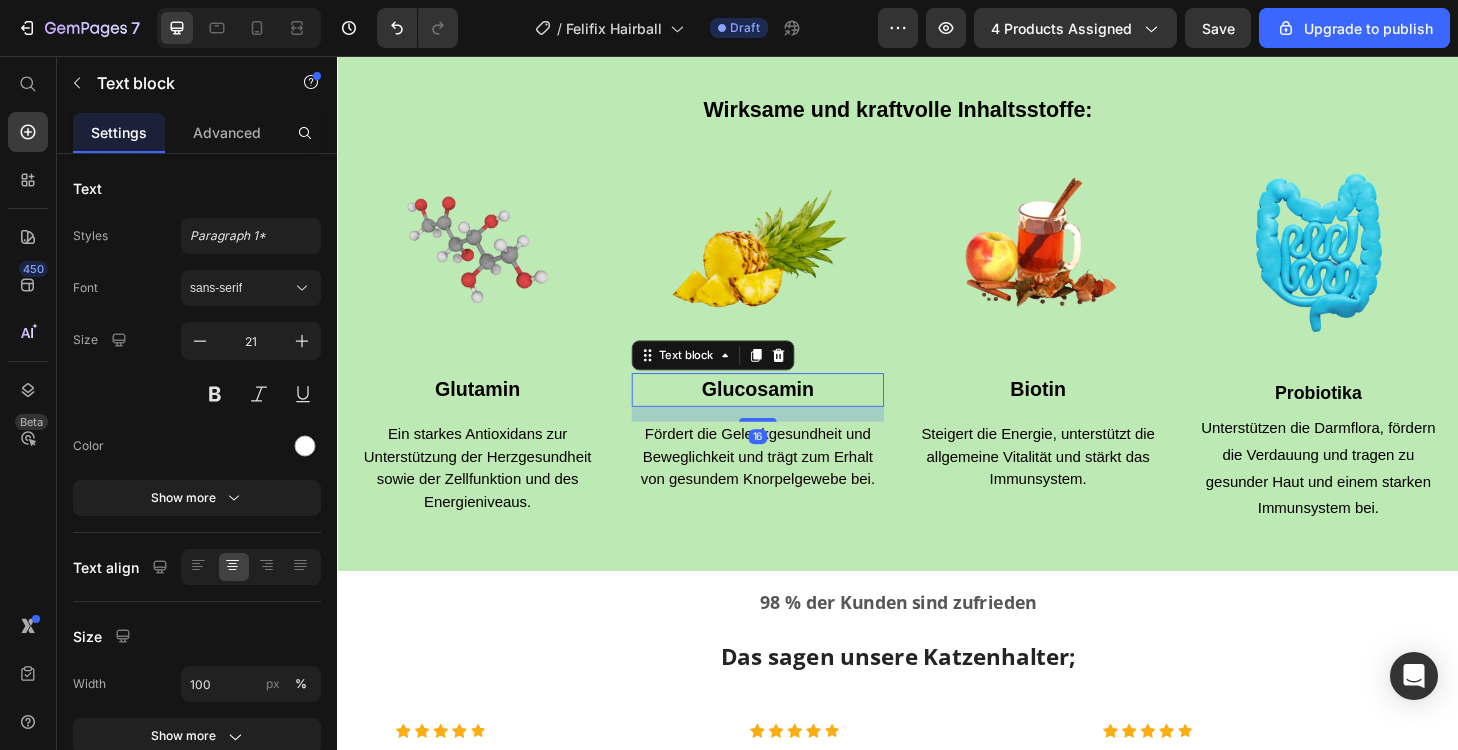 click on "Glucosamin" at bounding box center (787, 412) 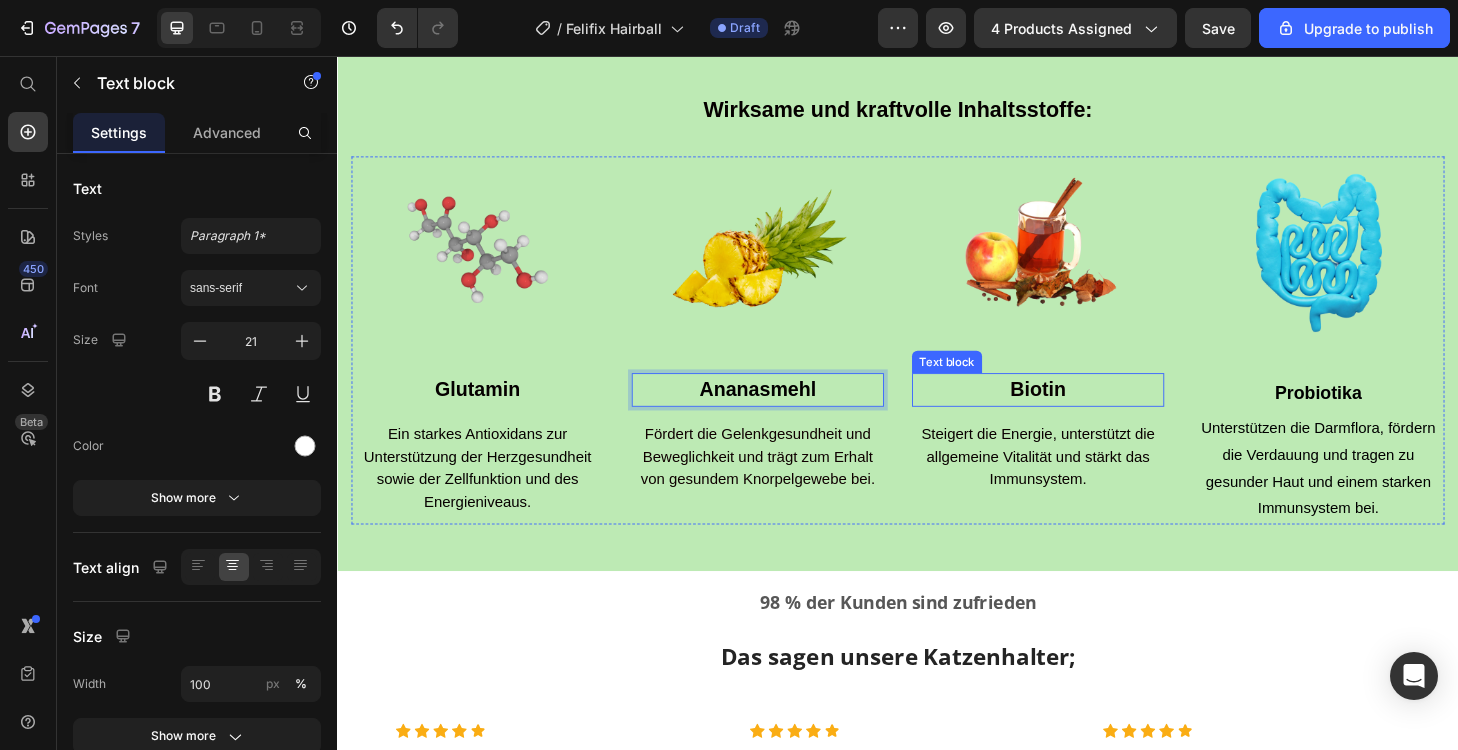 click on "Biotin" at bounding box center [1086, 412] 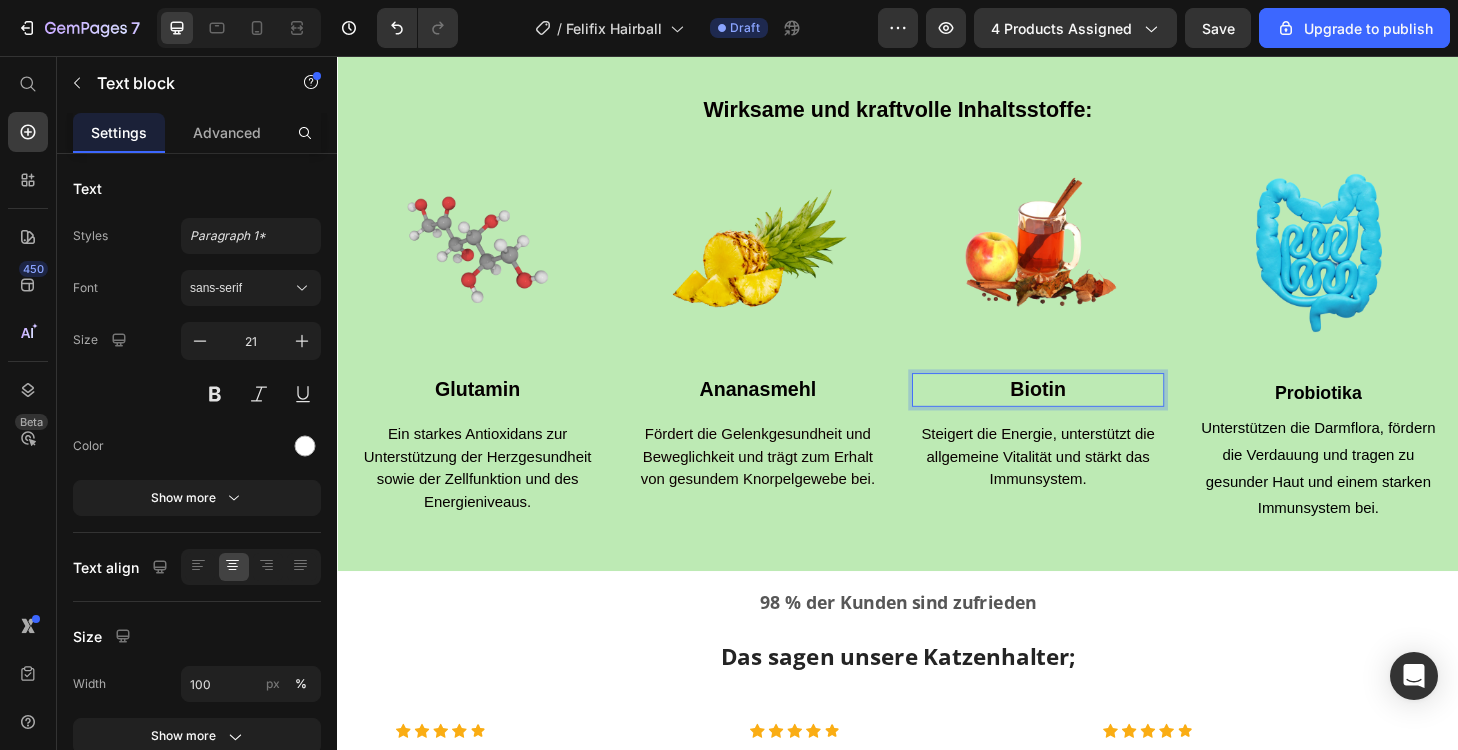 click on "Biotin" at bounding box center [1086, 412] 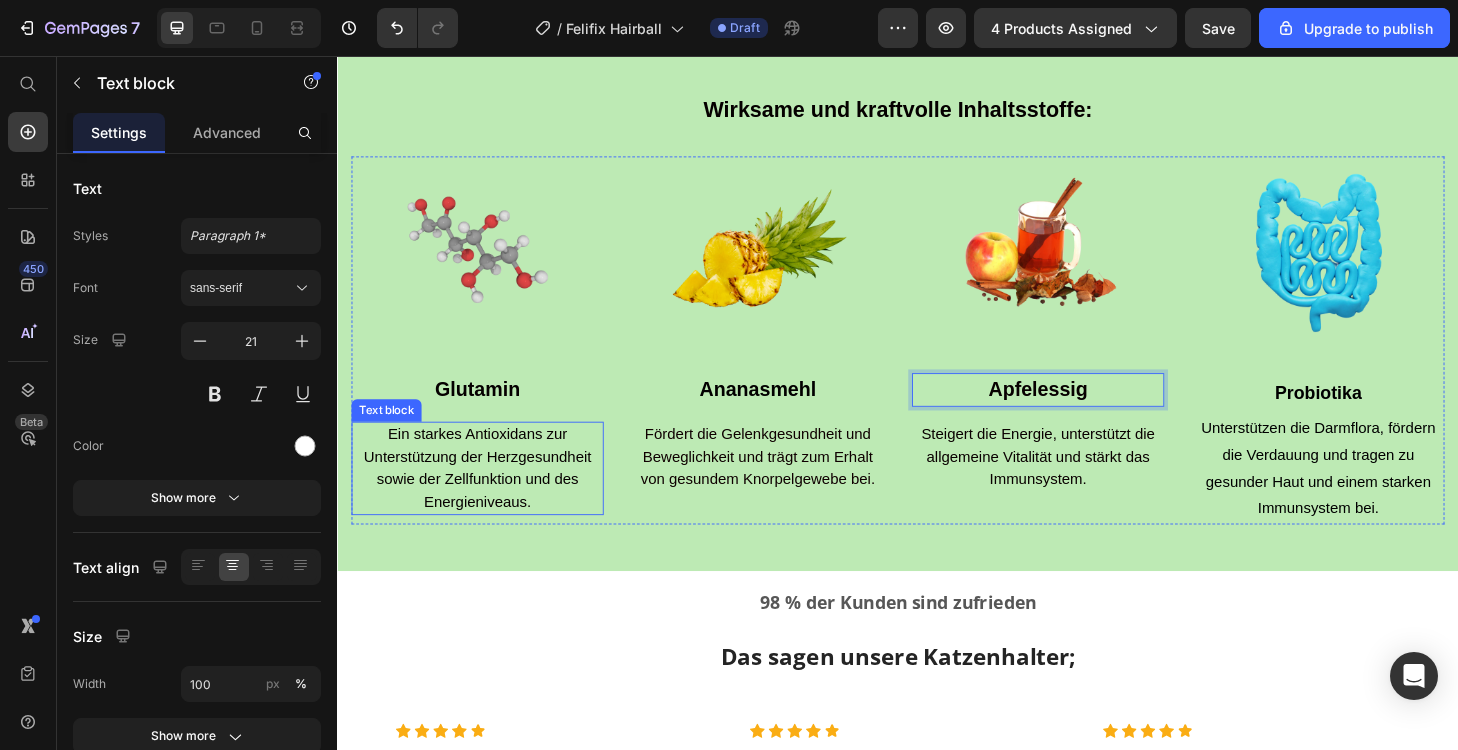 click on "Ein starkes Antioxidans zur Unterstützung der Herzgesundheit sowie der Zellfunktion und des Energieniveaus." at bounding box center [487, 497] 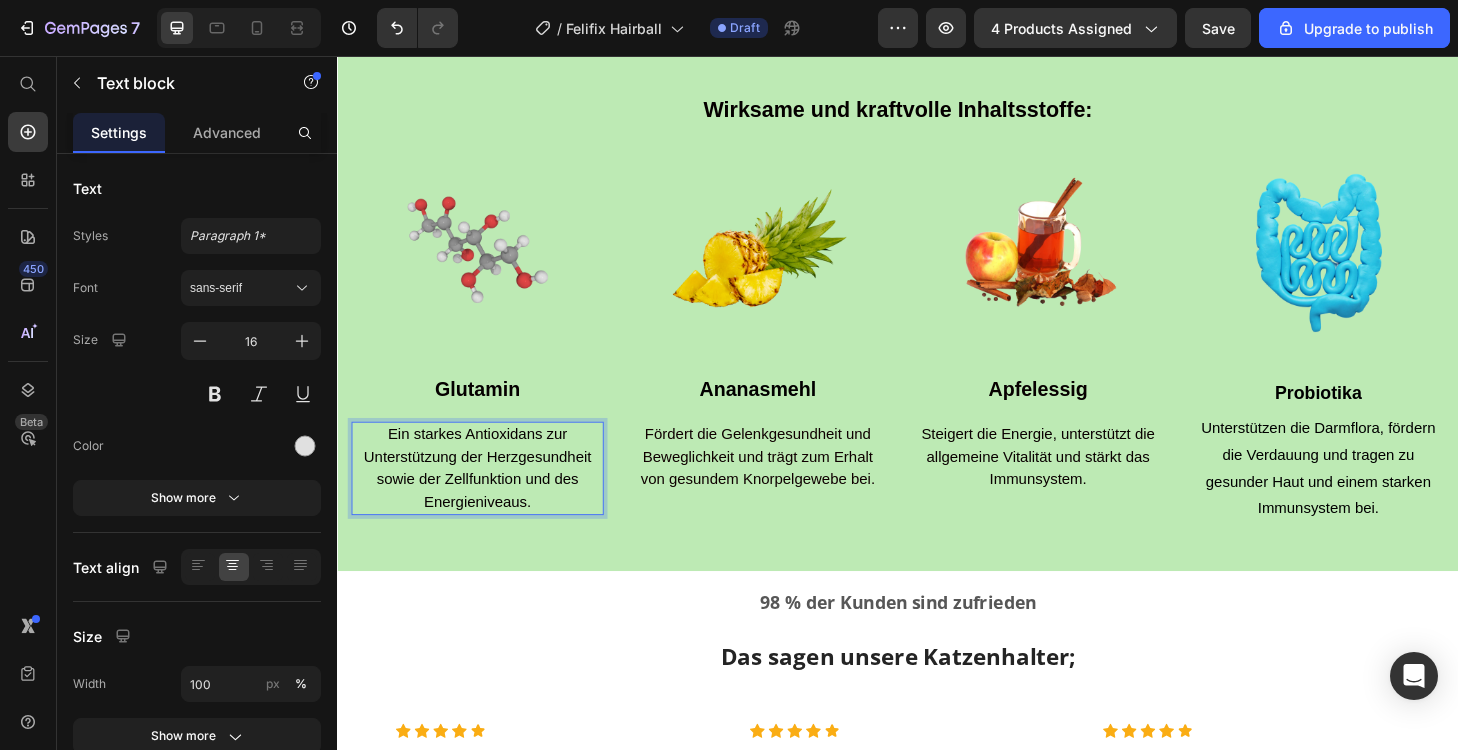 click on "Ein starkes Antioxidans zur Unterstützung der Herzgesundheit sowie der Zellfunktion und des Energieniveaus." at bounding box center [487, 496] 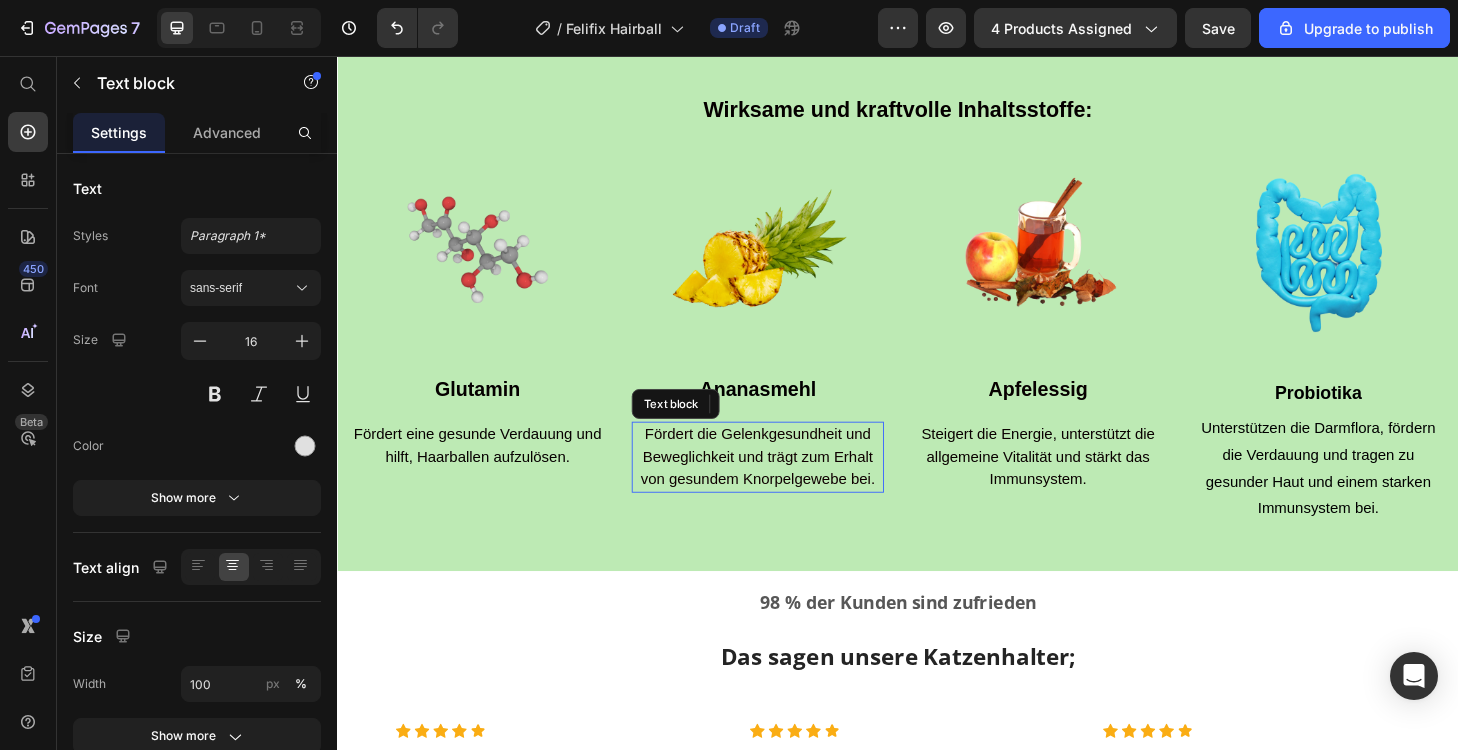 click on "Fördert die Gelenkgesundheit und Beweglichkeit und trägt zum Erhalt von gesundem Knorpelgewebe bei." at bounding box center (787, 484) 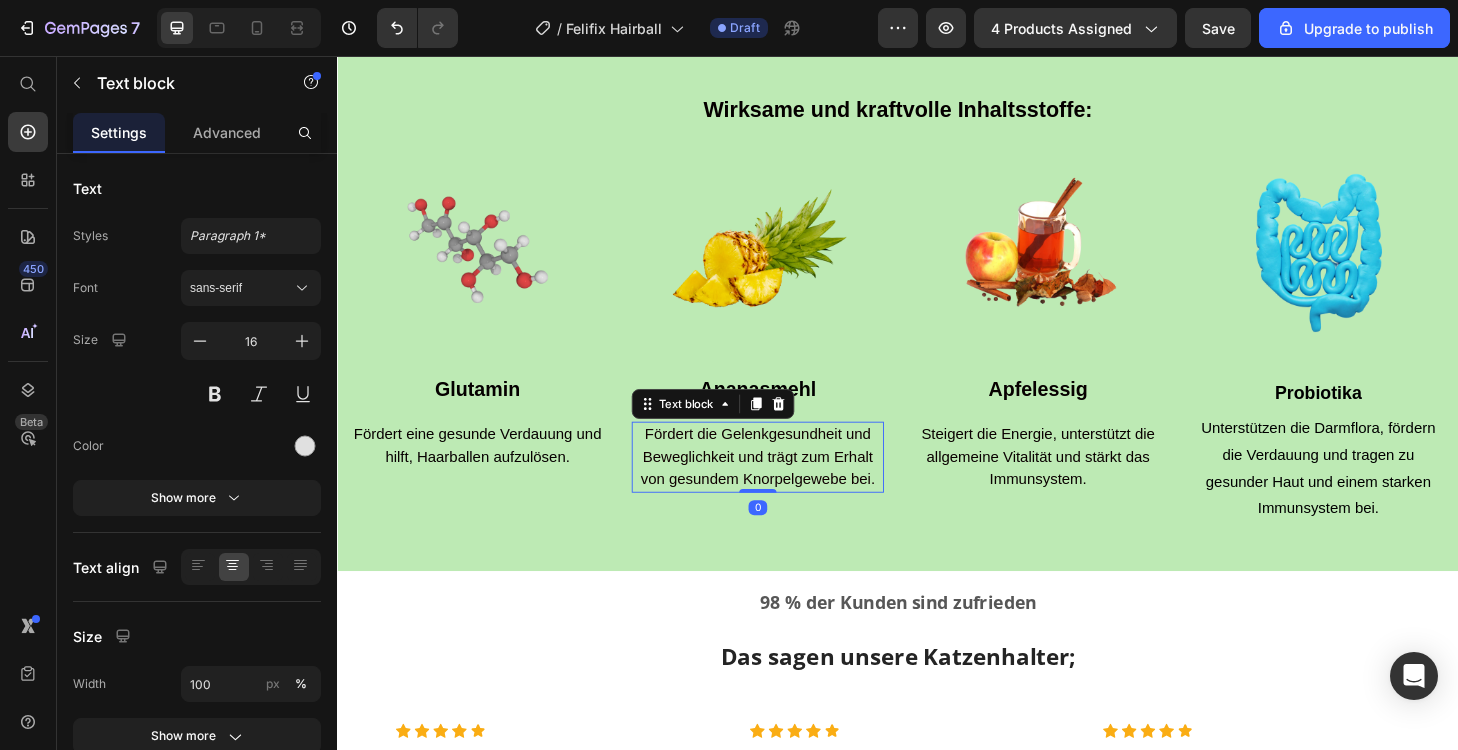 click on "Fördert die Gelenkgesundheit und Beweglichkeit und trägt zum Erhalt von gesundem Knorpelgewebe bei." at bounding box center [787, 484] 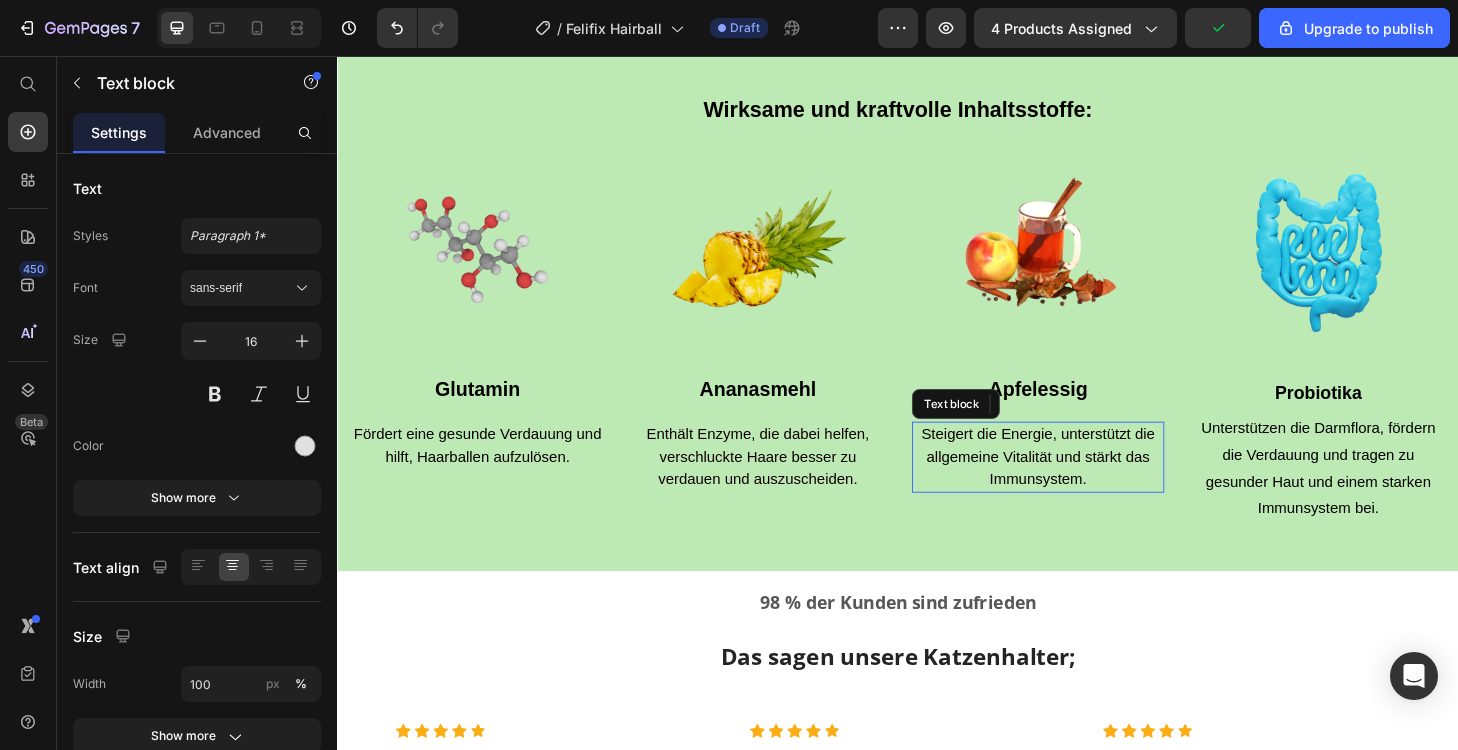 click on "Steigert die Energie, unterstützt die allgemeine Vitalität und stärkt das Immunsystem." at bounding box center (1087, 484) 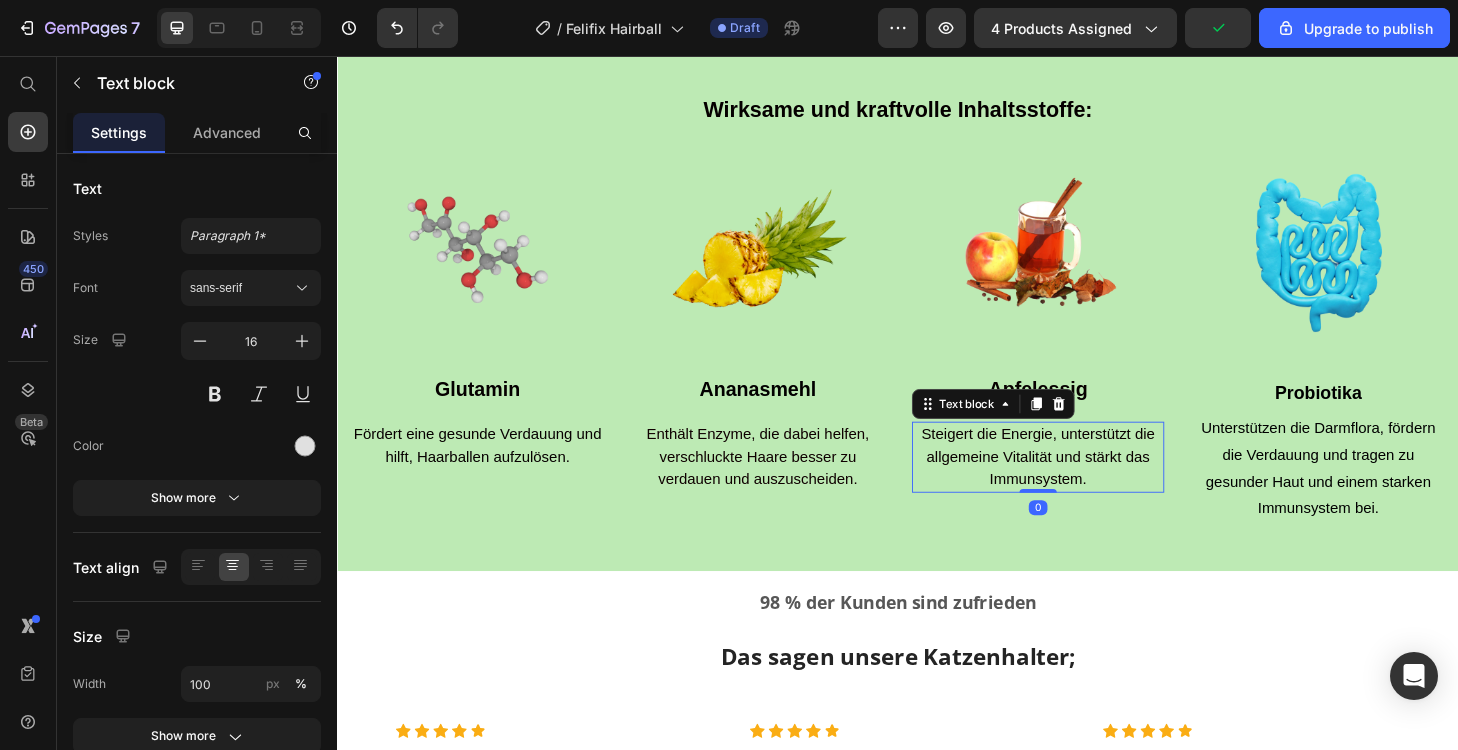 click on "Steigert die Energie, unterstützt die allgemeine Vitalität und stärkt das Immunsystem." at bounding box center [1087, 484] 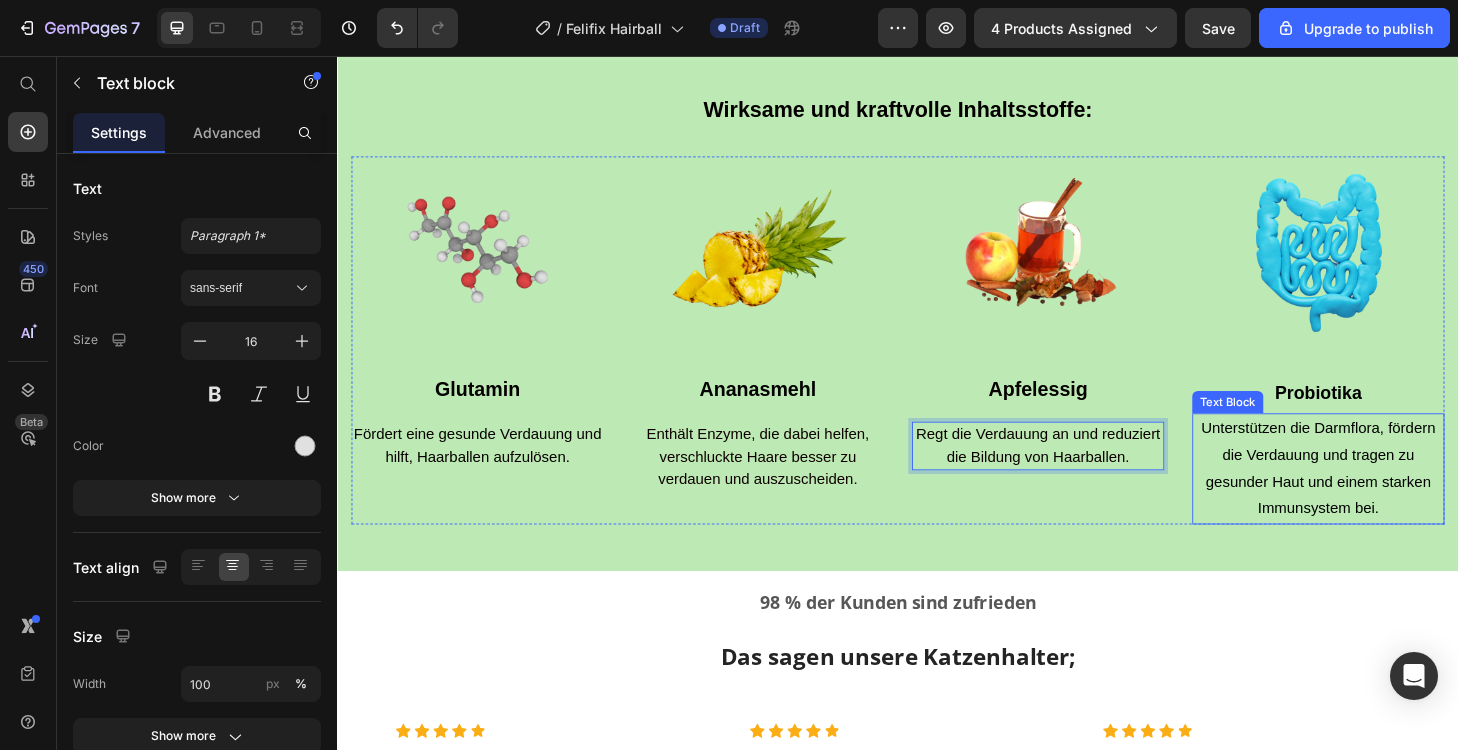 click on "Unterstützen die Darmflora, fördern die Verdauung und tragen zu gesunder Haut und einem starken Immunsystem bei." at bounding box center (1387, 496) 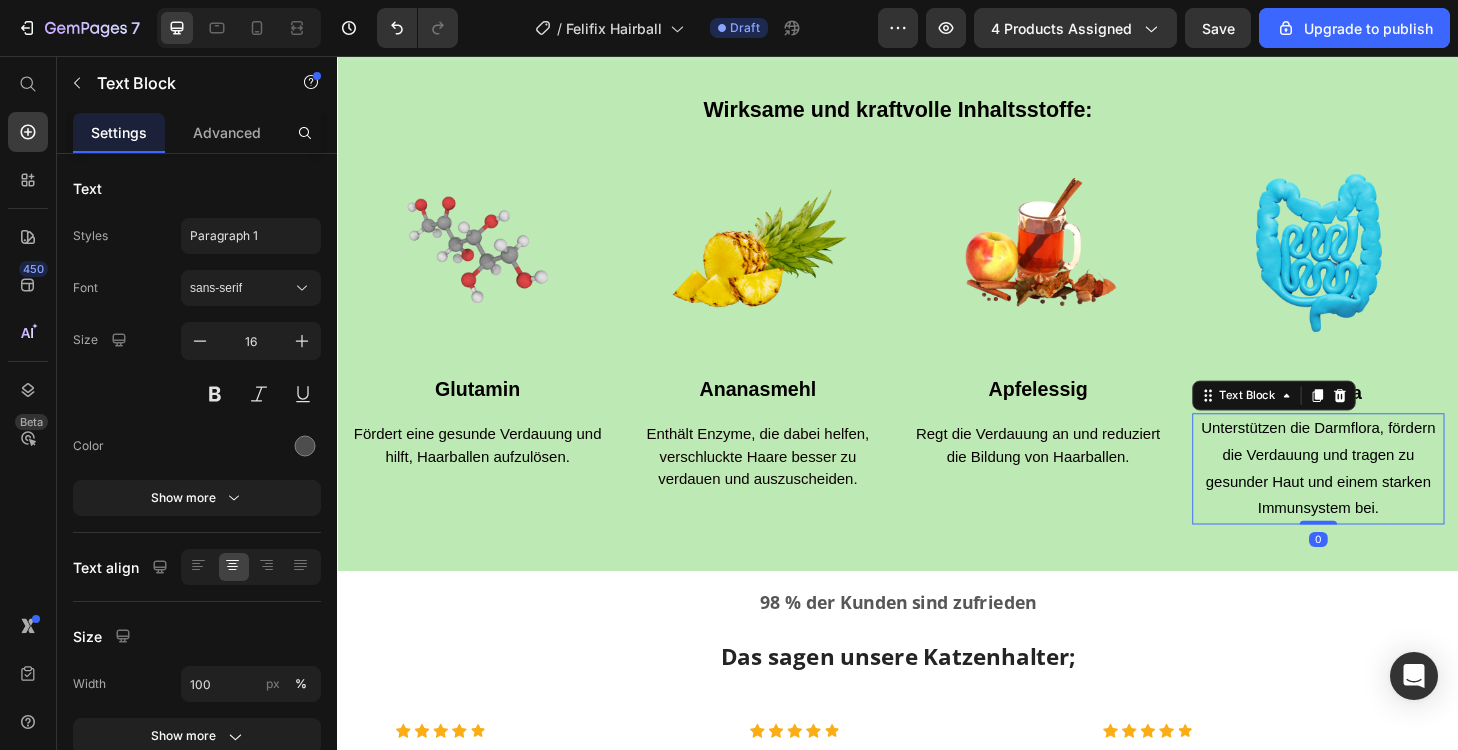 click on "Unterstützen die Darmflora, fördern die Verdauung und tragen zu gesunder Haut und einem starken Immunsystem bei." at bounding box center (1387, 496) 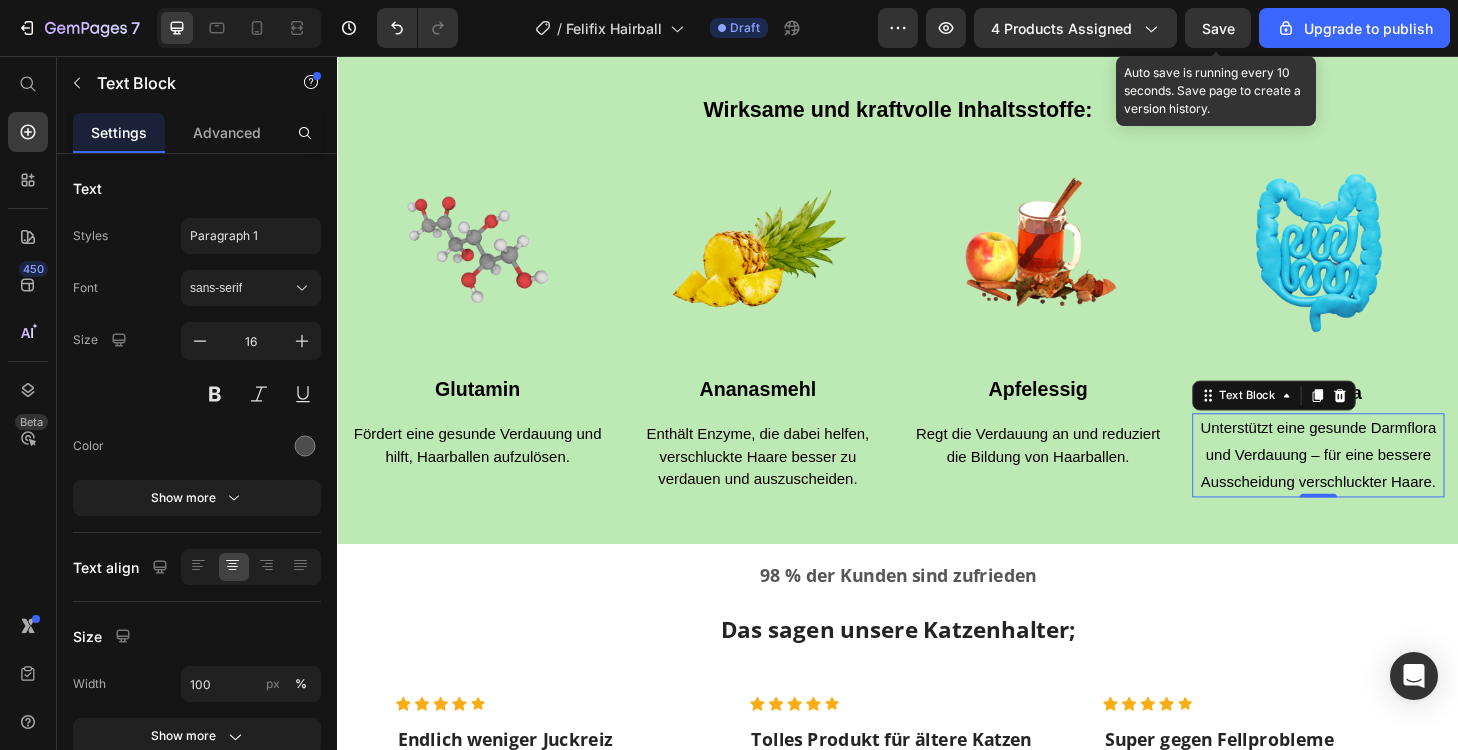 click on "Save" at bounding box center (1218, 28) 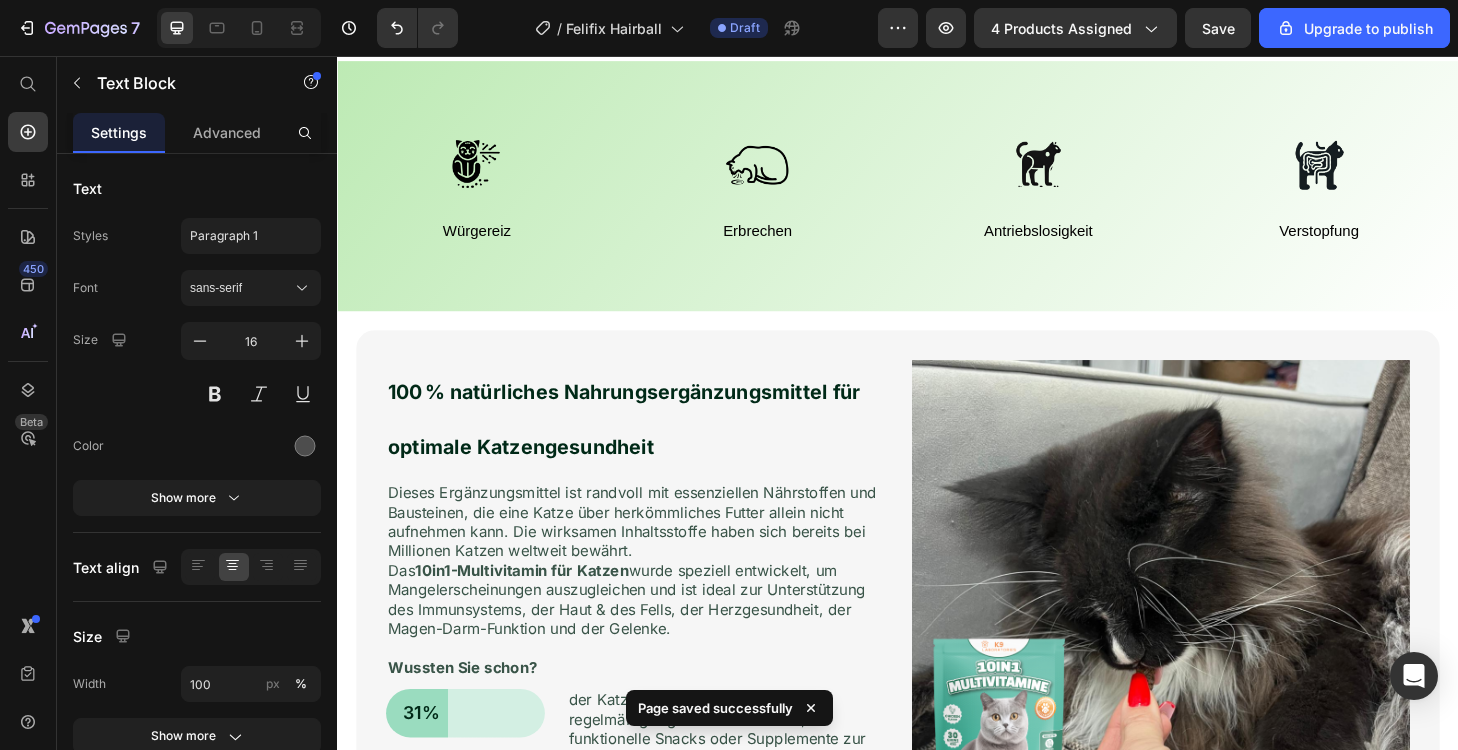 scroll, scrollTop: 1289, scrollLeft: 0, axis: vertical 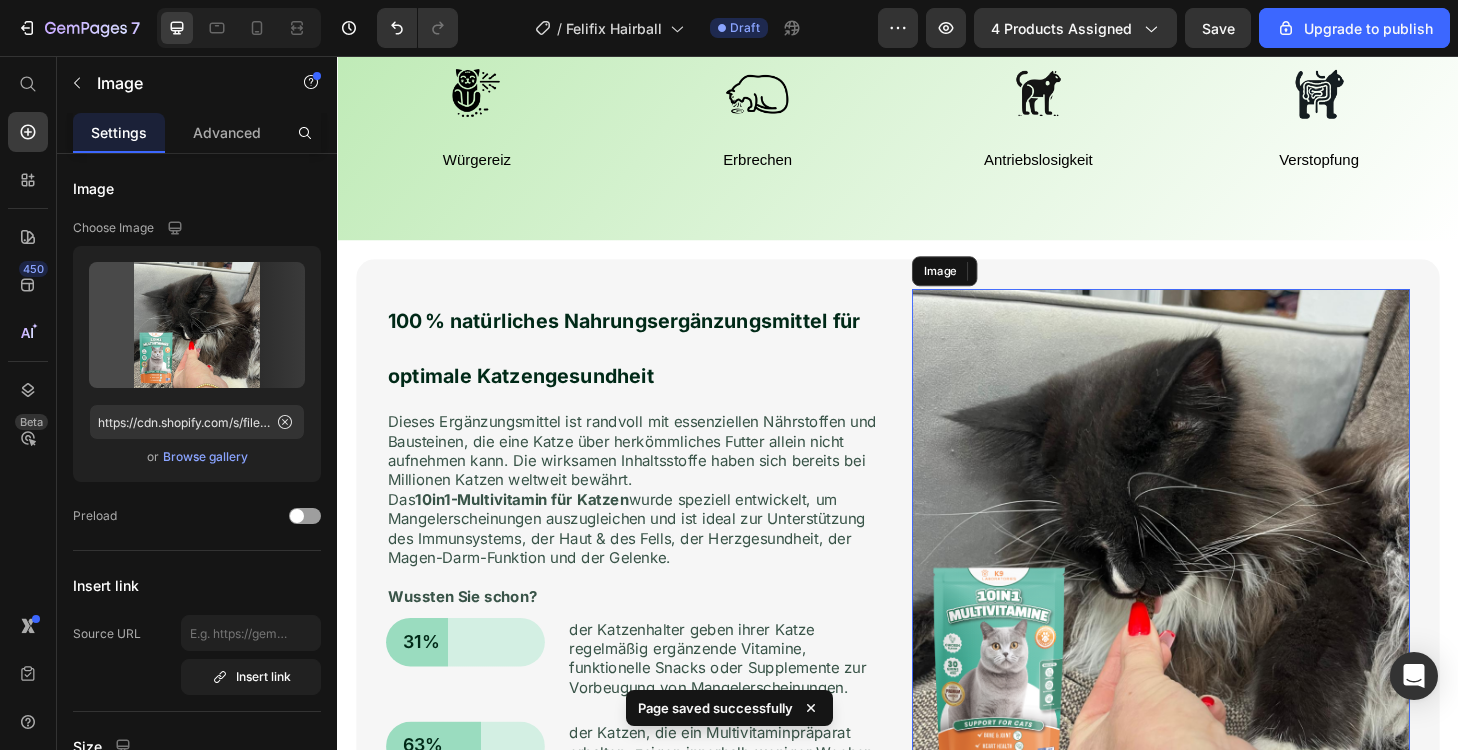 click at bounding box center [1218, 571] 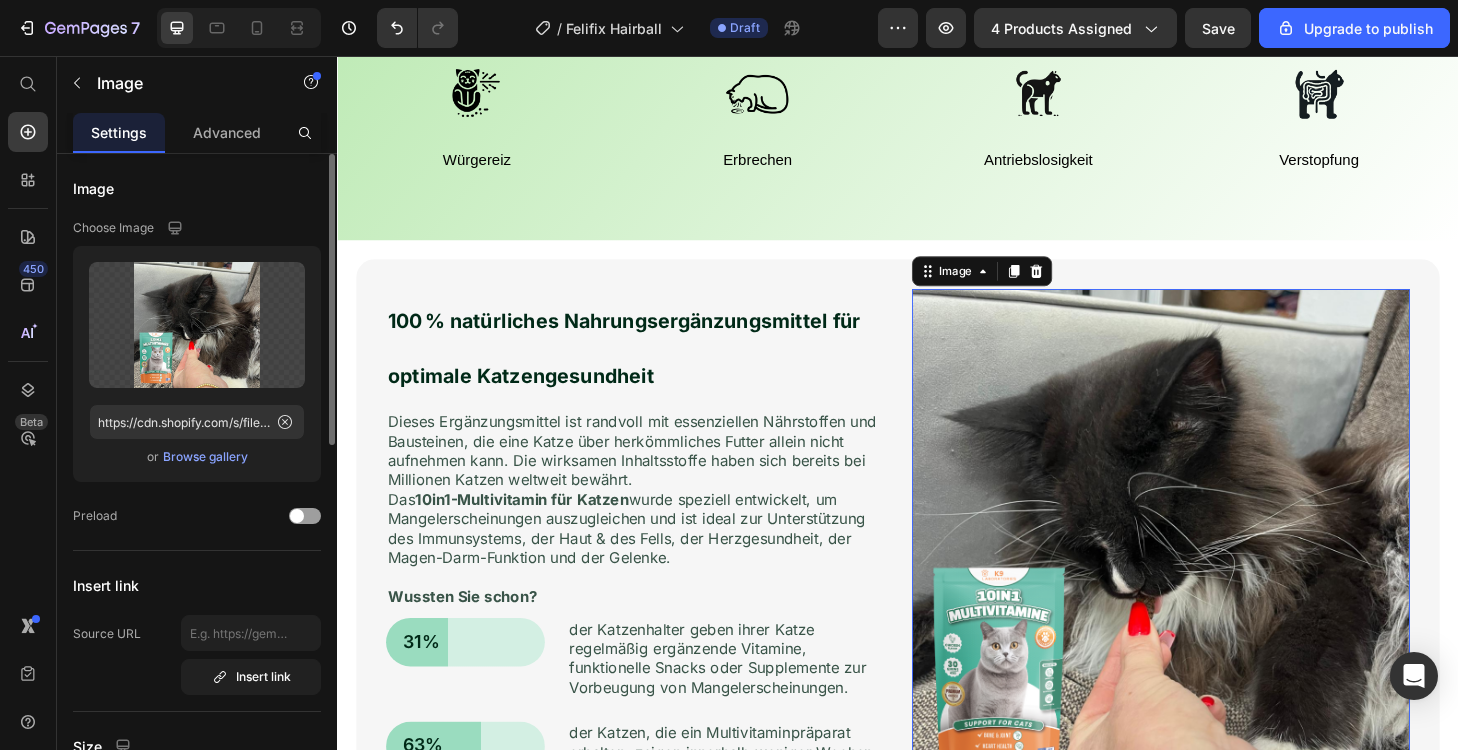 click on "Browse gallery" at bounding box center (205, 457) 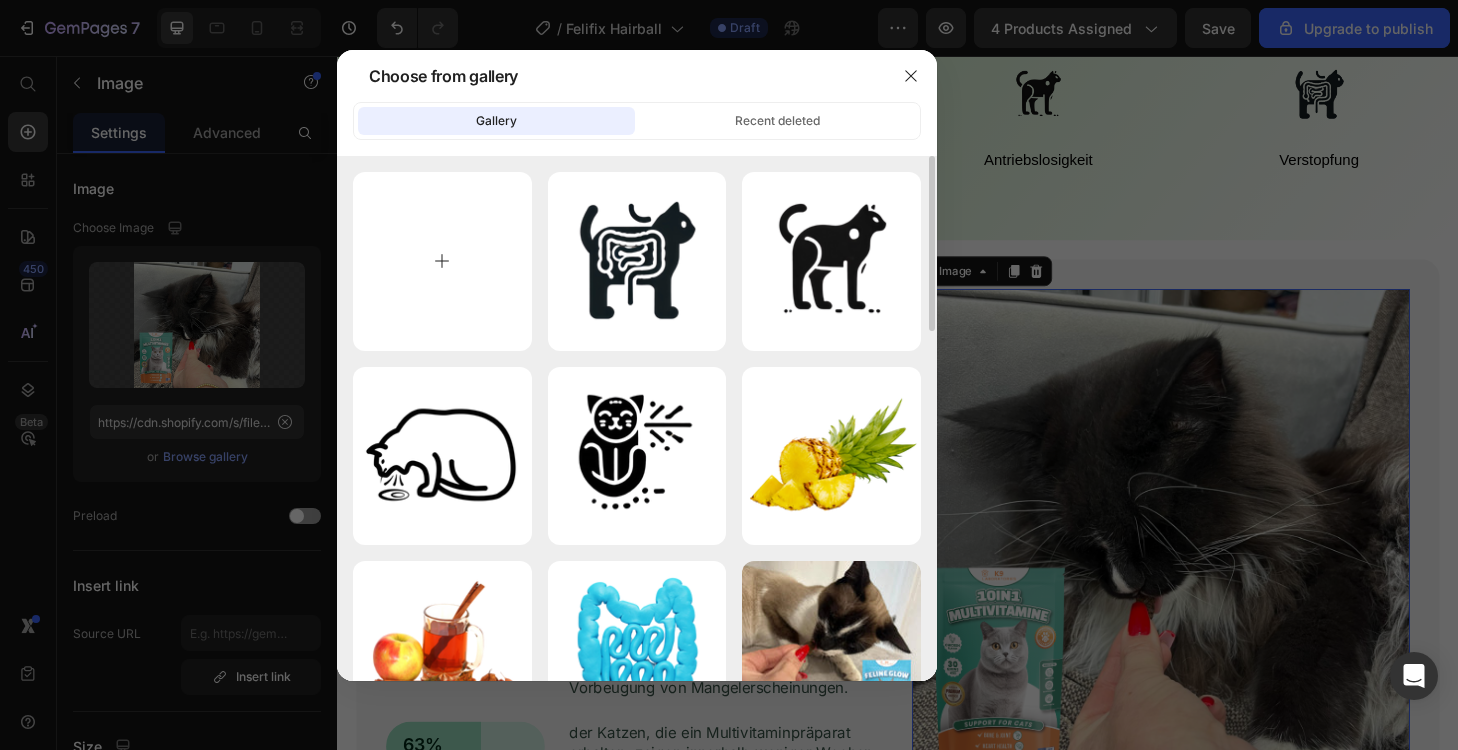 click at bounding box center (442, 261) 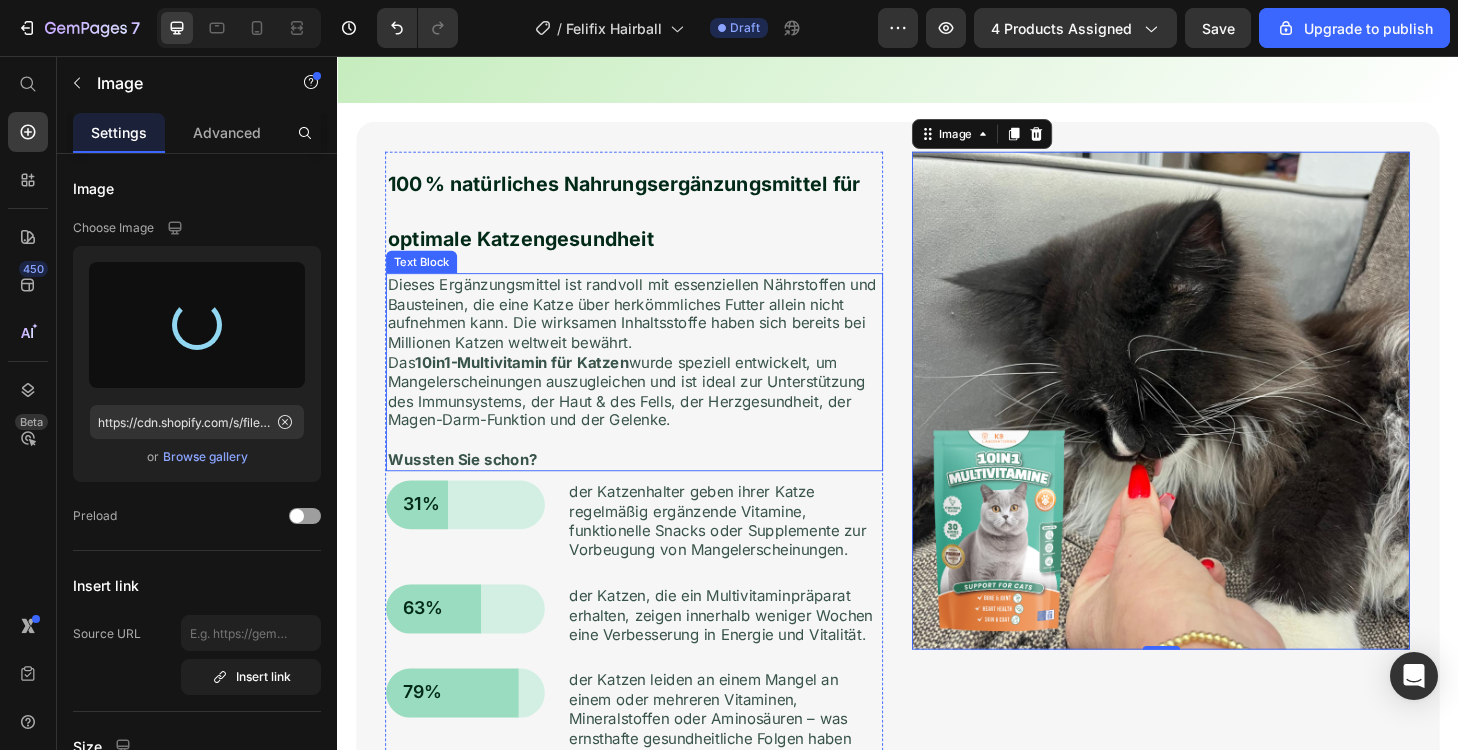 type on "https://cdn.shopify.com/s/files/1/0903/3220/1296/files/gempages_571751558027412295-87c94cc8-41d4-4562-829d-f9f423d5a183.webp" 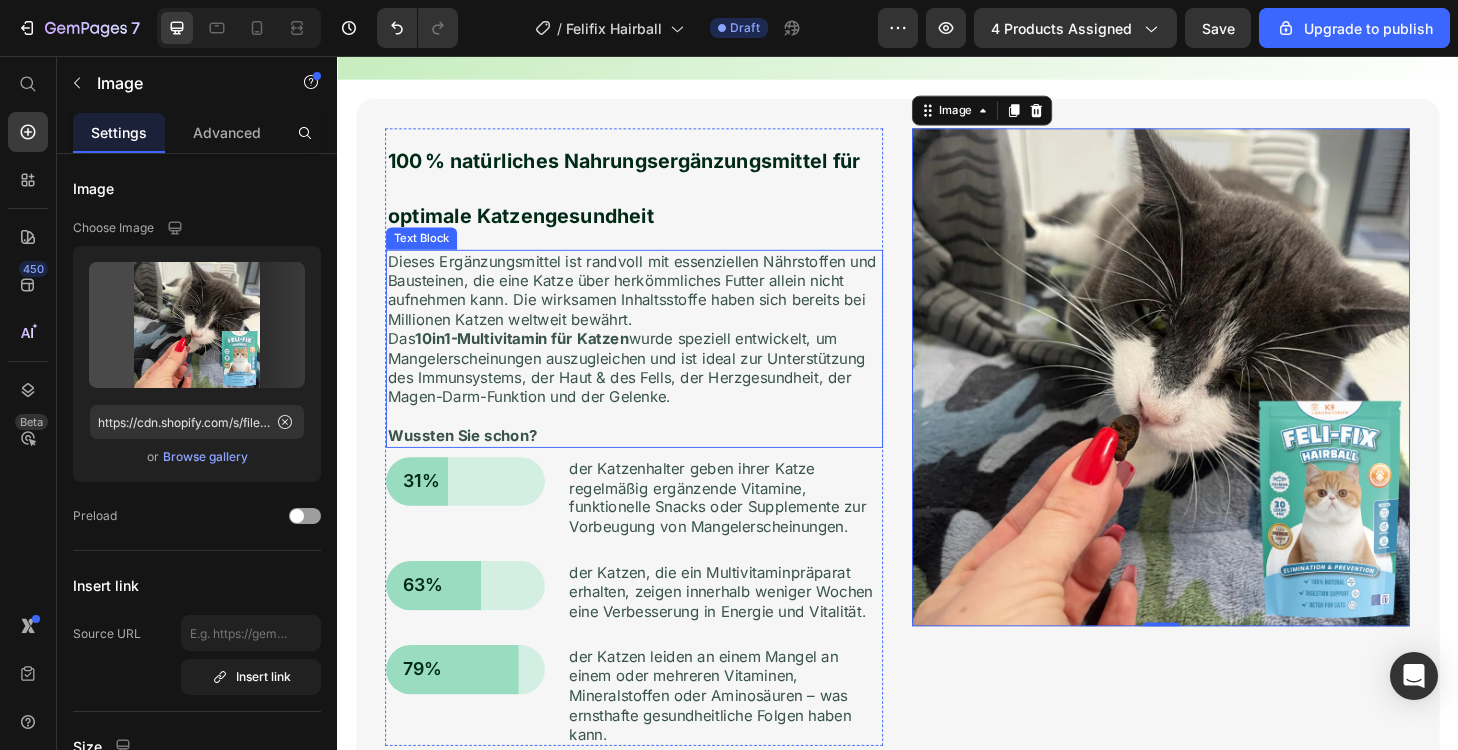 scroll, scrollTop: 1462, scrollLeft: 0, axis: vertical 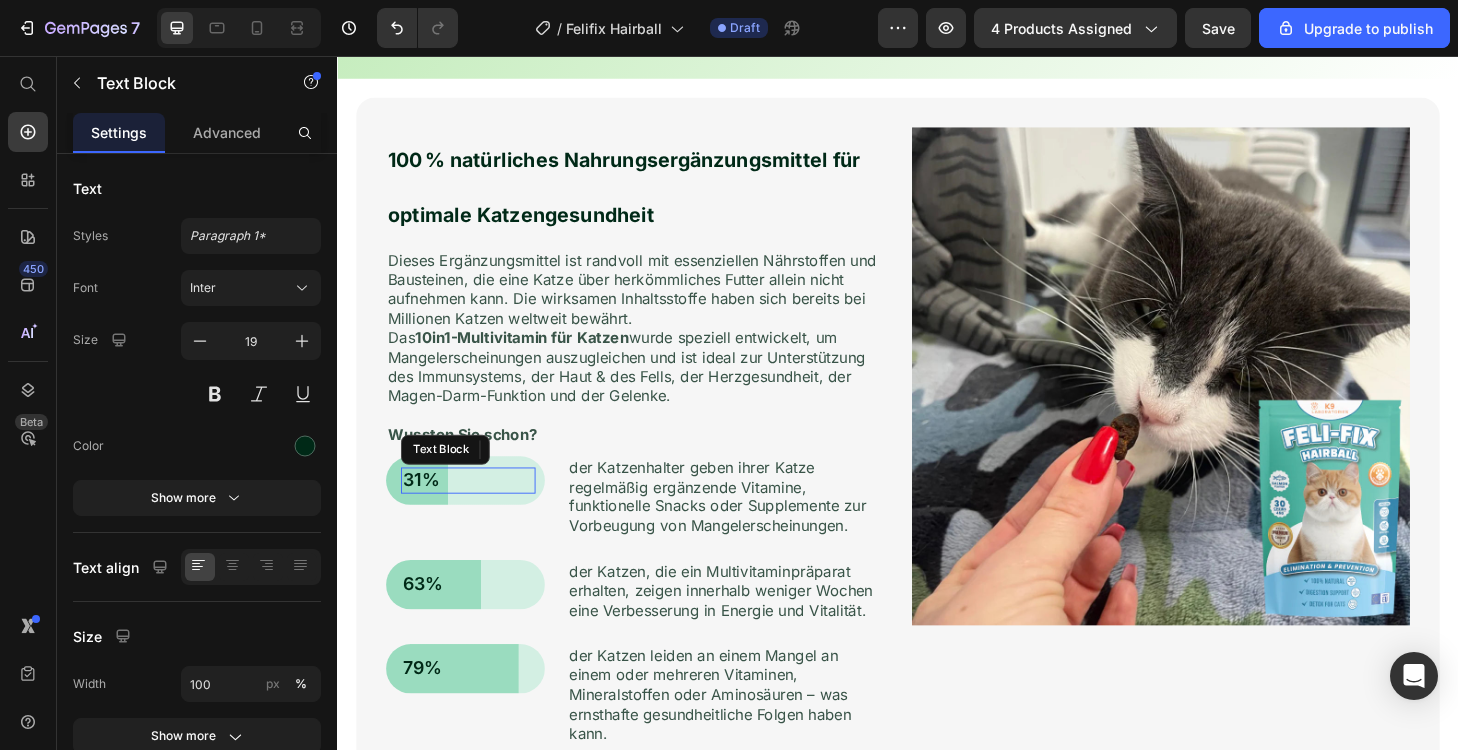 click on "31%" at bounding box center [477, 510] 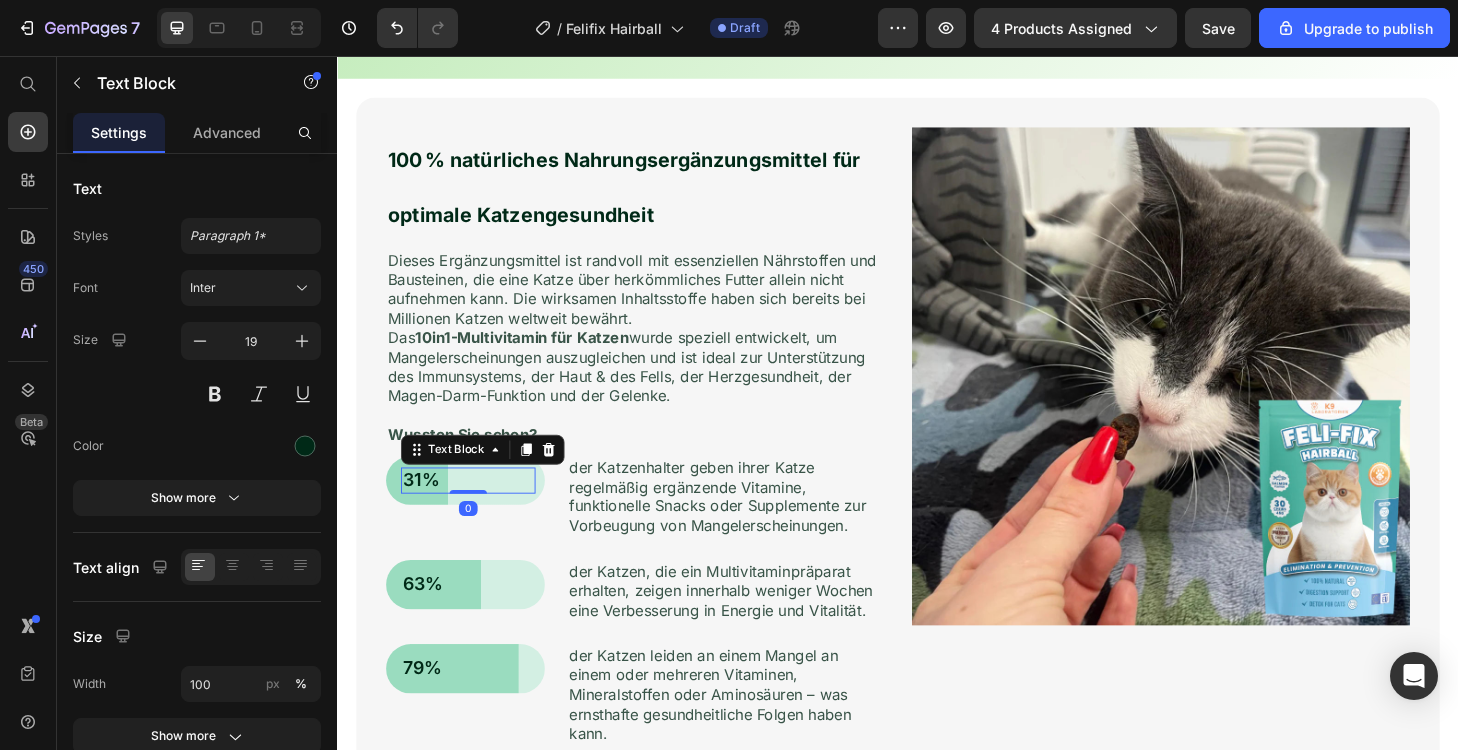 click on "31%" at bounding box center [477, 510] 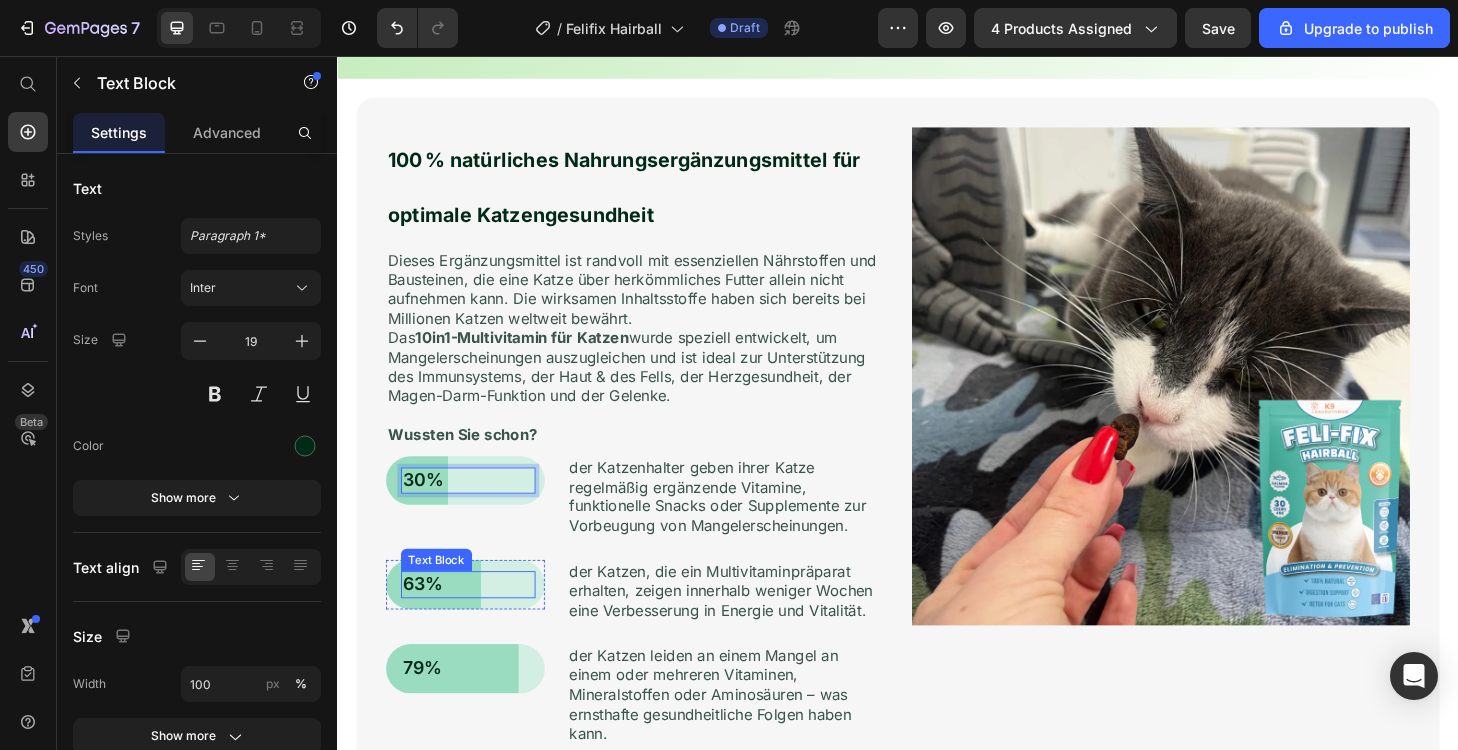 click on "63%" at bounding box center [477, 621] 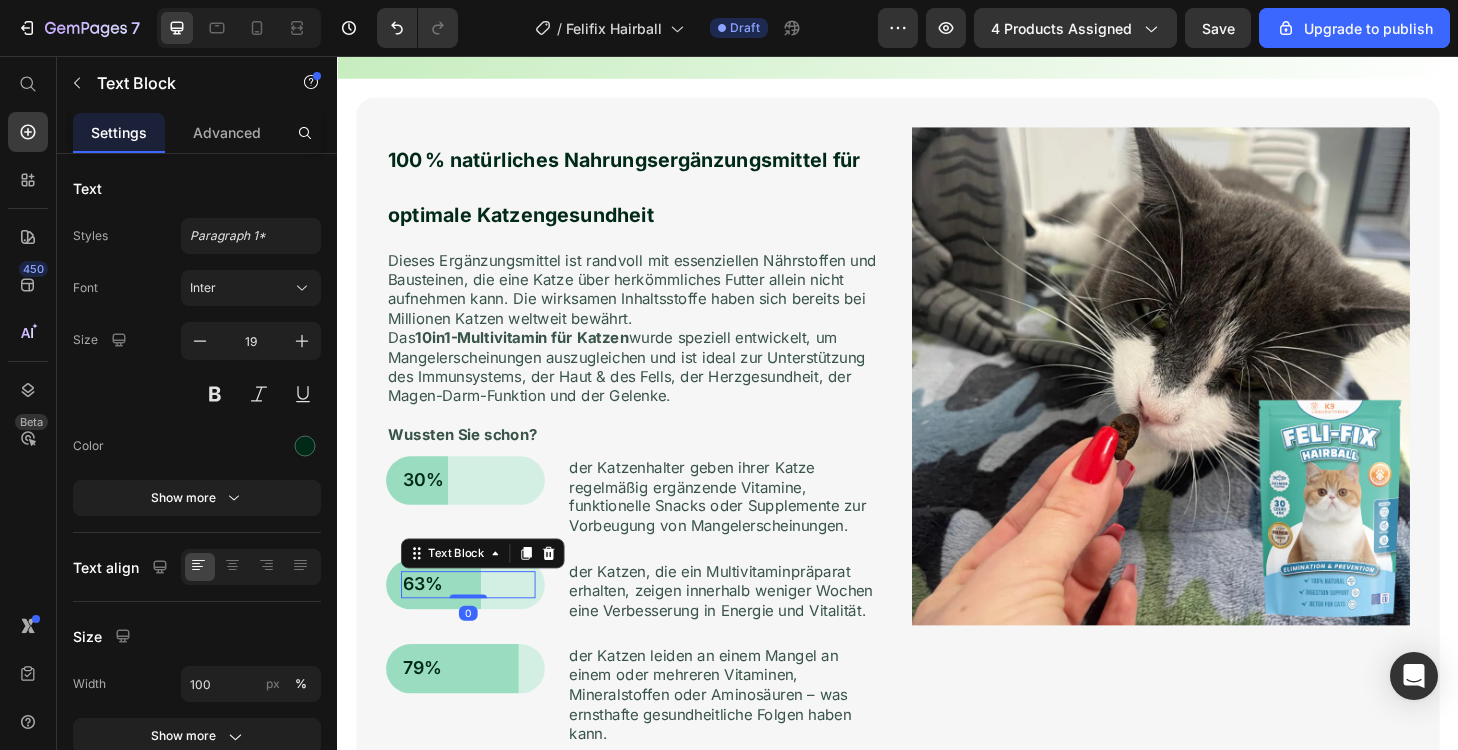 click on "63%" at bounding box center [477, 621] 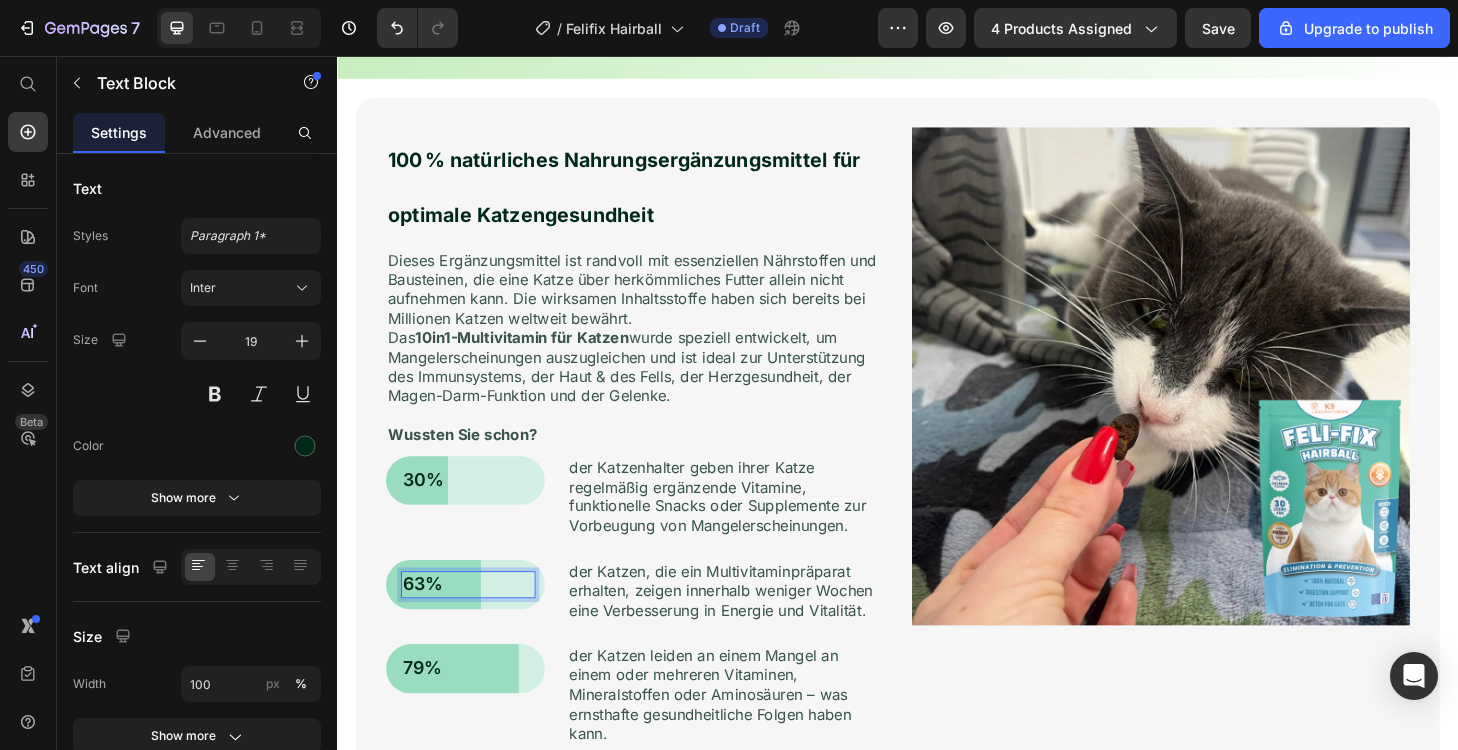 click on "63%" at bounding box center [477, 621] 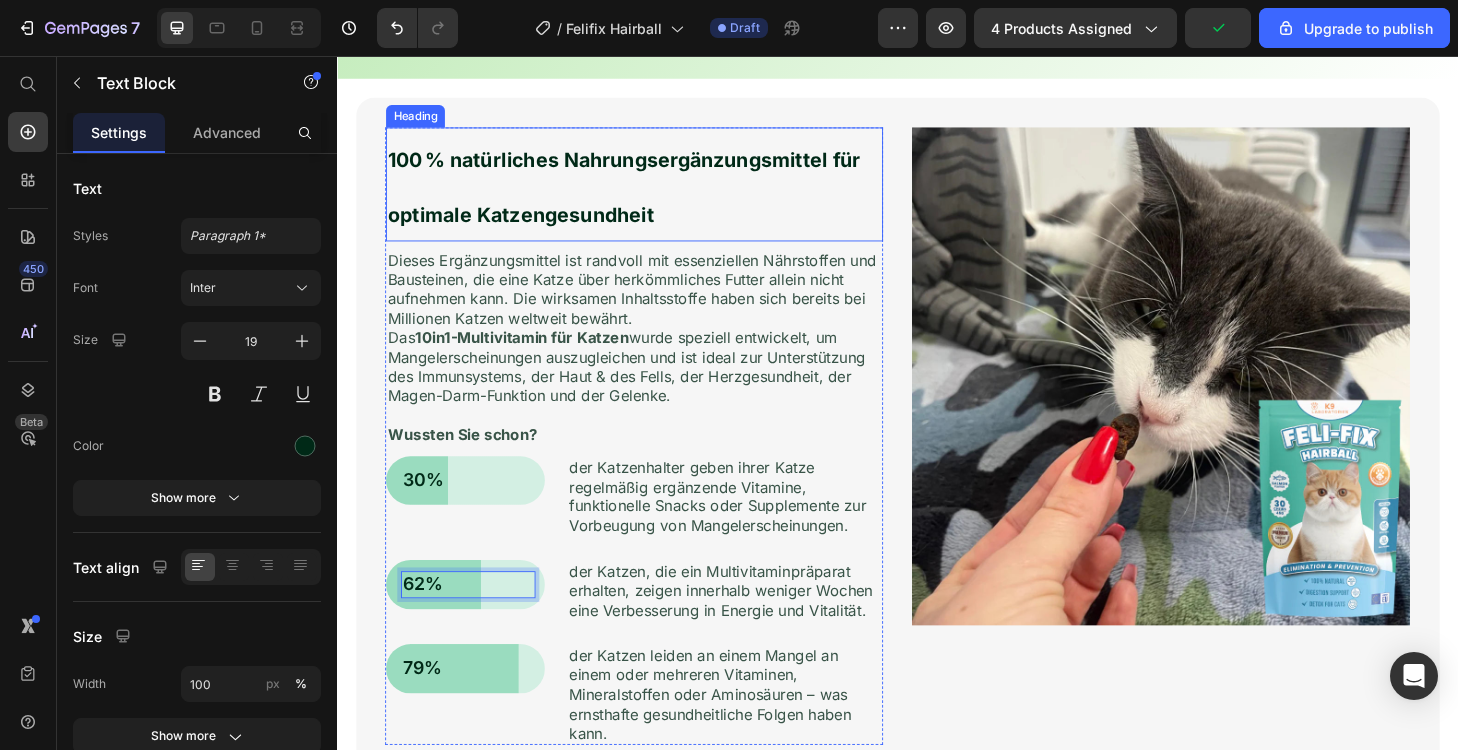 click on "100 % natürliches Nahrungsergänzungsmittel für optimale Katzengesundheit" at bounding box center [644, 196] 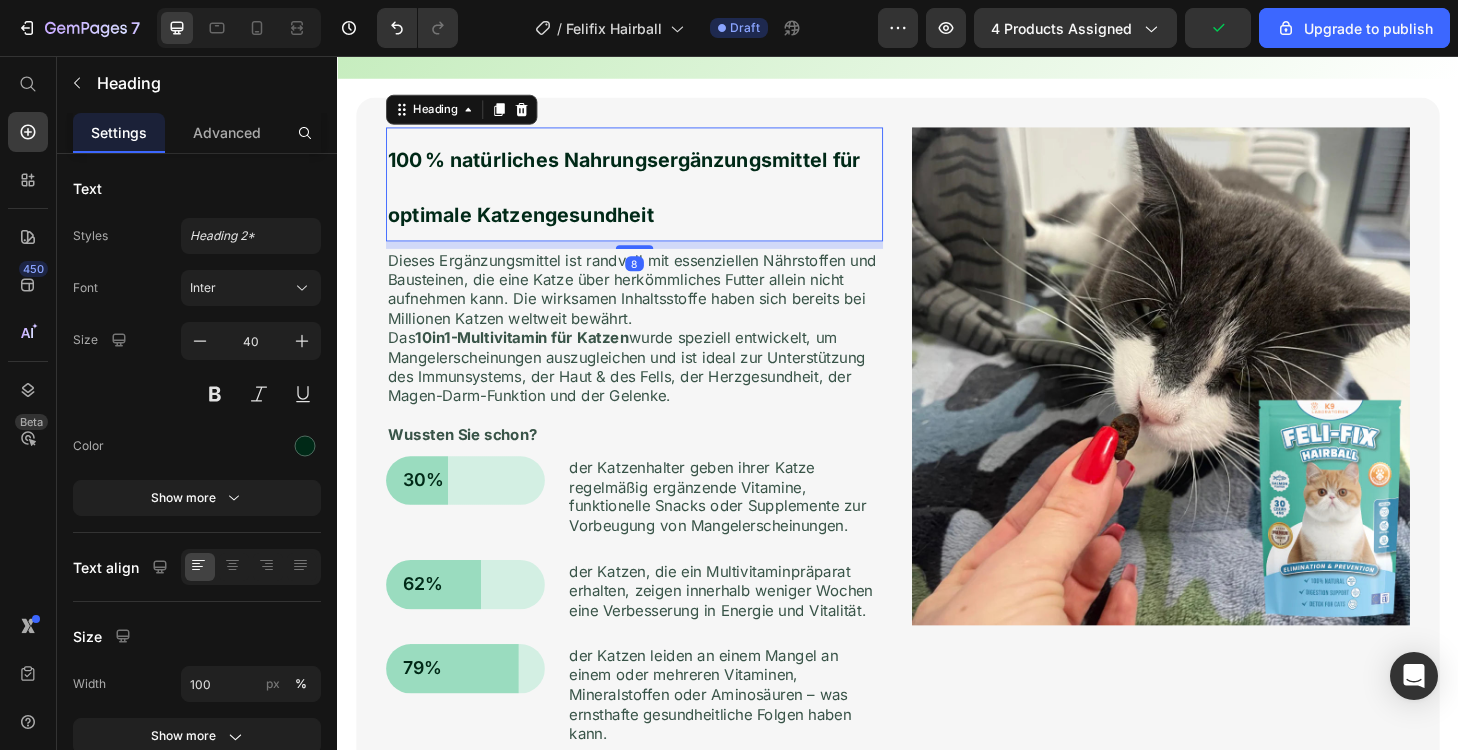 click on "100 % natürliches Nahrungsergänzungsmittel für optimale Katzengesundheit" at bounding box center (655, 193) 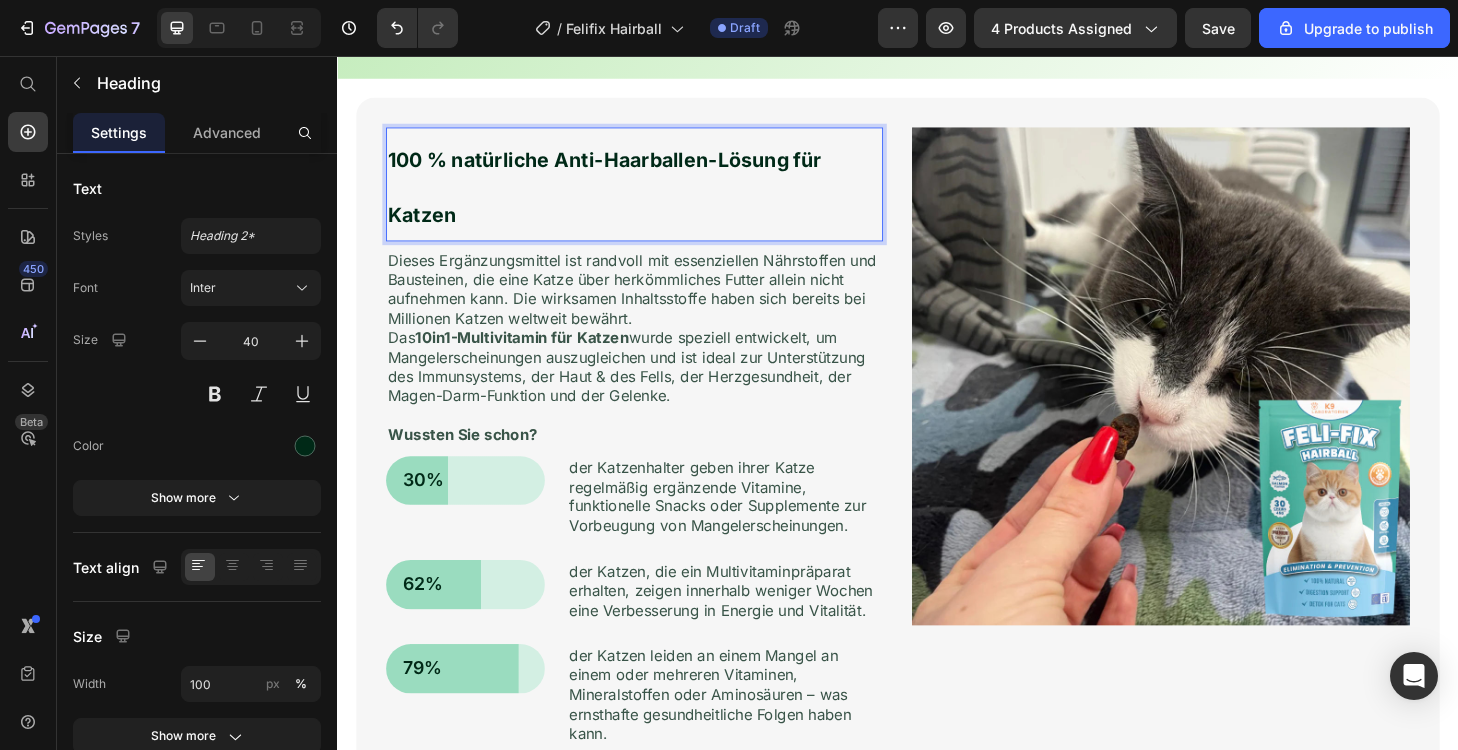 click on "100 % natürliche Anti-Haarballen-Lösung für Katzen" at bounding box center (623, 196) 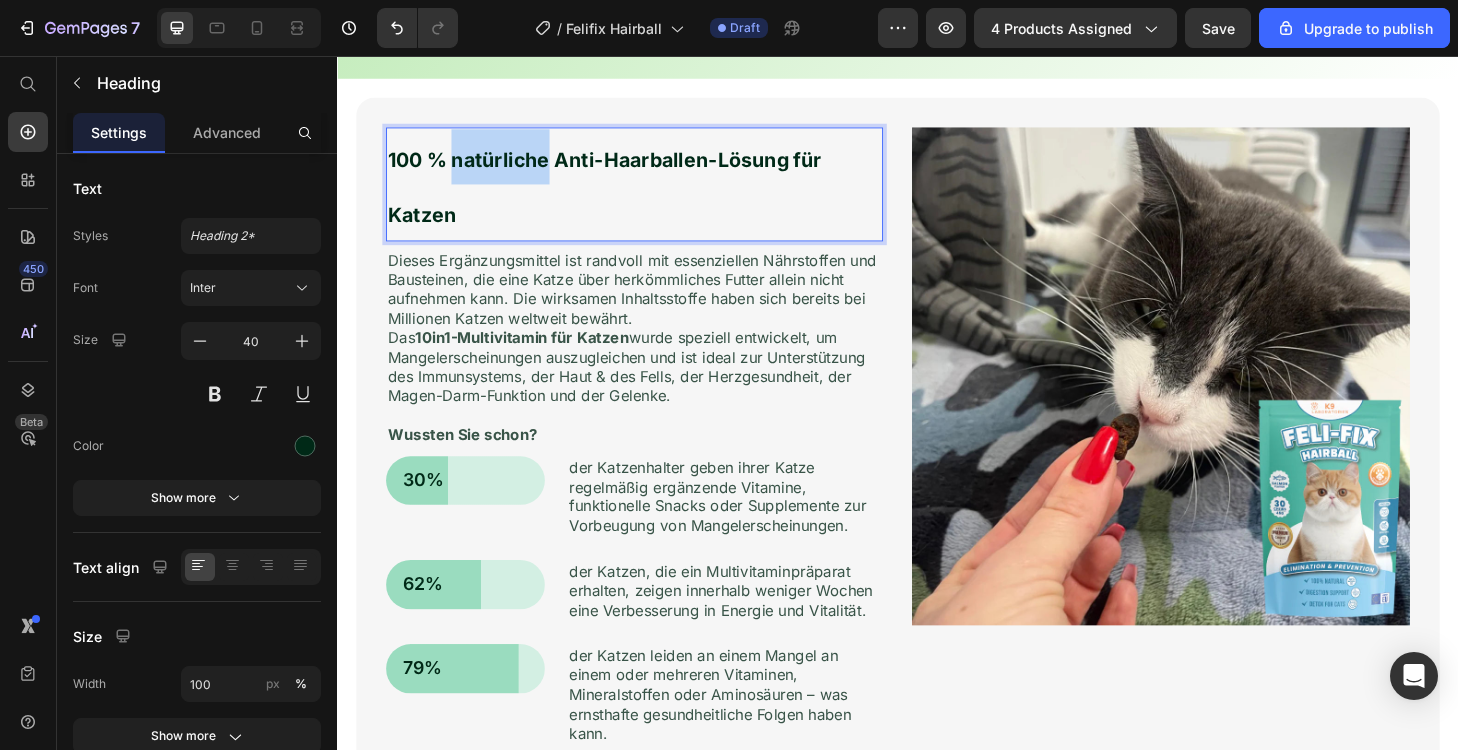 click on "100 % natürliche Anti-Haarballen-Lösung für Katzen" at bounding box center (623, 196) 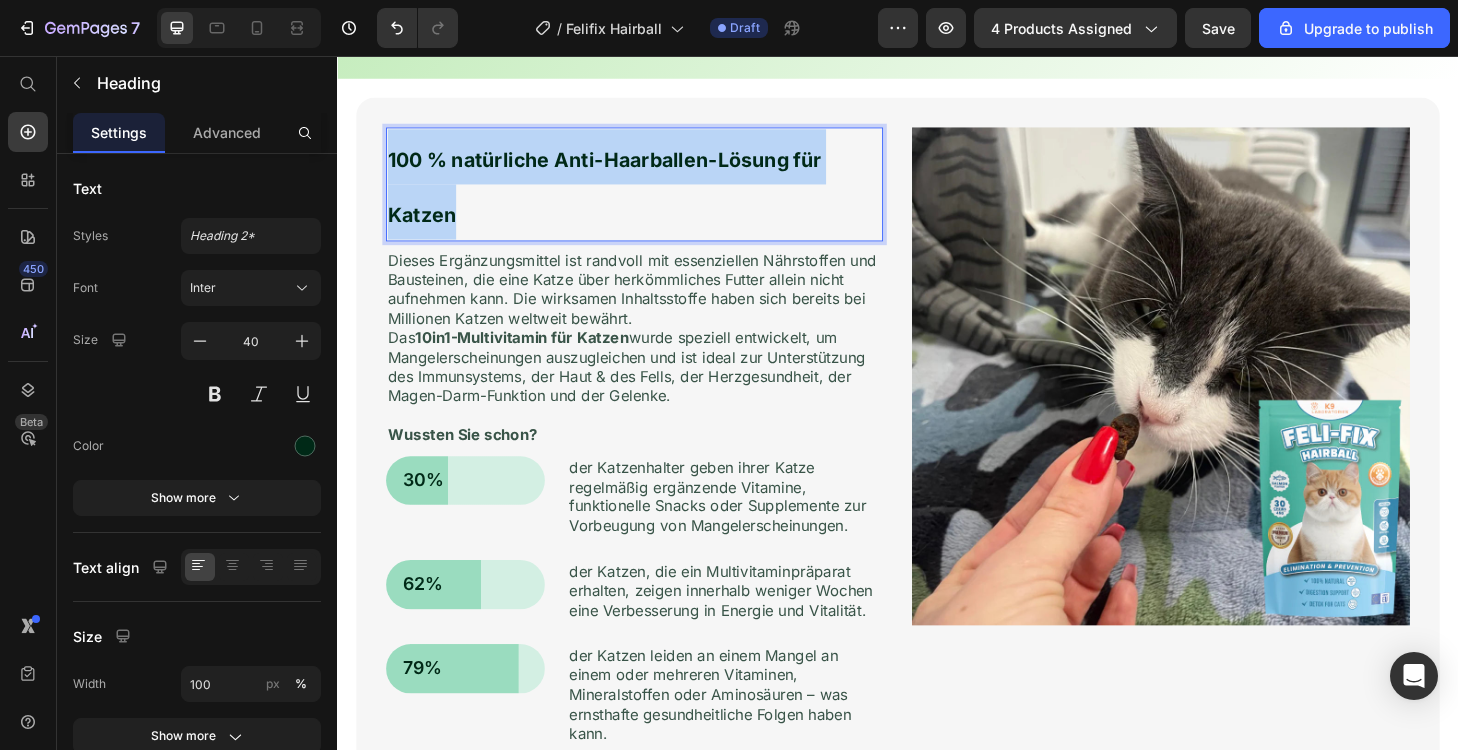 click on "100 % natürliche Anti-Haarballen-Lösung für Katzen" at bounding box center (623, 196) 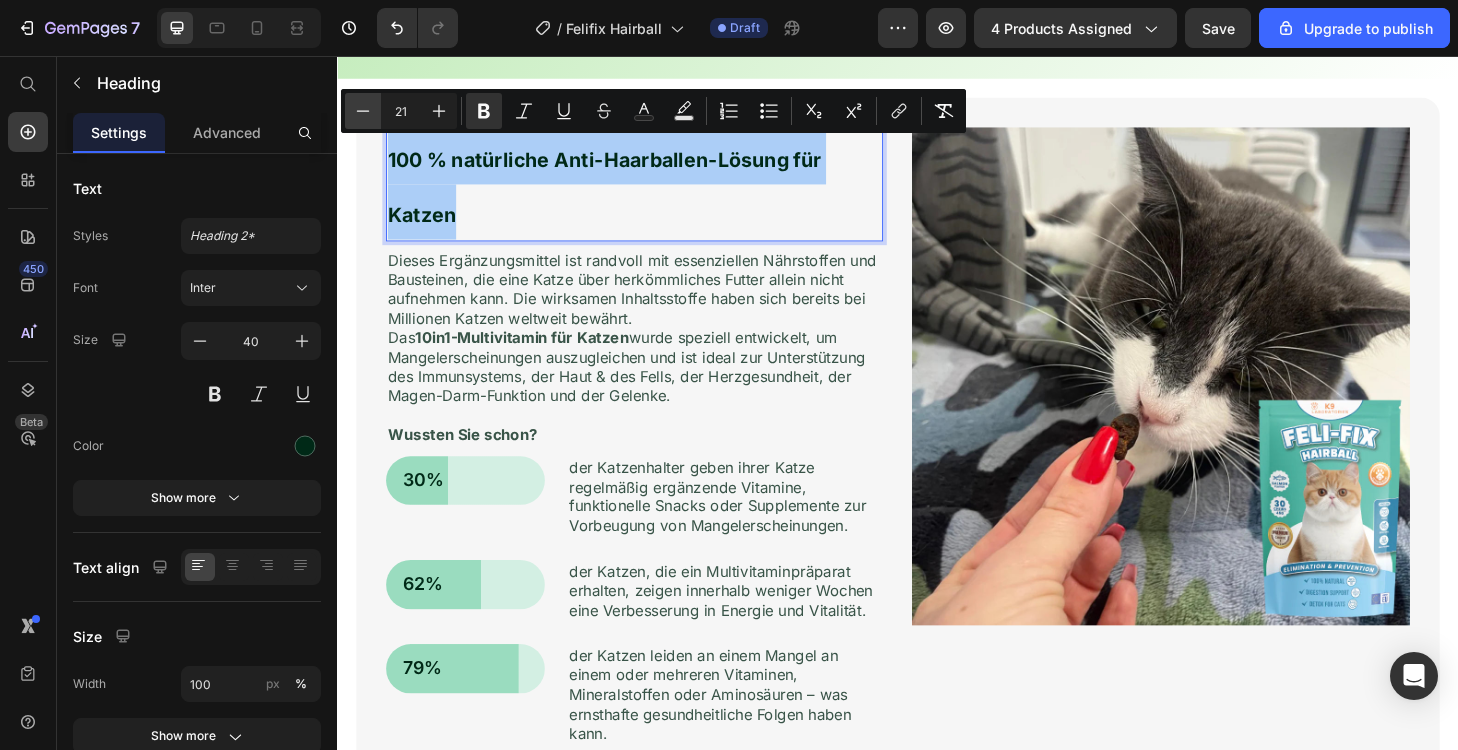 click 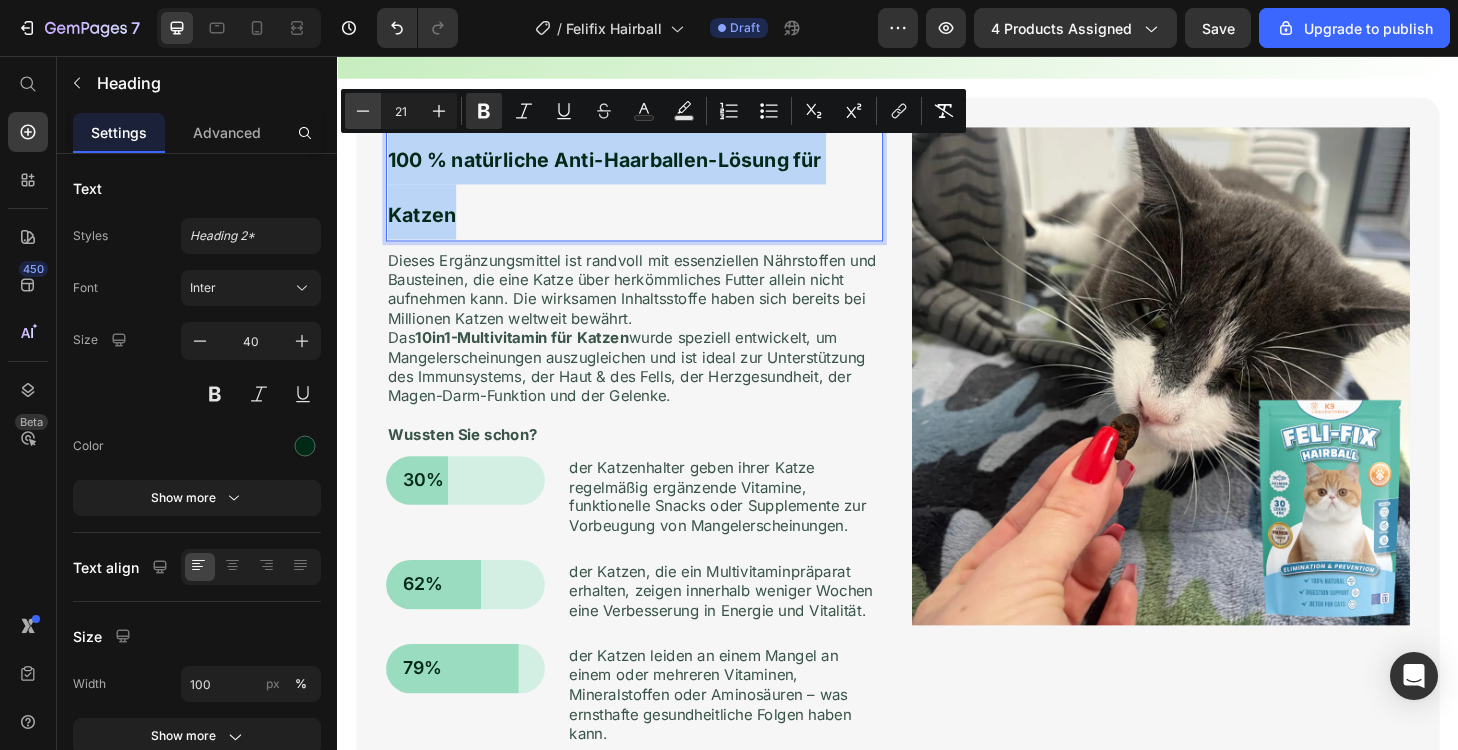 type on "20" 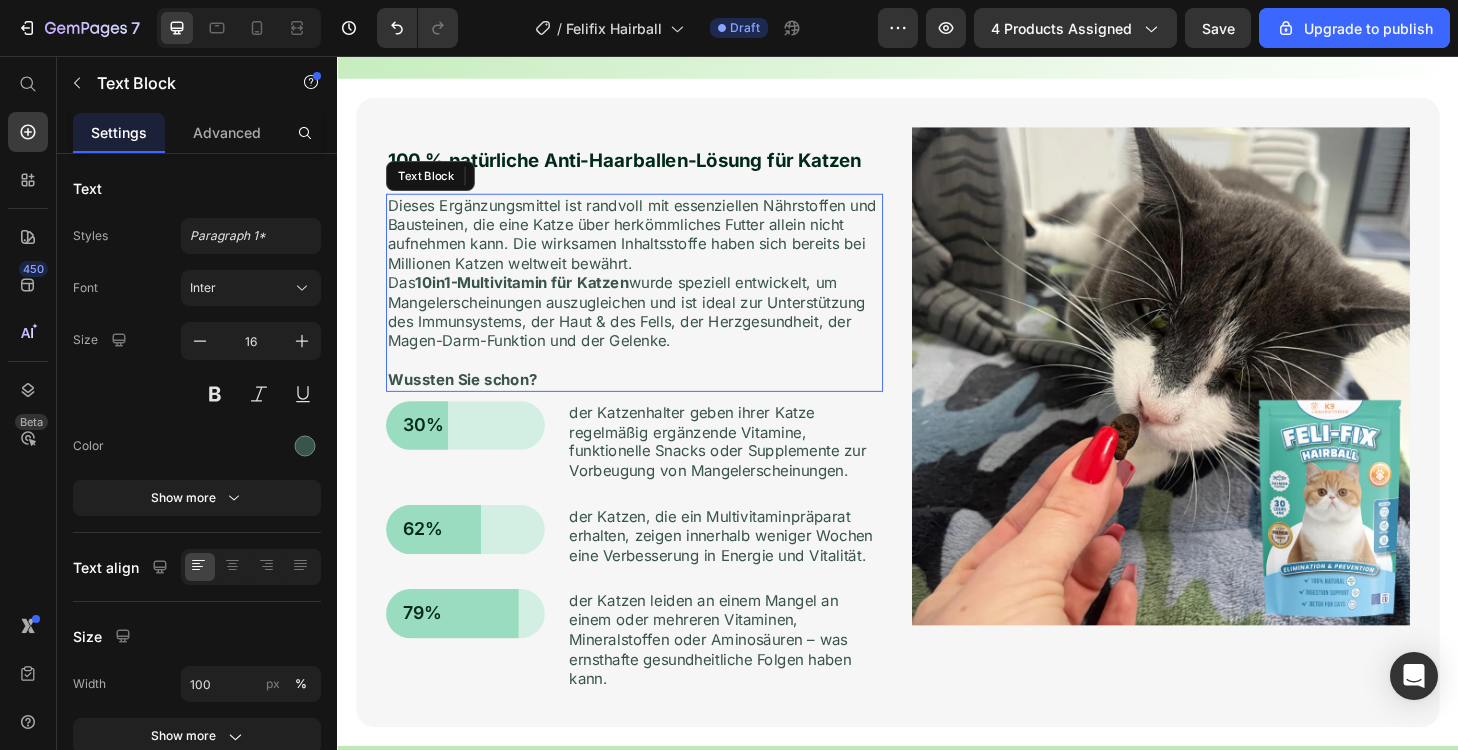 click on "Das  10in1-Multivitamin für Katzen  wurde speziell entwickelt, um Mangelerscheinungen auszugleichen und ist ideal zur Unterstützung des Immunsystems, der Haut & des Fells, der Herzgesundheit, der Magen-Darm-Funktion und der Gelenke." at bounding box center (655, 329) 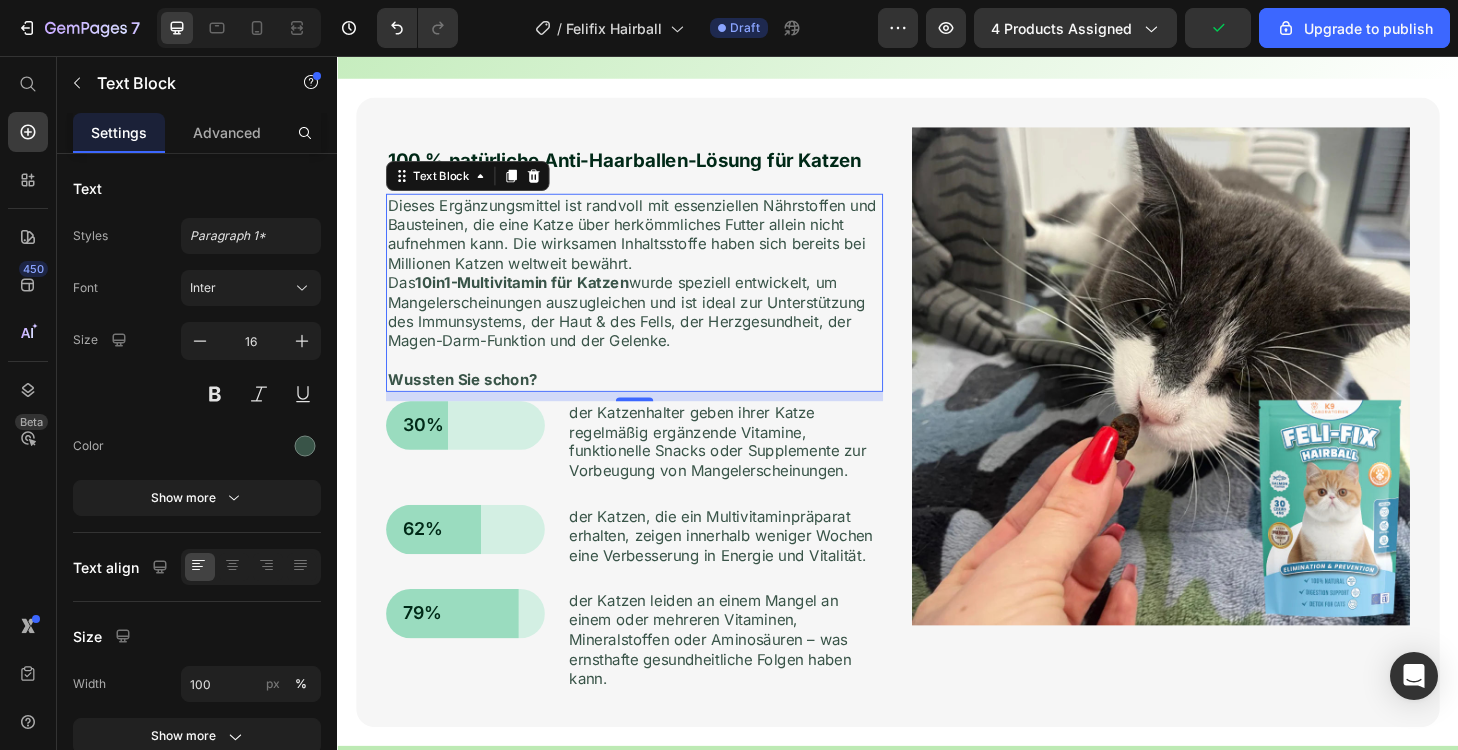 click on "Das  10in1-Multivitamin für Katzen  wurde speziell entwickelt, um Mangelerscheinungen auszugleichen und ist ideal zur Unterstützung des Immunsystems, der Haut & des Fells, der Herzgesundheit, der Magen-Darm-Funktion und der Gelenke." at bounding box center (655, 329) 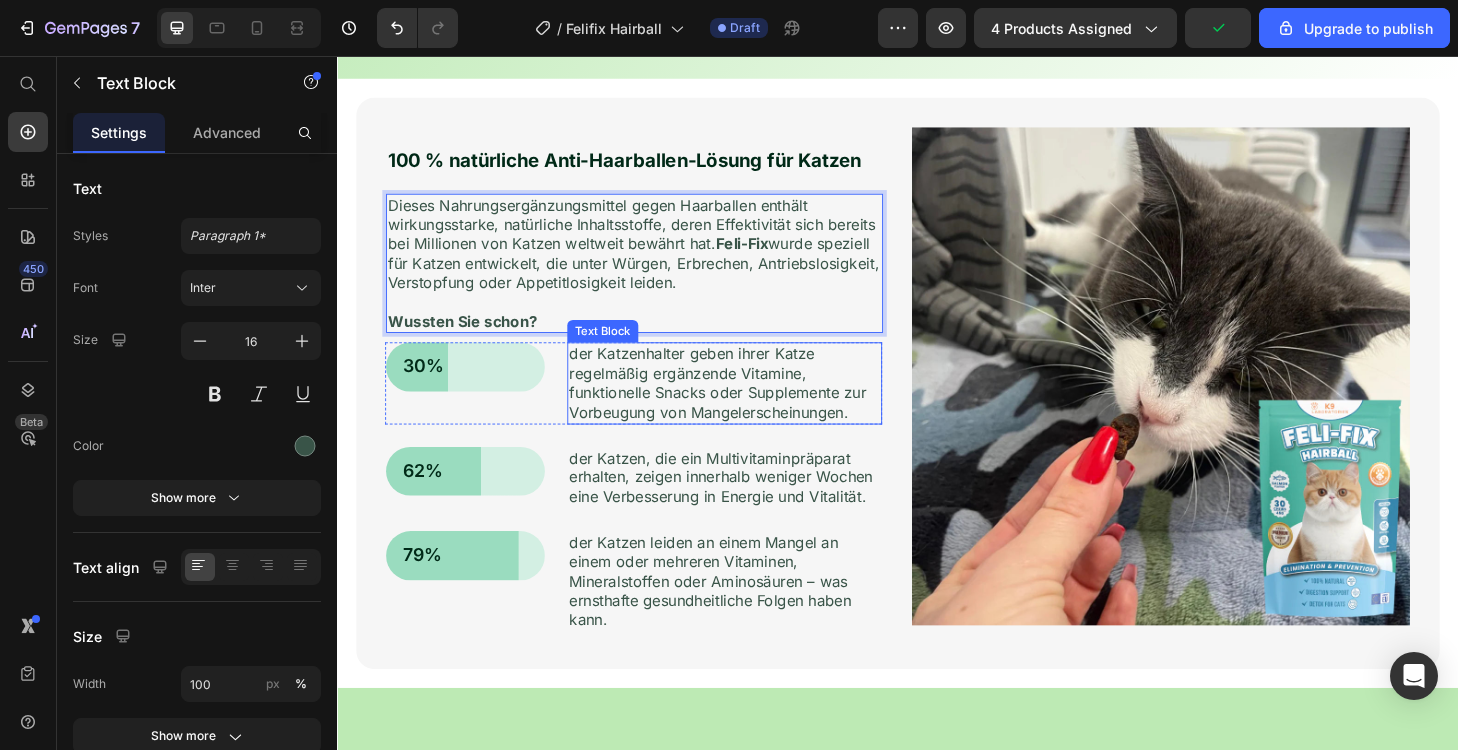 drag, startPoint x: 669, startPoint y: 374, endPoint x: 660, endPoint y: 393, distance: 21.023796 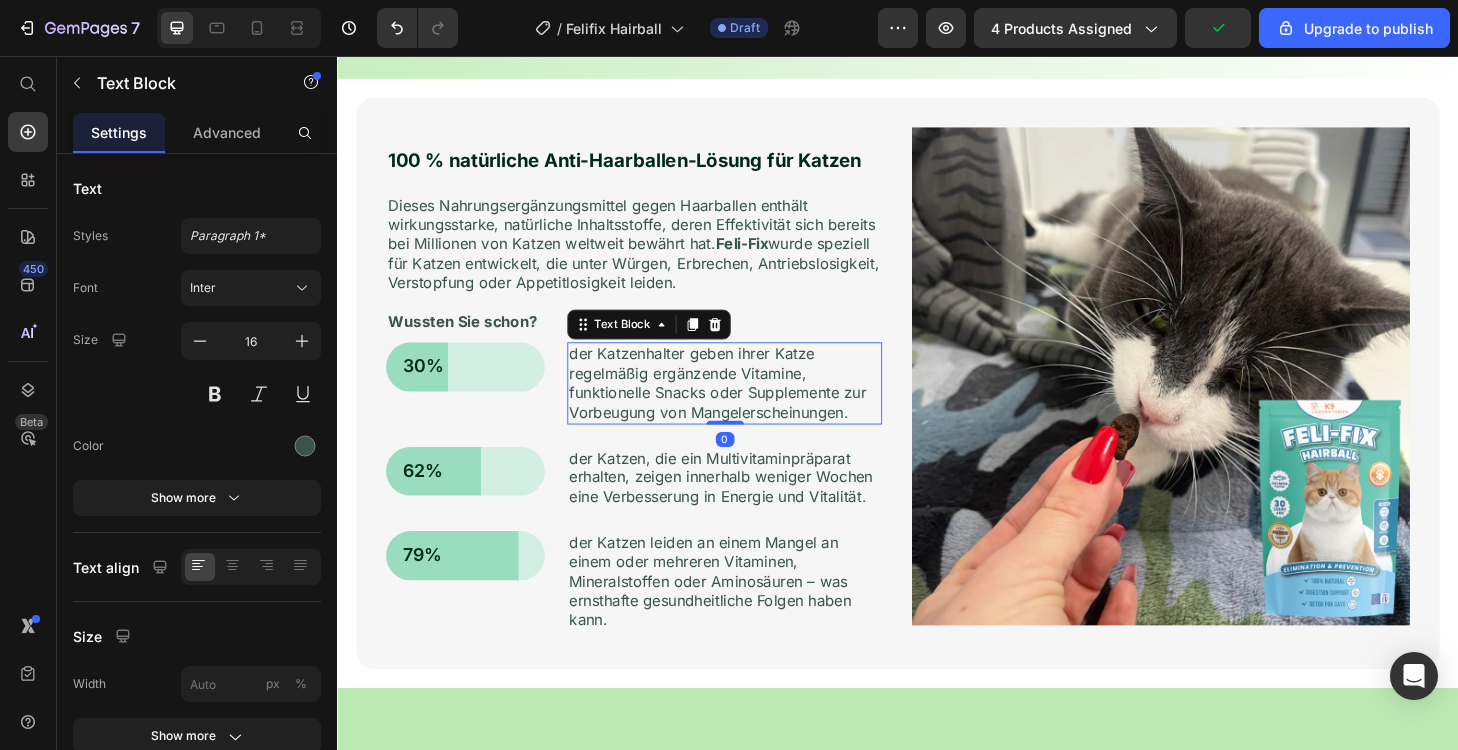 click on "der Katzenhalter geben ihrer Katze regelmäßig ergänzende Vitamine, funktionelle Snacks oder Supplemente zur Vorbeugung von Mangelerscheinungen." at bounding box center [751, 405] 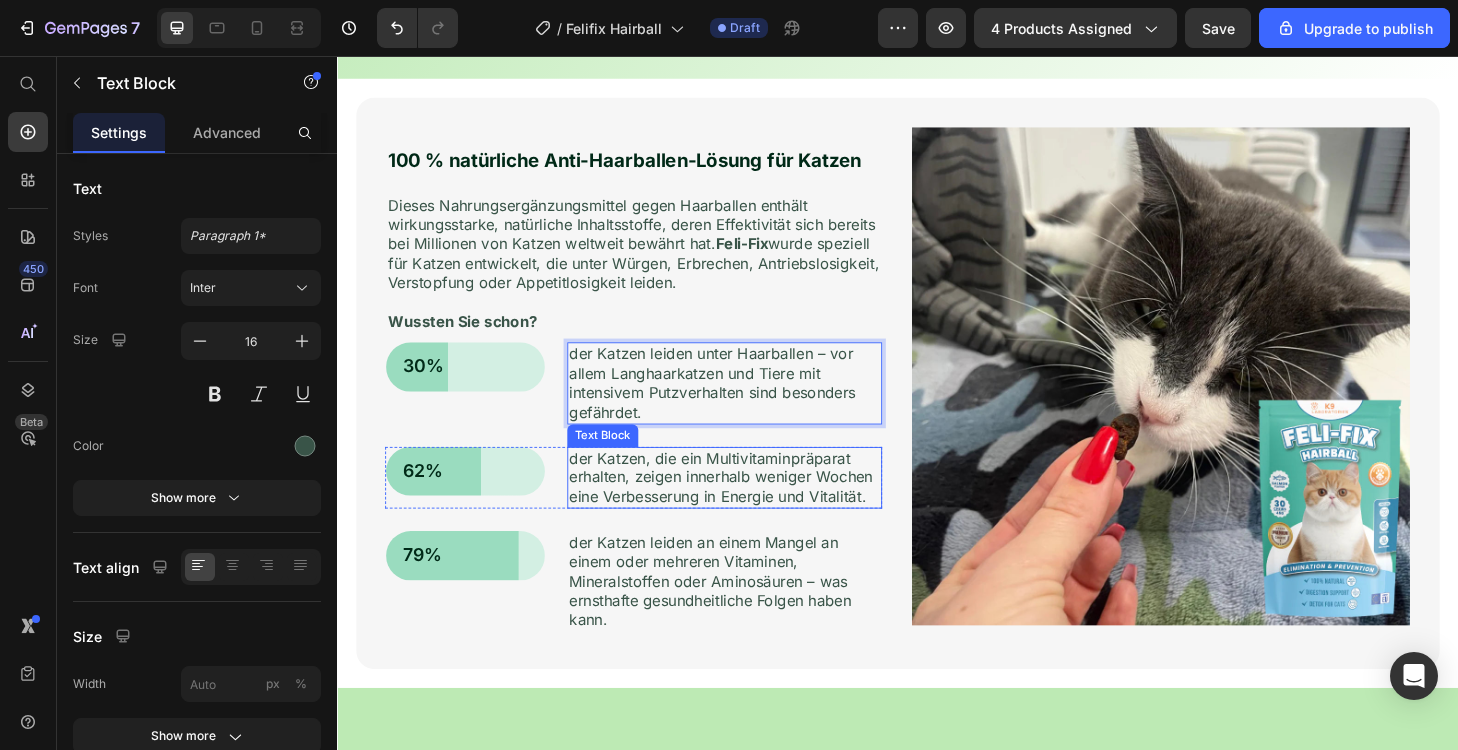 click on "der Katzen, die ein Multivitaminpräparat erhalten, zeigen innerhalb weniger Wochen eine Verbesserung in Energie und Vitalität." at bounding box center [751, 507] 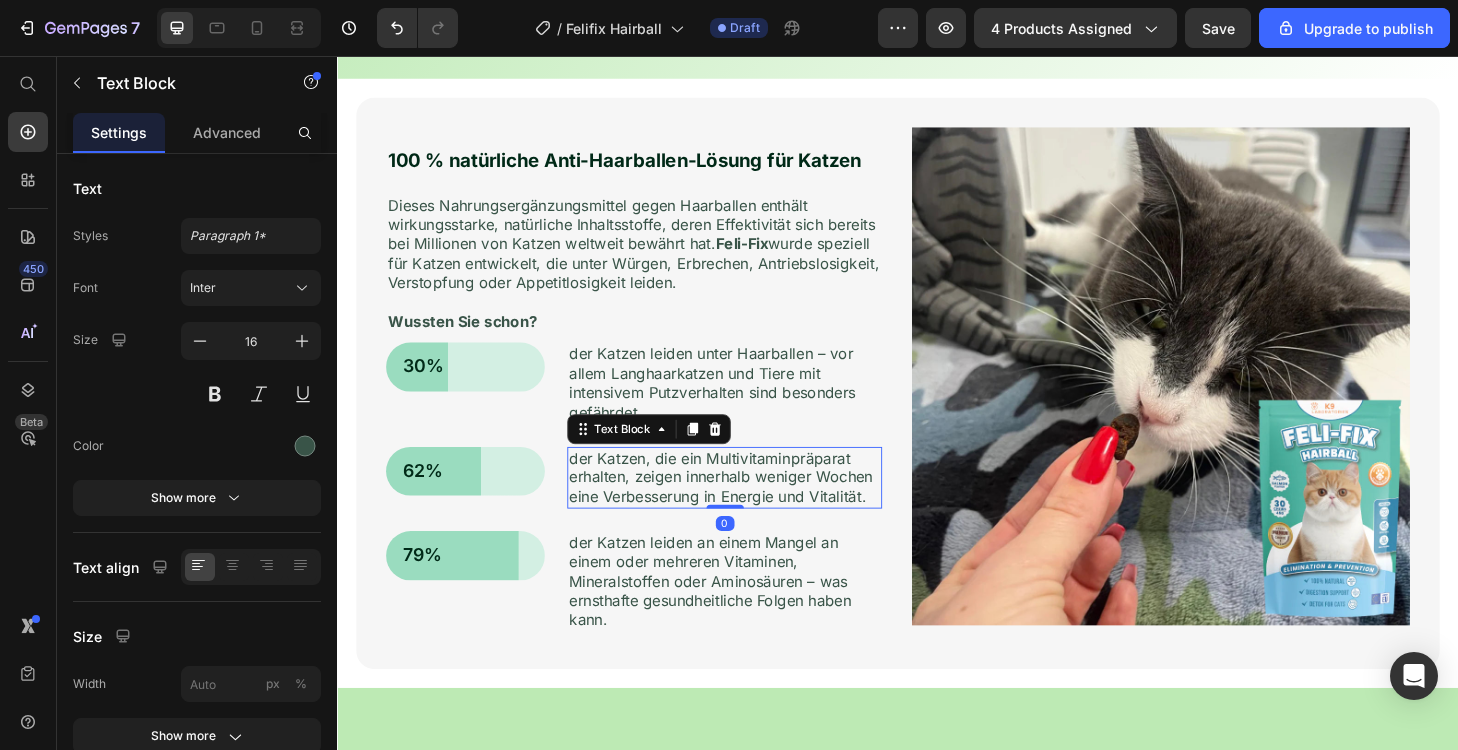 click on "der Katzen, die ein Multivitaminpräparat erhalten, zeigen innerhalb weniger Wochen eine Verbesserung in Energie und Vitalität." at bounding box center [751, 507] 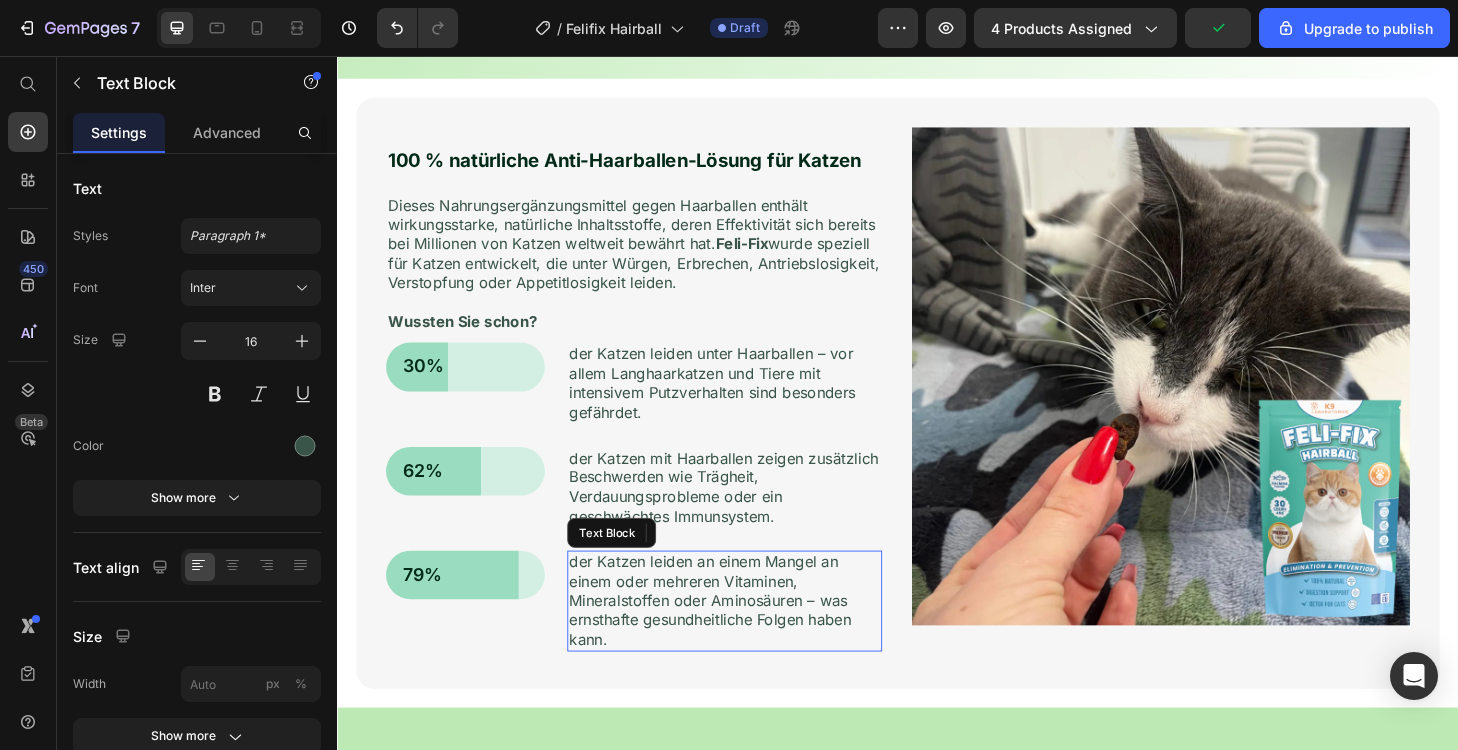 click on "der Katzen leiden an einem Mangel an einem oder mehreren Vitaminen, Mineralstoffen oder Aminosäuren – was ernsthafte gesundheitliche Folgen haben kann." at bounding box center (751, 639) 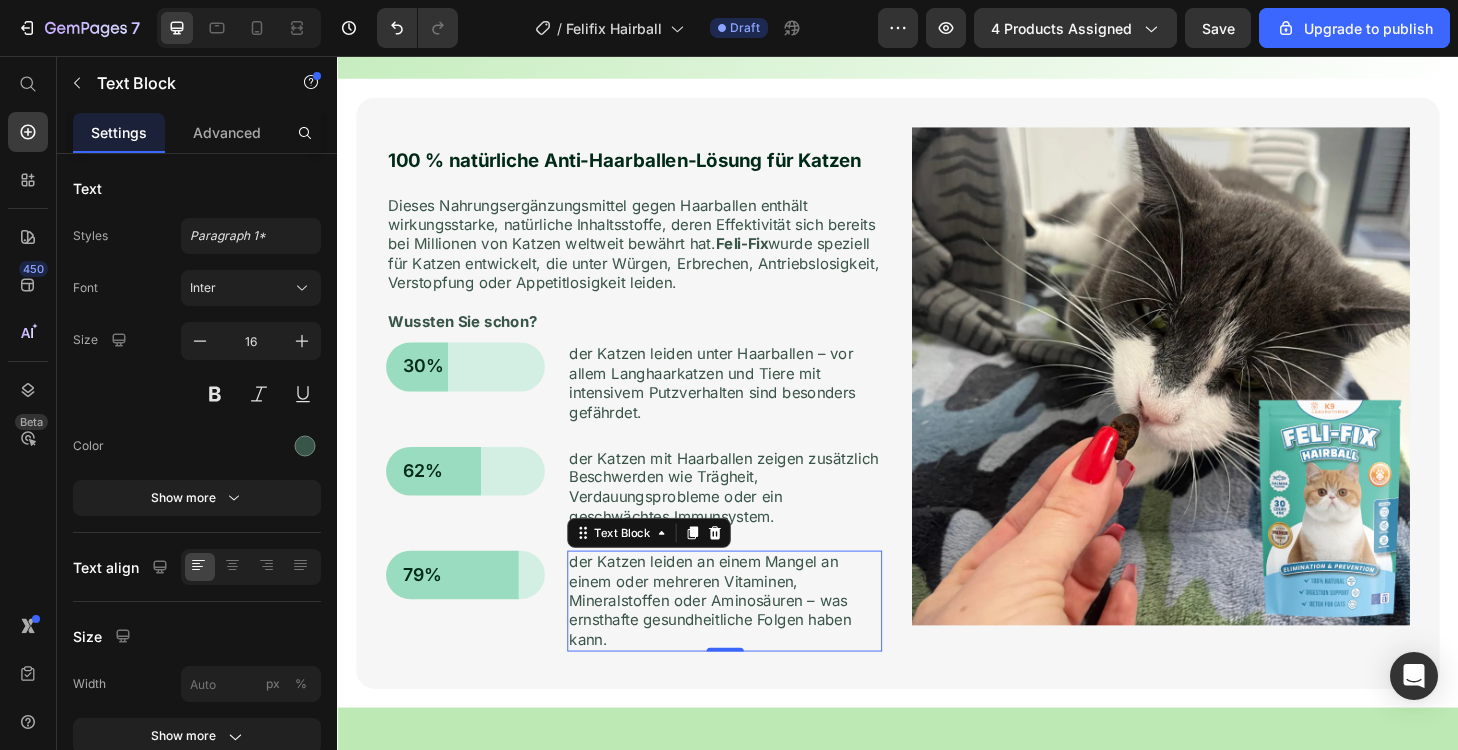 click on "der Katzen leiden an einem Mangel an einem oder mehreren Vitaminen, Mineralstoffen oder Aminosäuren – was ernsthafte gesundheitliche Folgen haben kann." at bounding box center (751, 639) 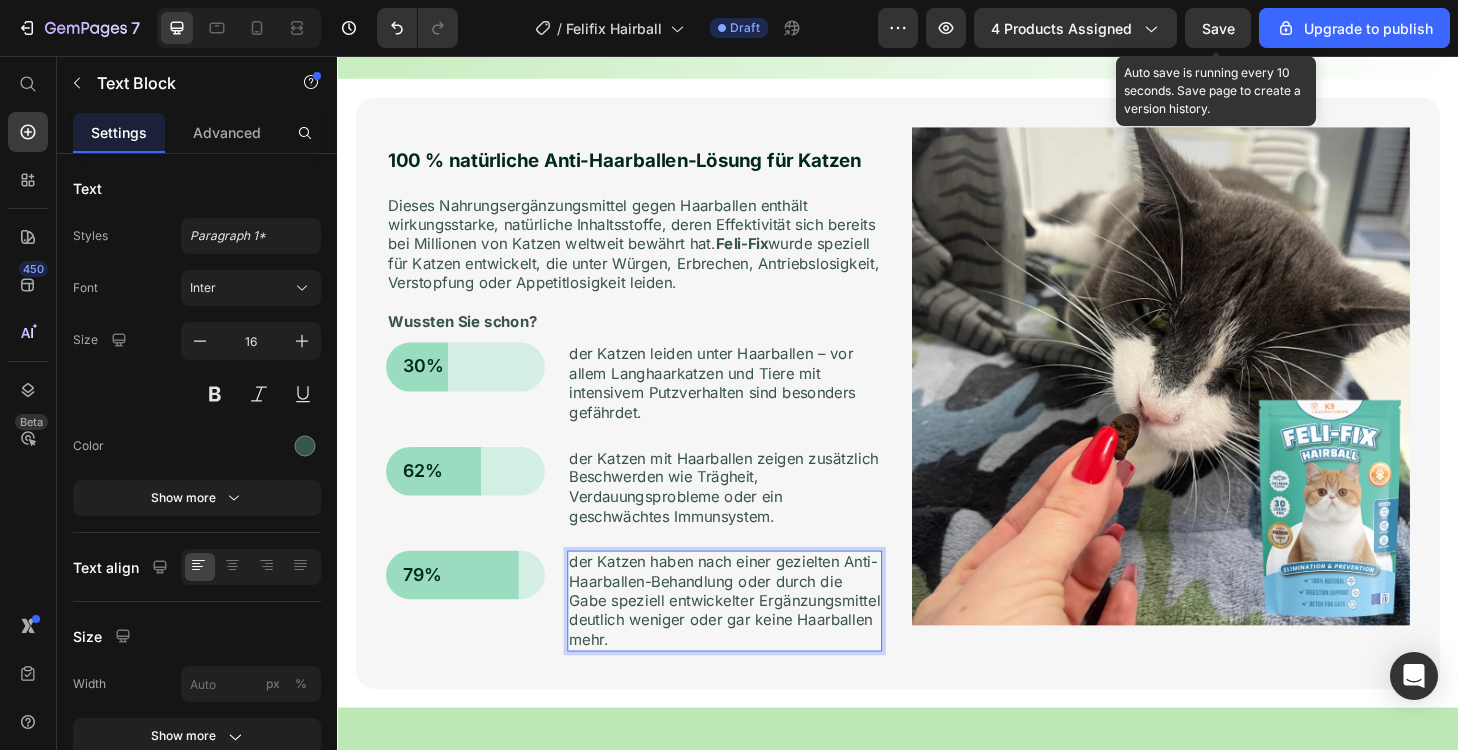 click on "Save" at bounding box center [1218, 28] 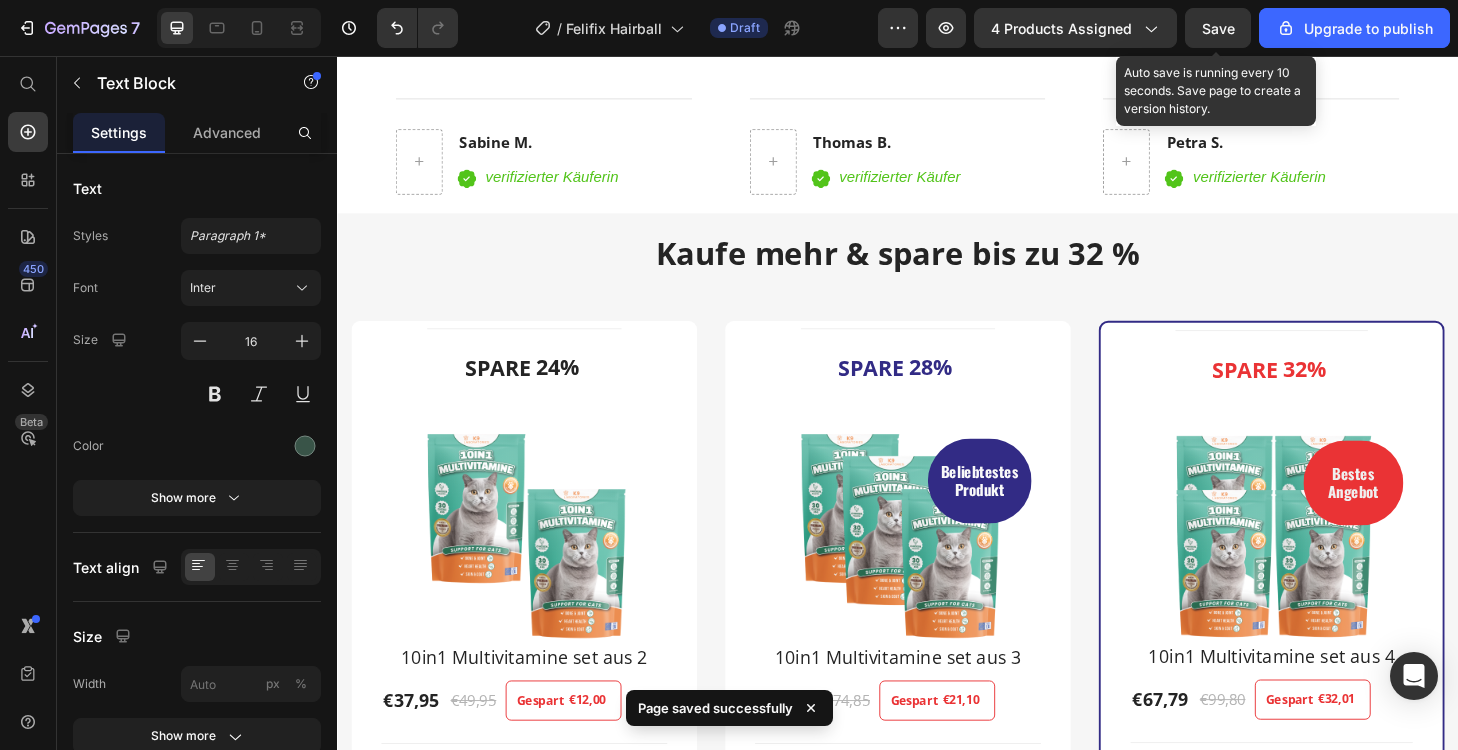 scroll, scrollTop: 3068, scrollLeft: 0, axis: vertical 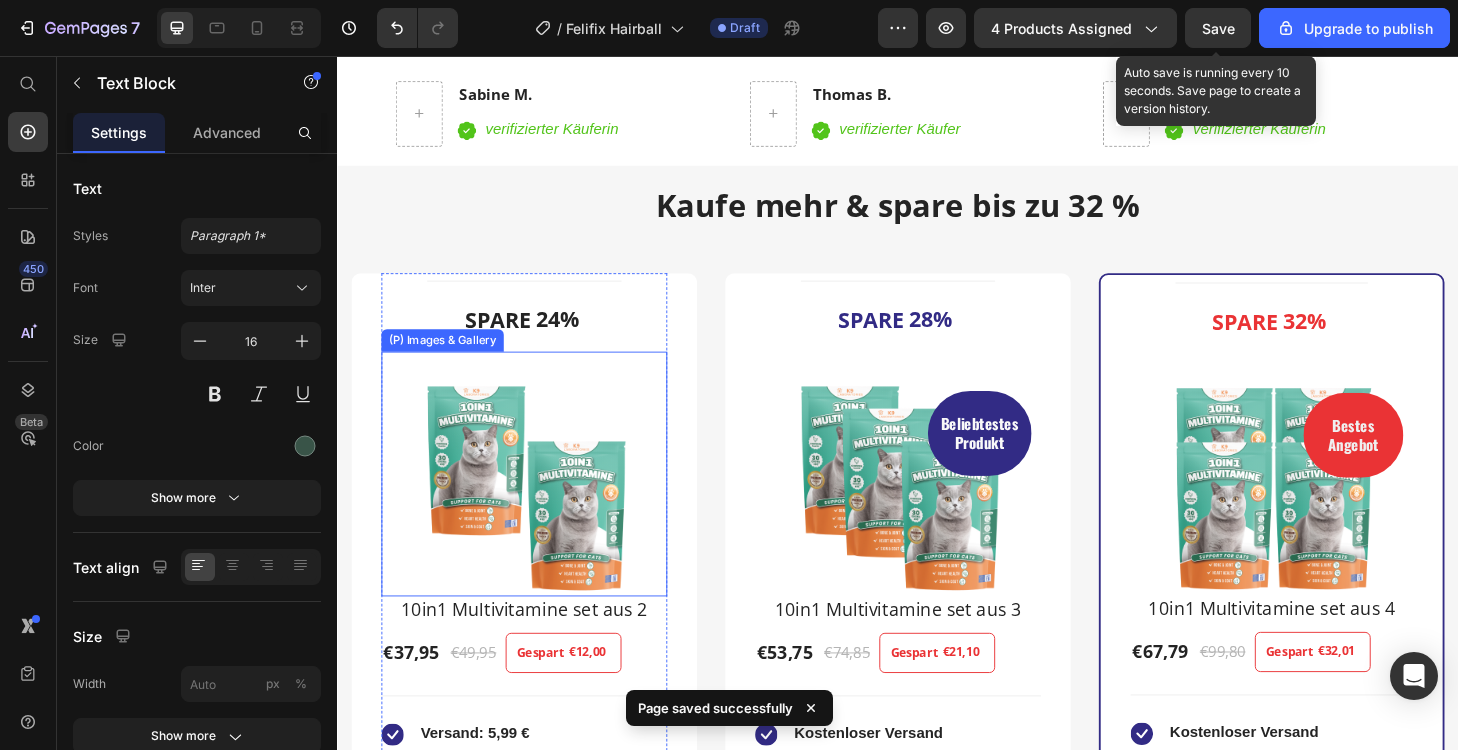 click at bounding box center [537, 519] 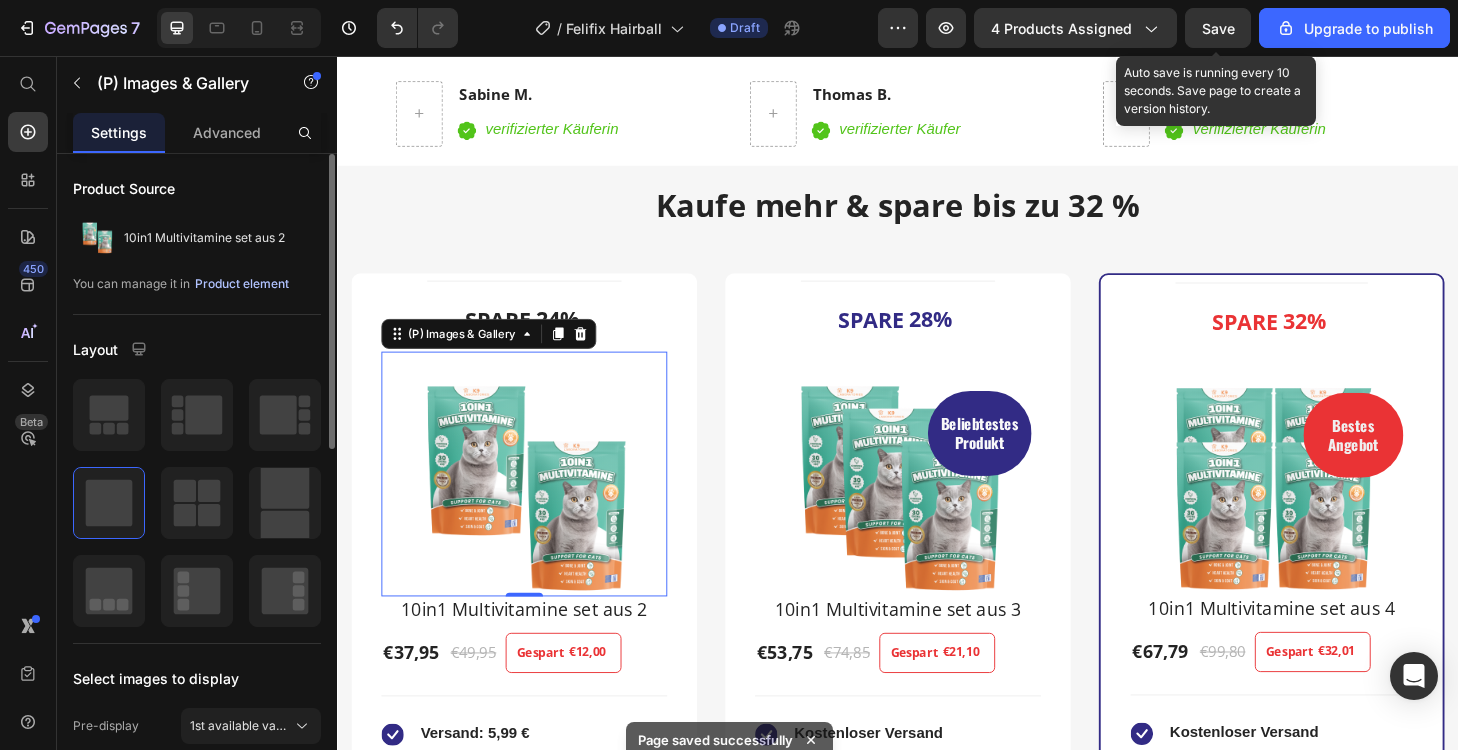 click on "Product element" at bounding box center (242, 284) 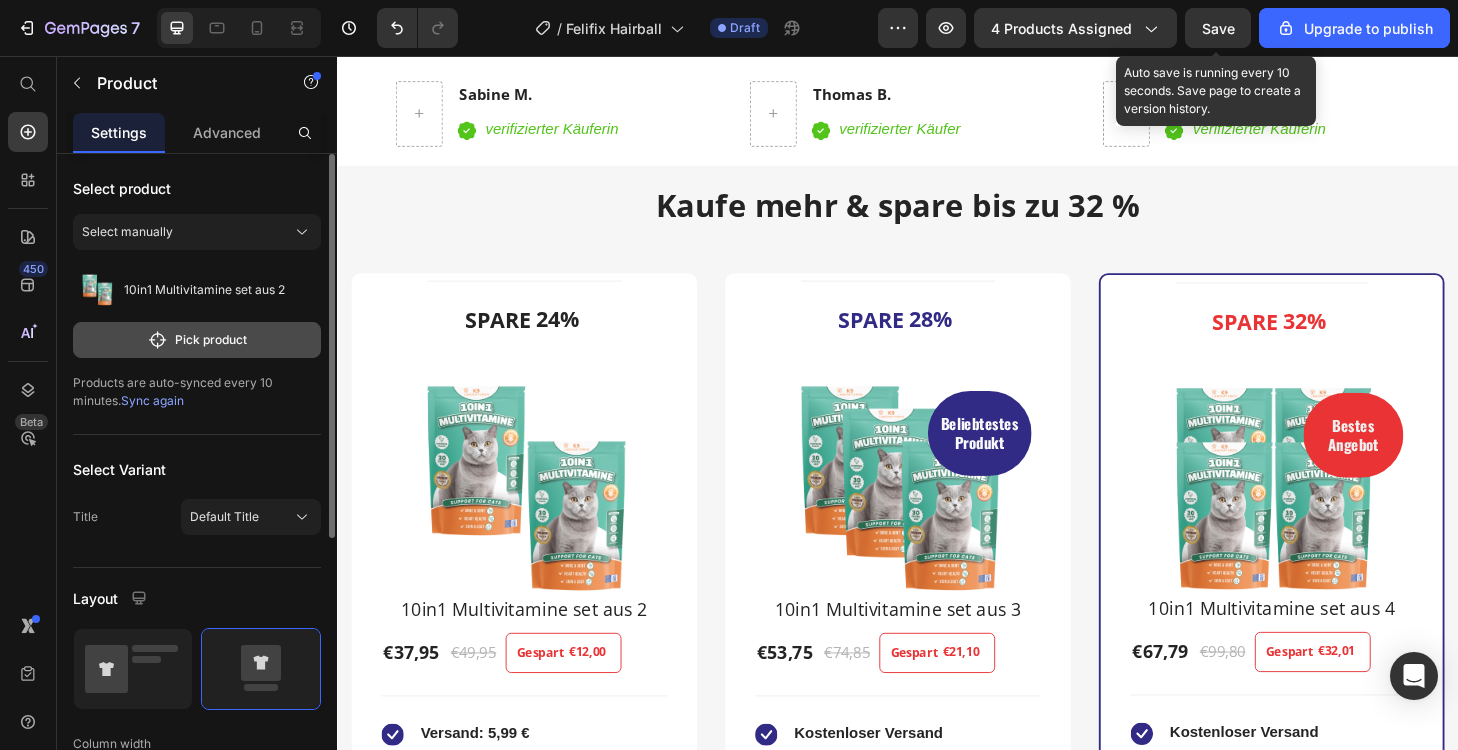 click on "Pick product" 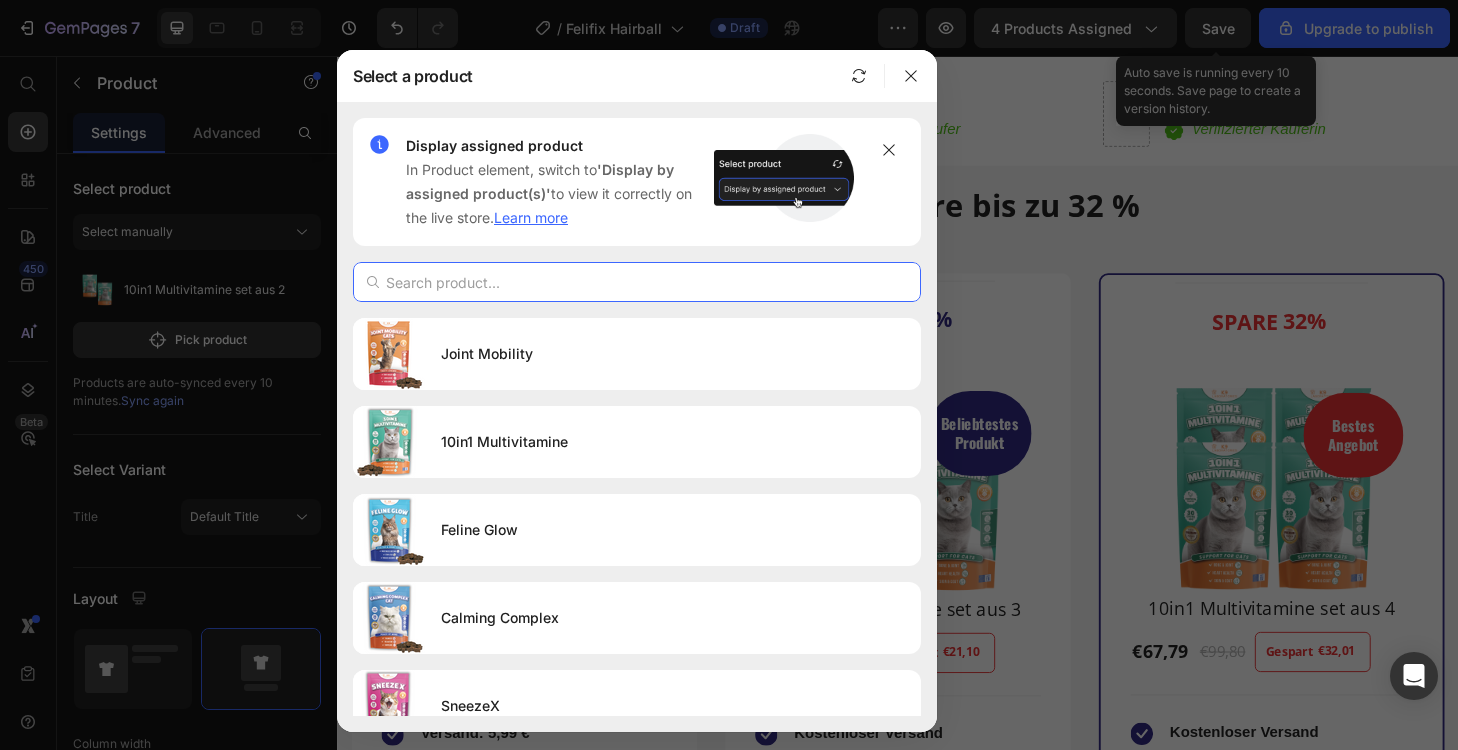 click at bounding box center [637, 282] 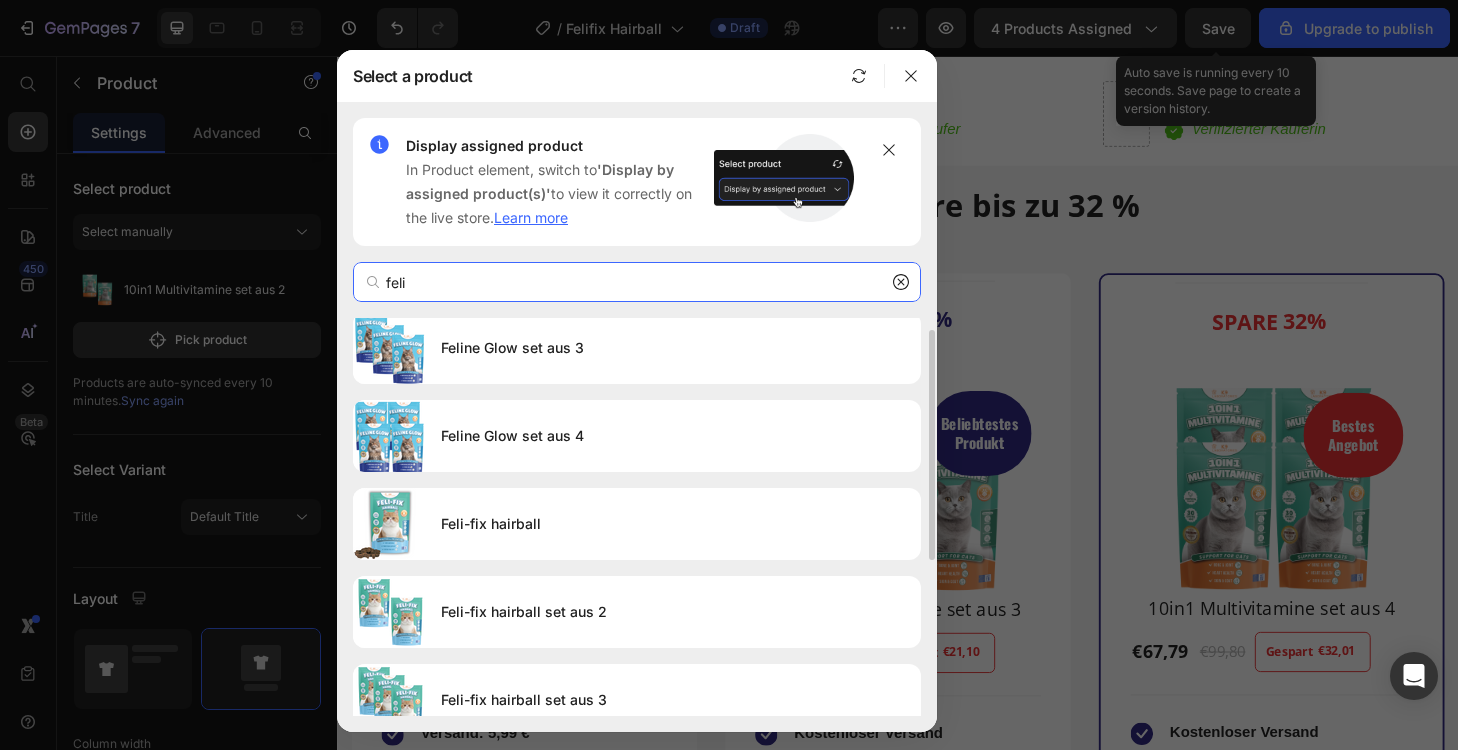 scroll, scrollTop: 290, scrollLeft: 0, axis: vertical 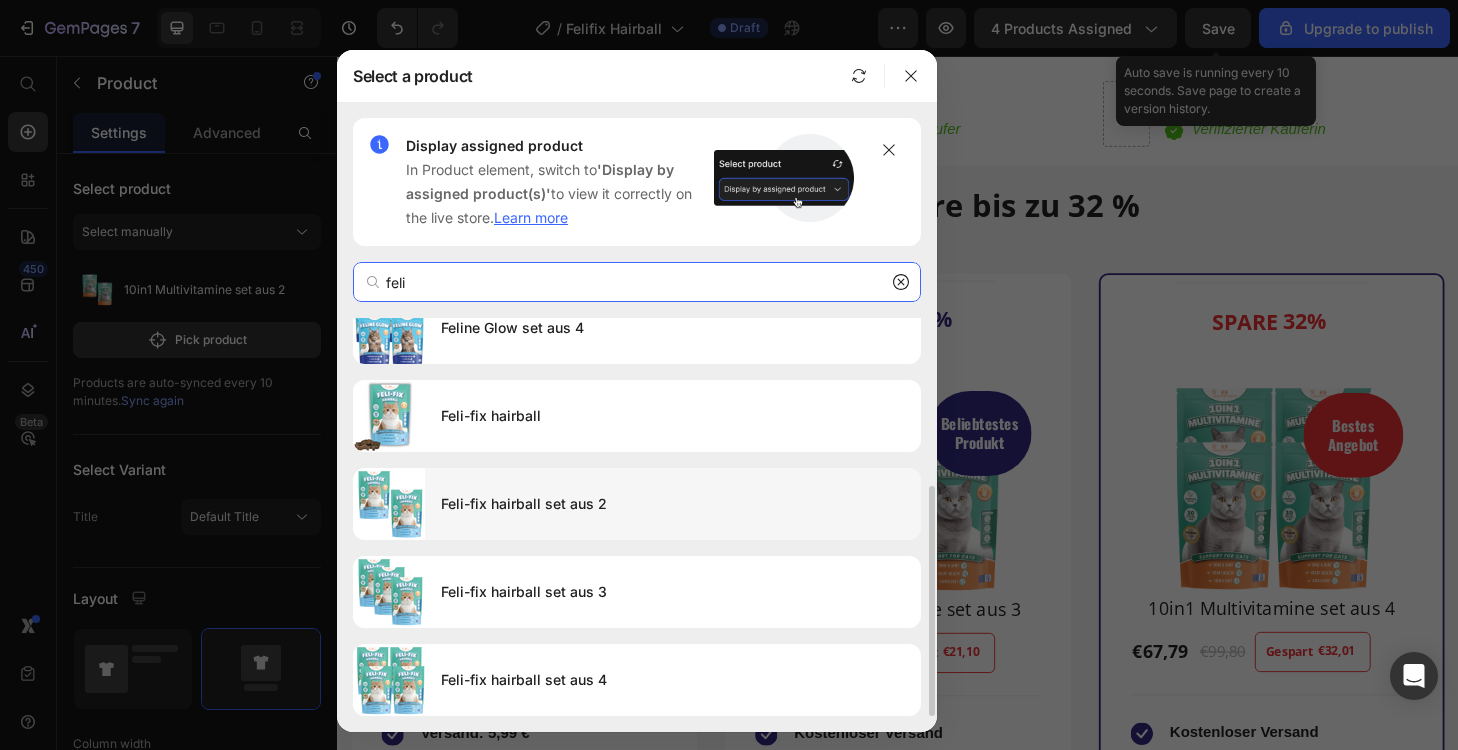 type on "feli" 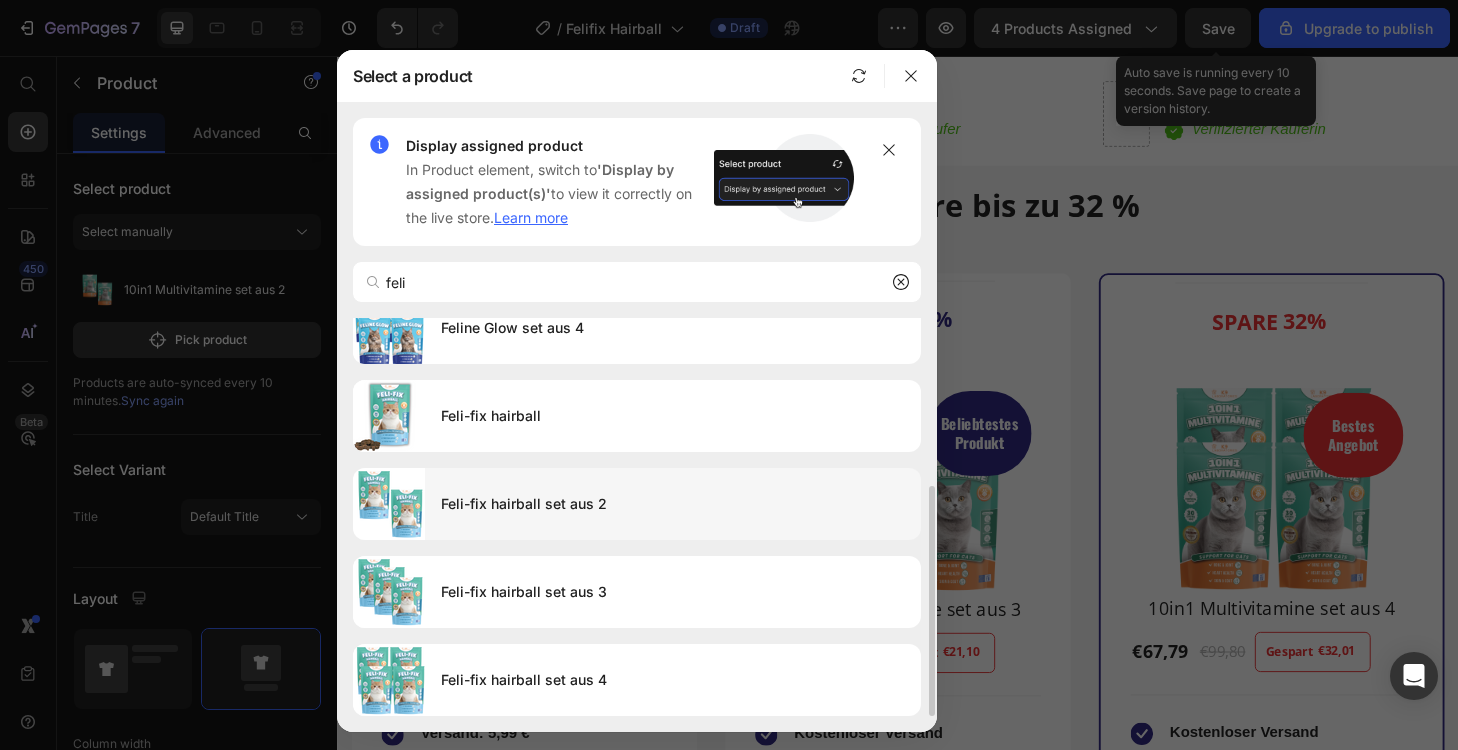click on "Feli-fix hairball set aus 2" at bounding box center (673, 504) 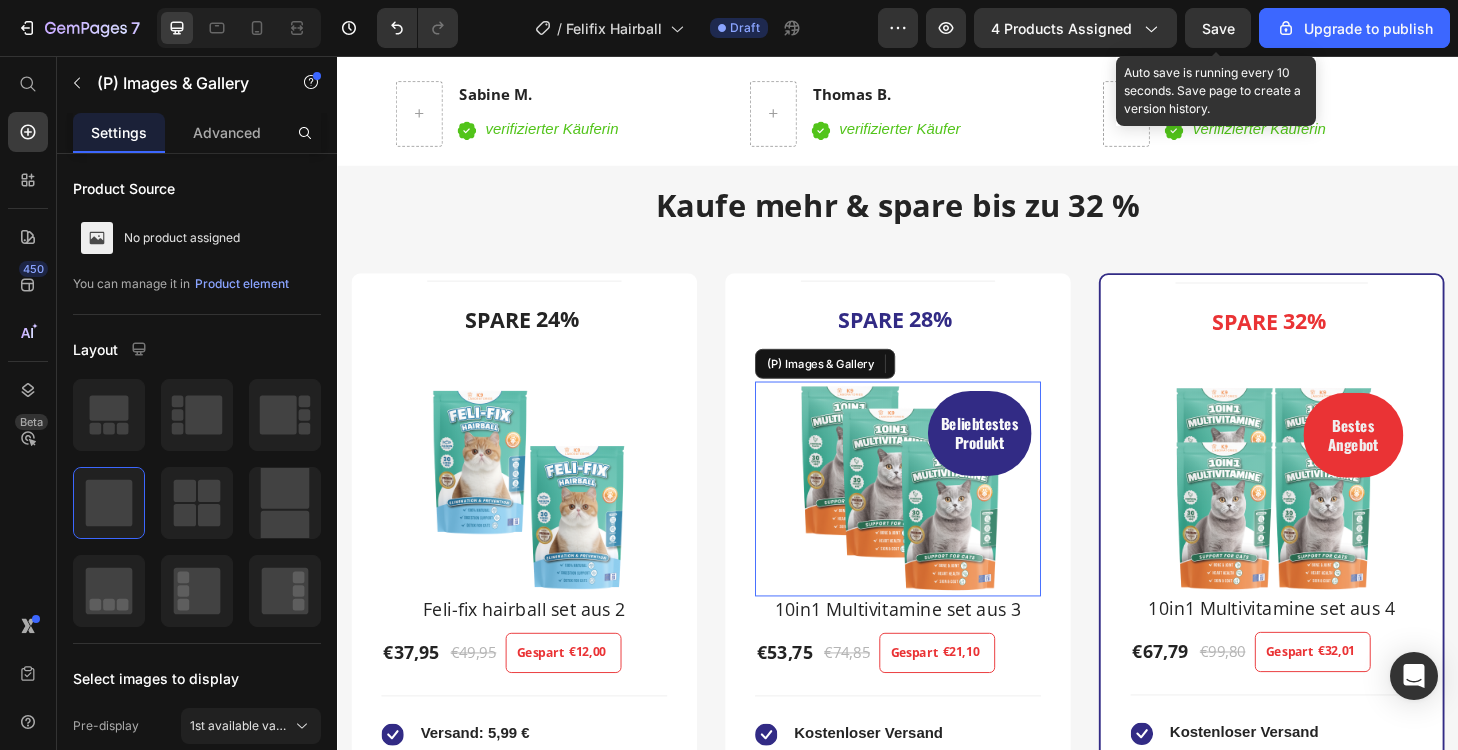 click at bounding box center (937, 519) 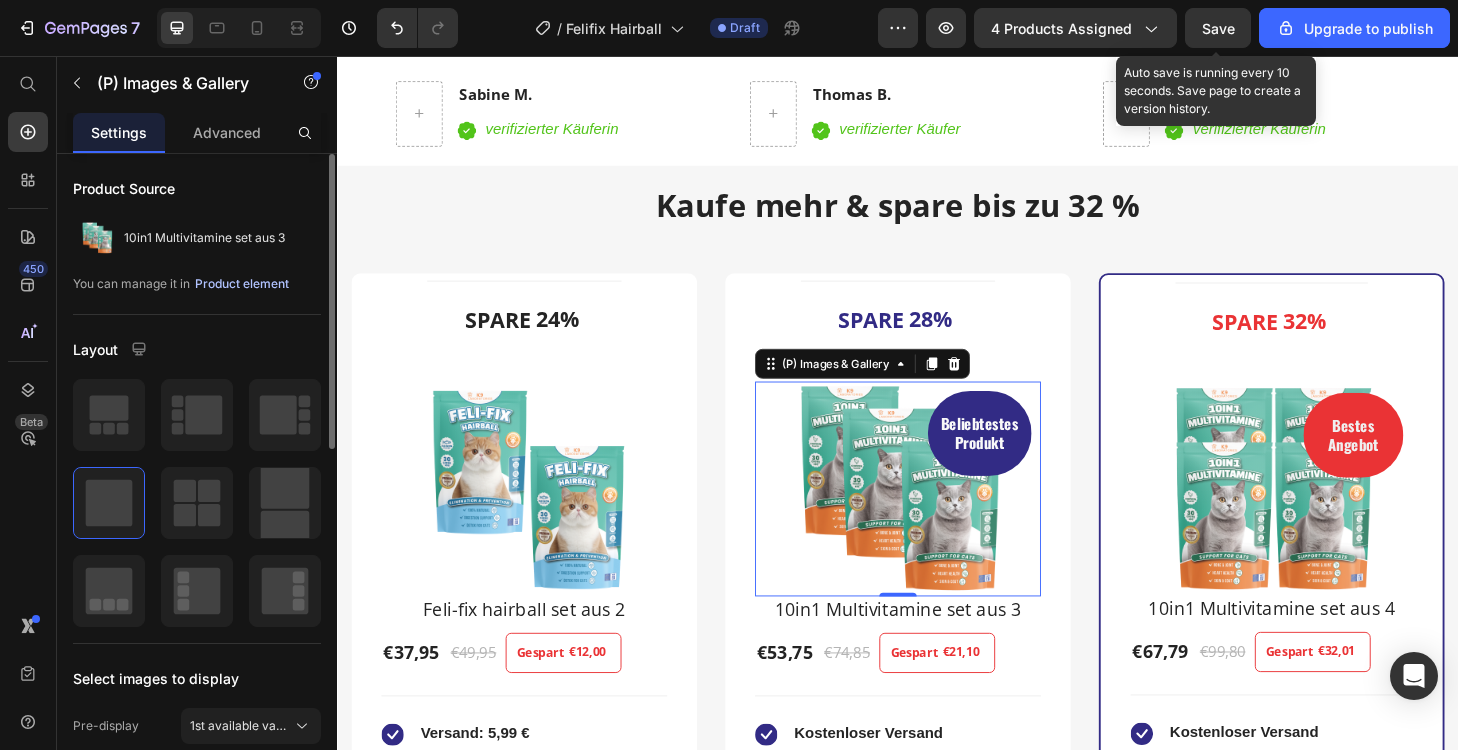 click on "Product element" at bounding box center (242, 284) 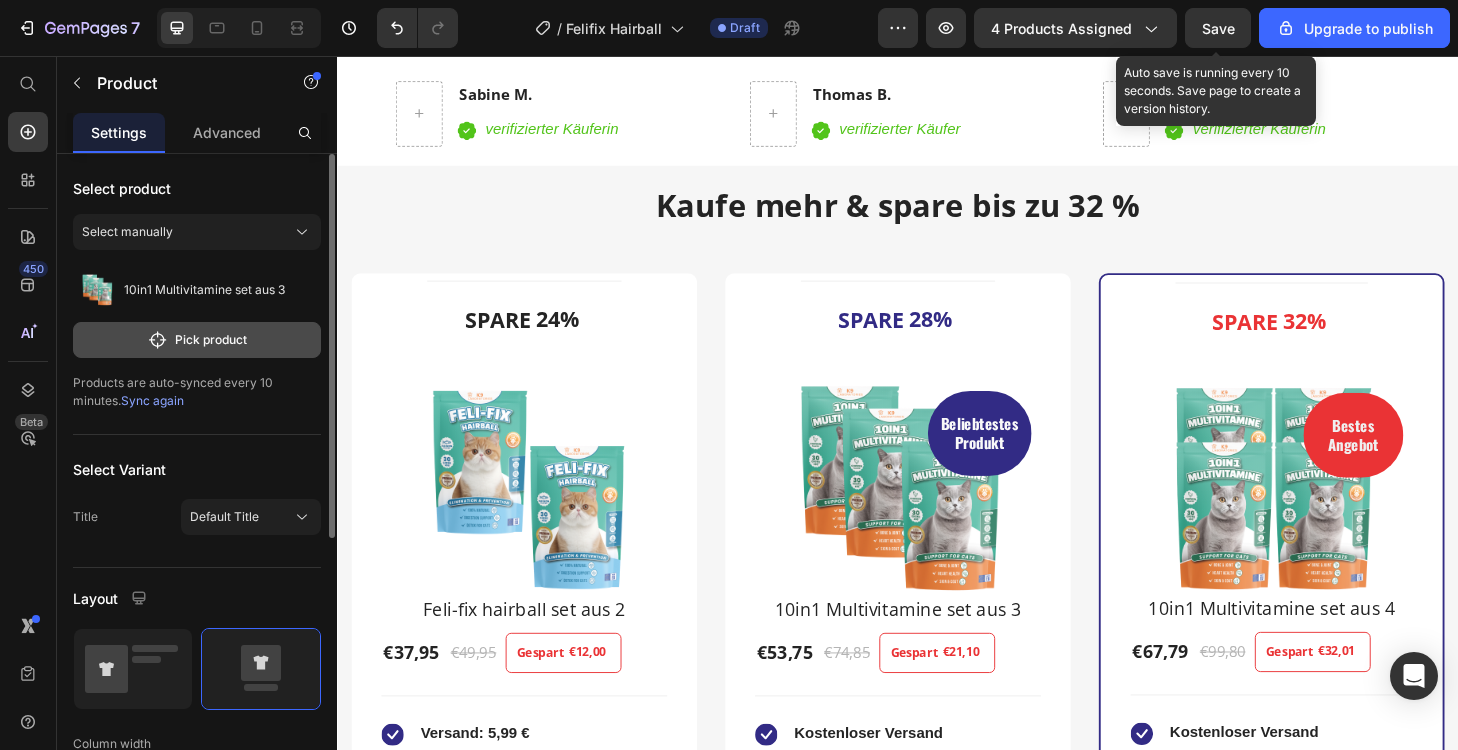 click on "Pick product" 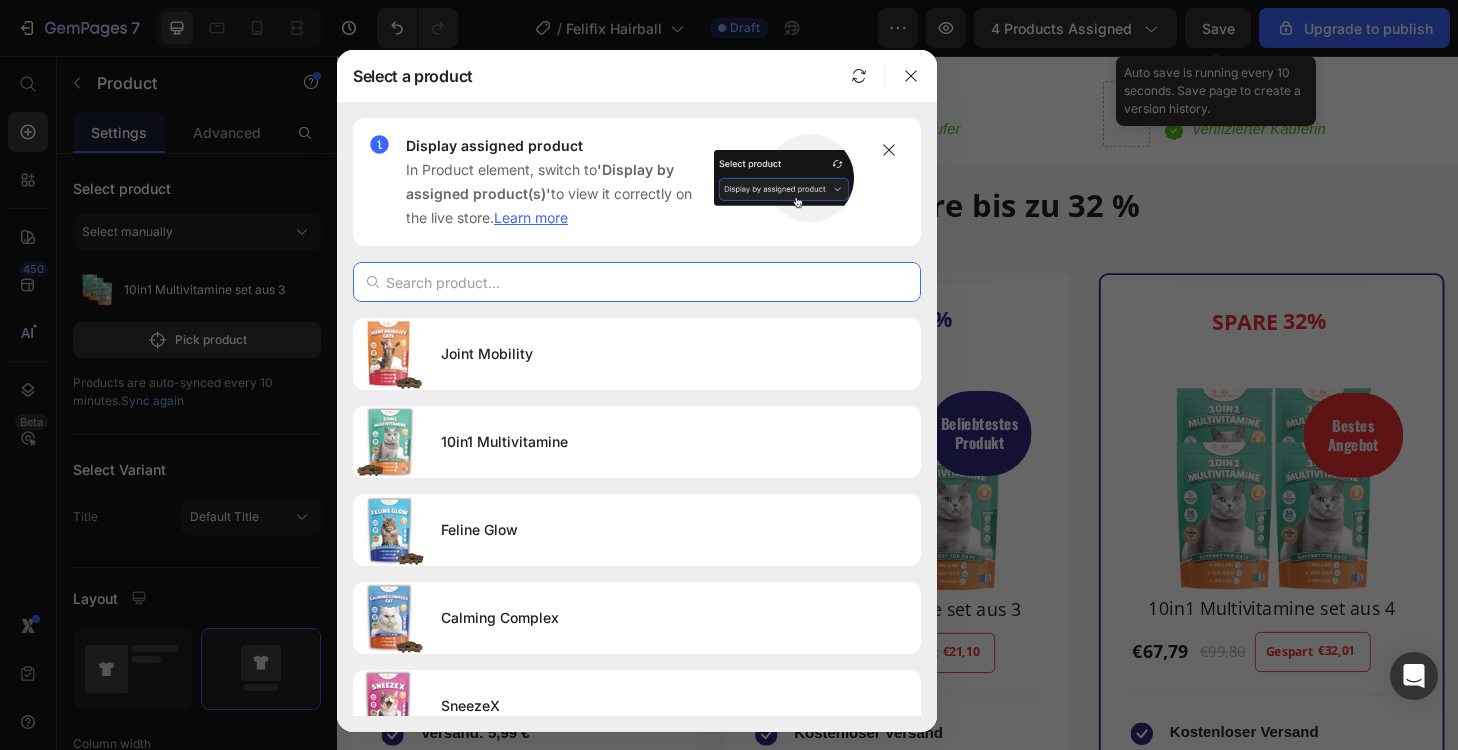 click at bounding box center [637, 282] 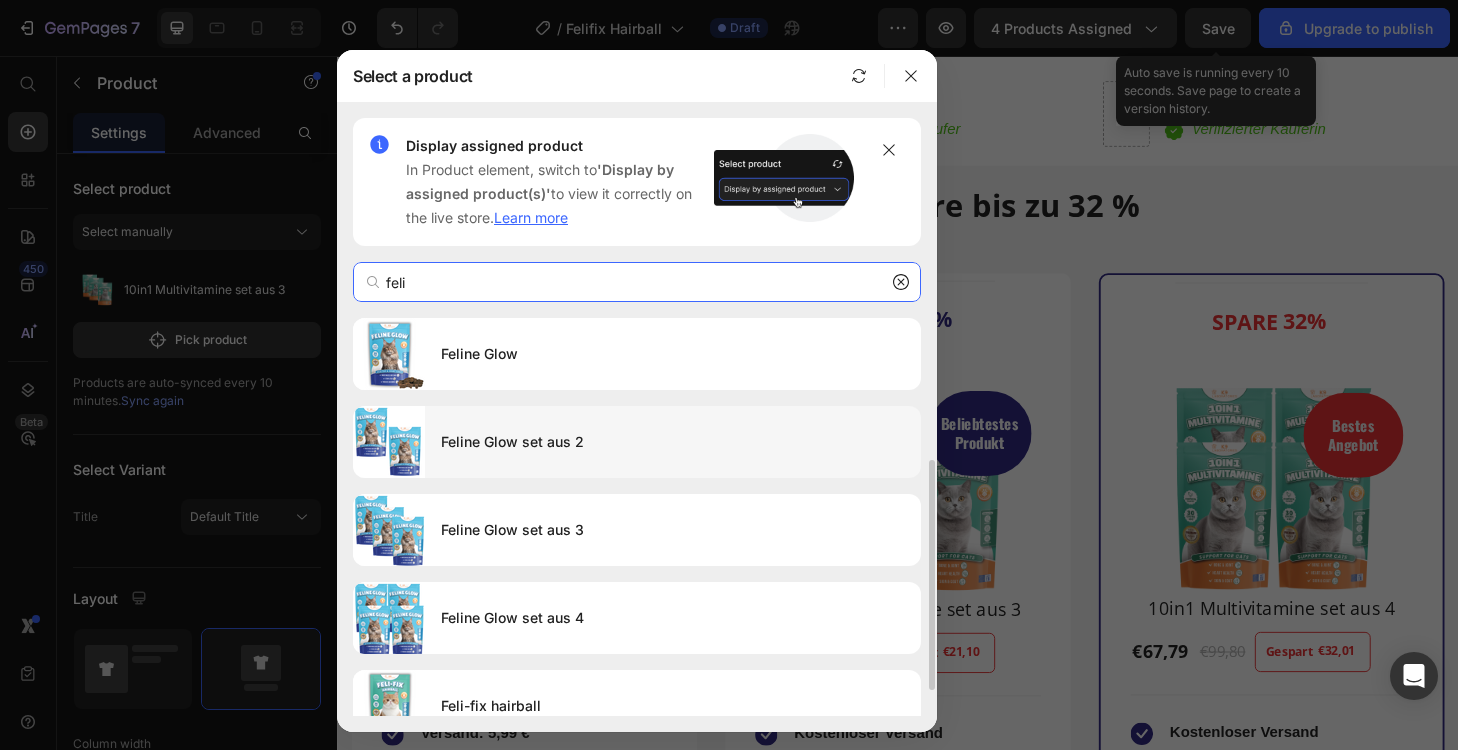 scroll, scrollTop: 205, scrollLeft: 0, axis: vertical 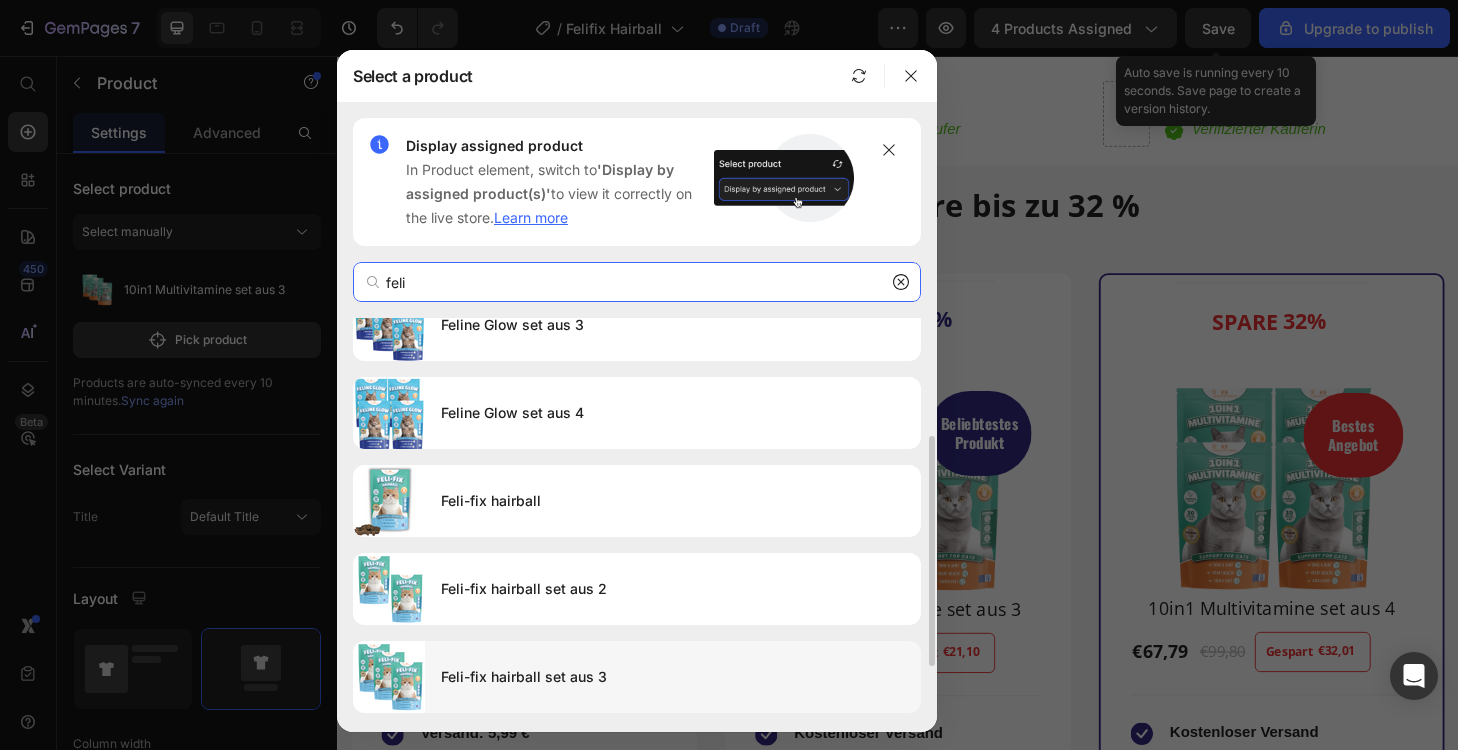 type on "feli" 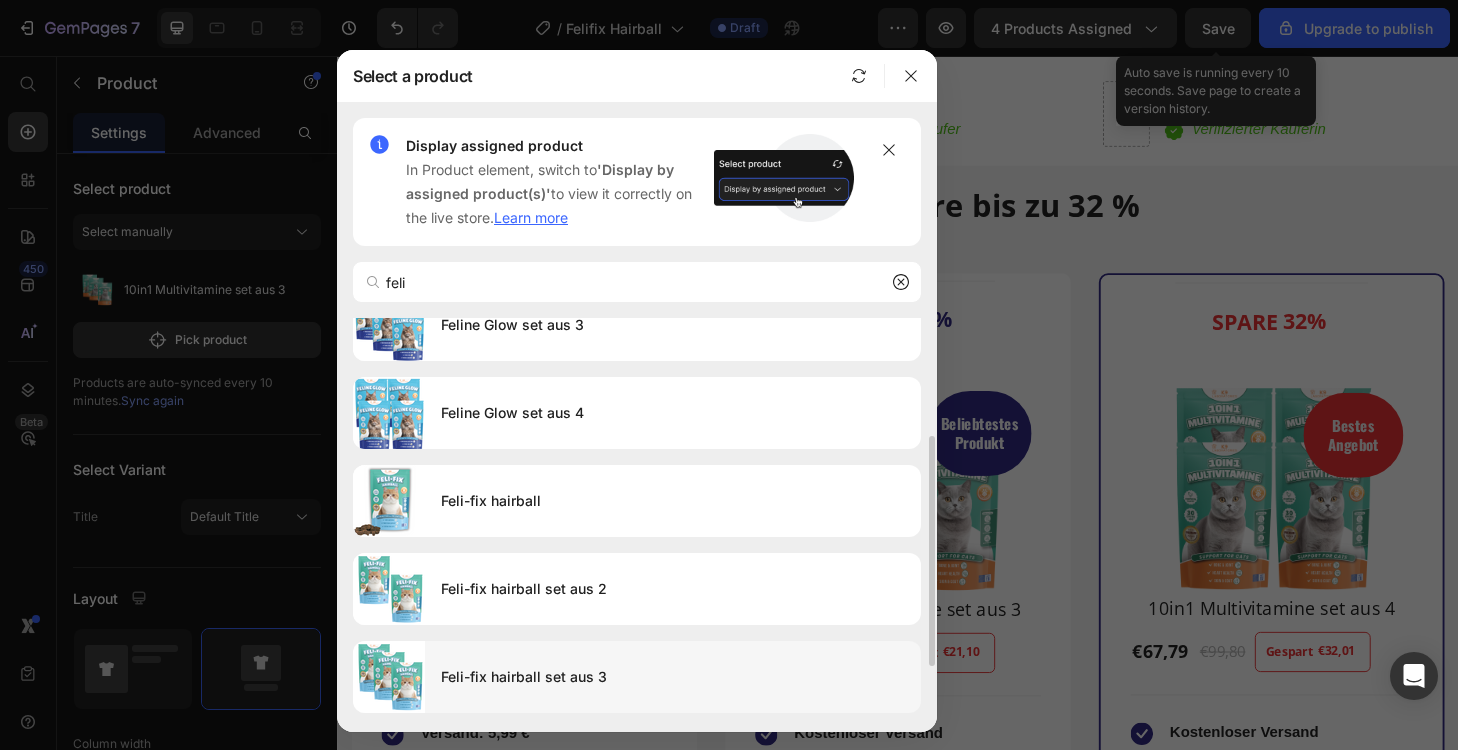 click on "Feli-fix hairball set aus 3" at bounding box center [673, 677] 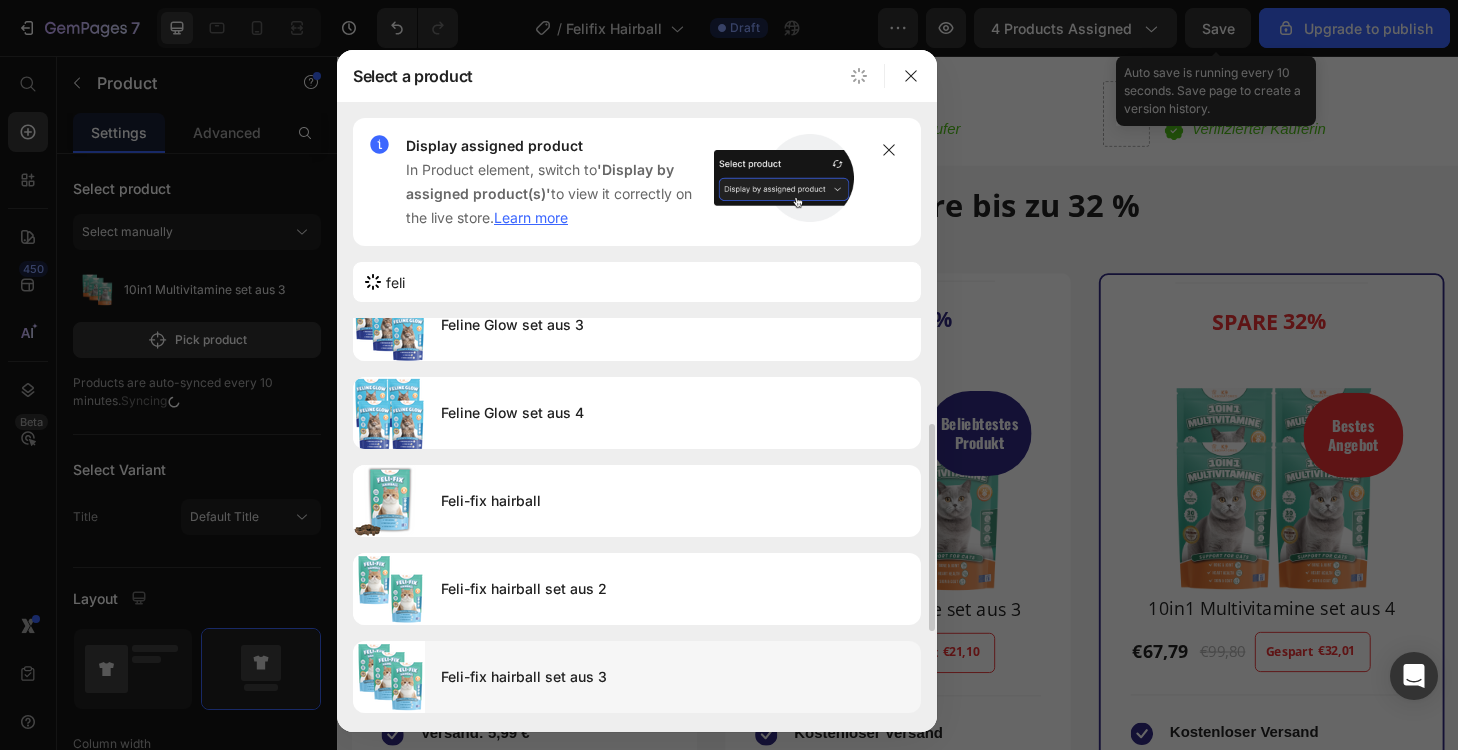 type 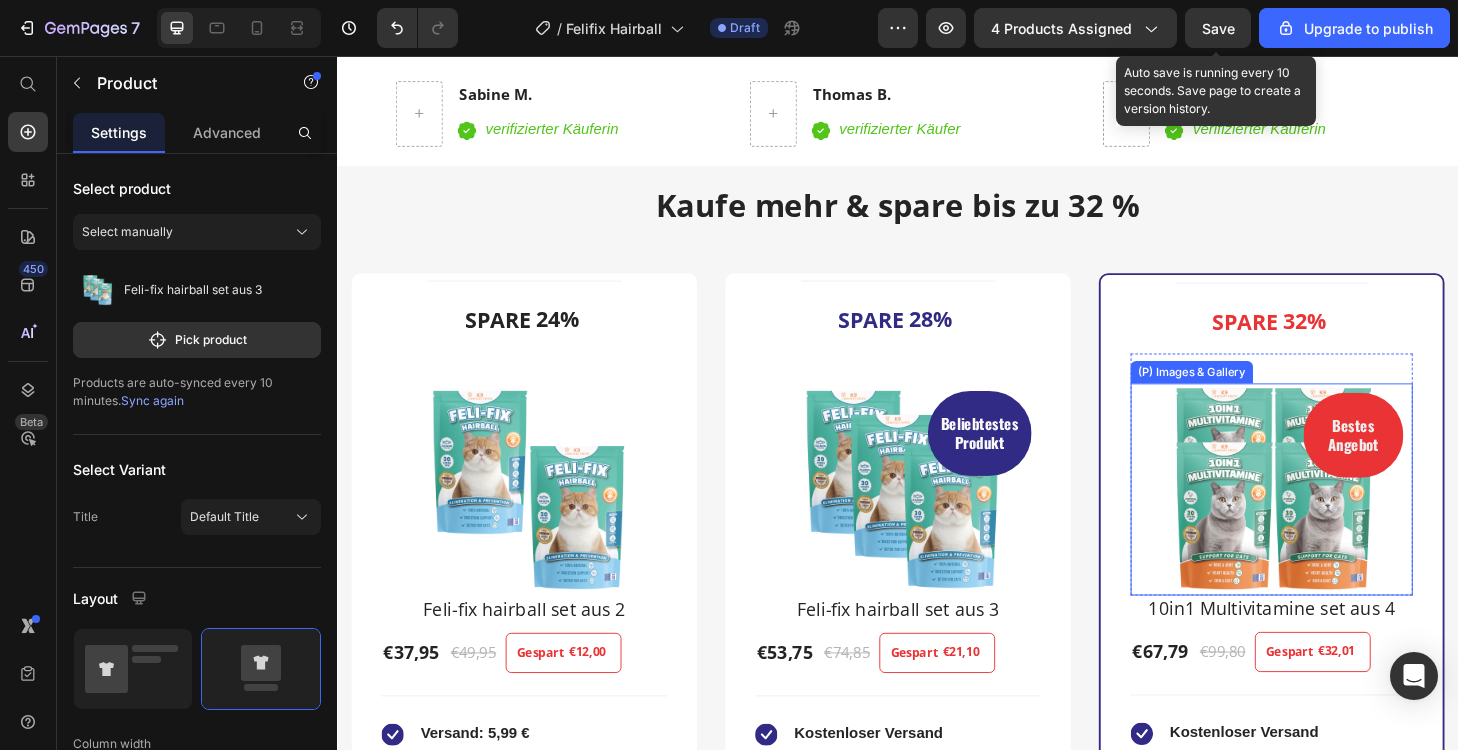 click at bounding box center [1337, 519] 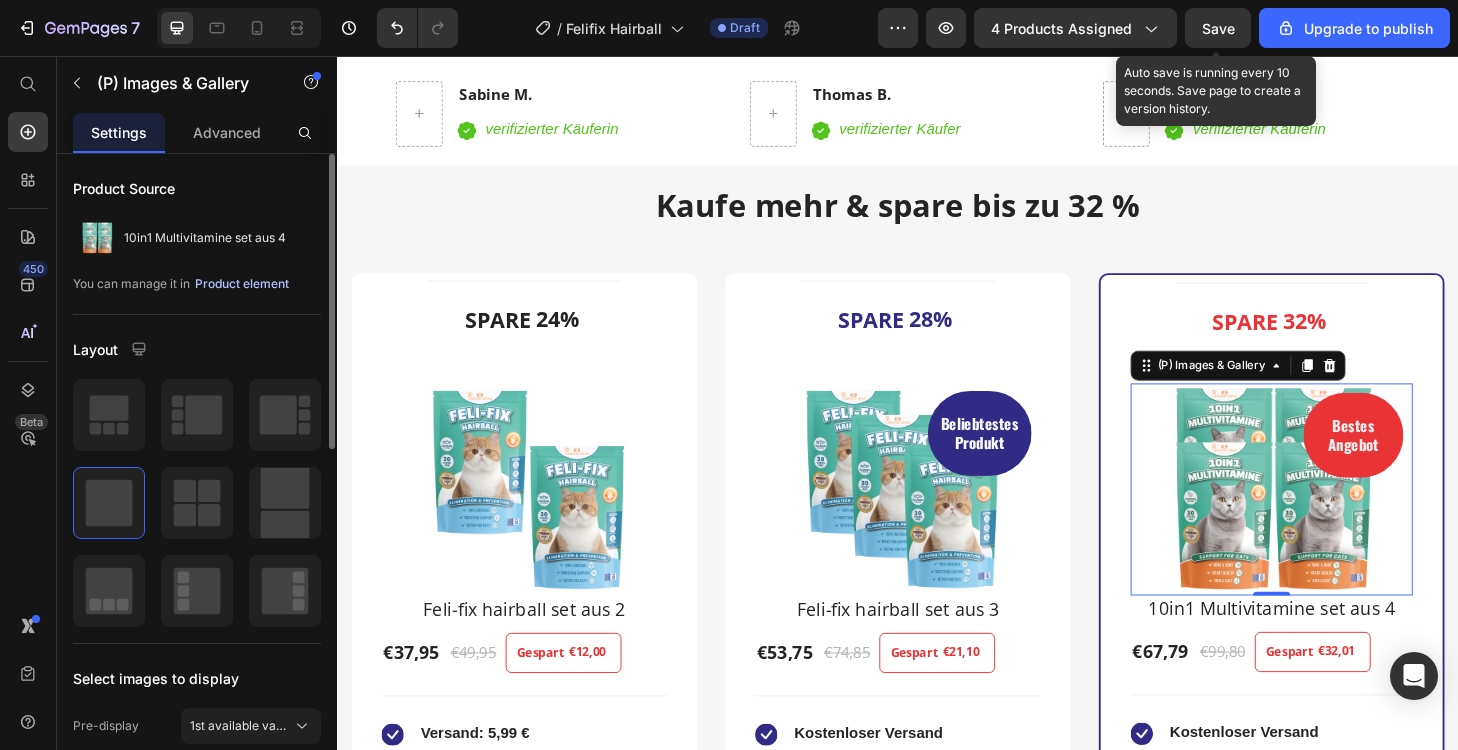 click on "Product element" at bounding box center [242, 284] 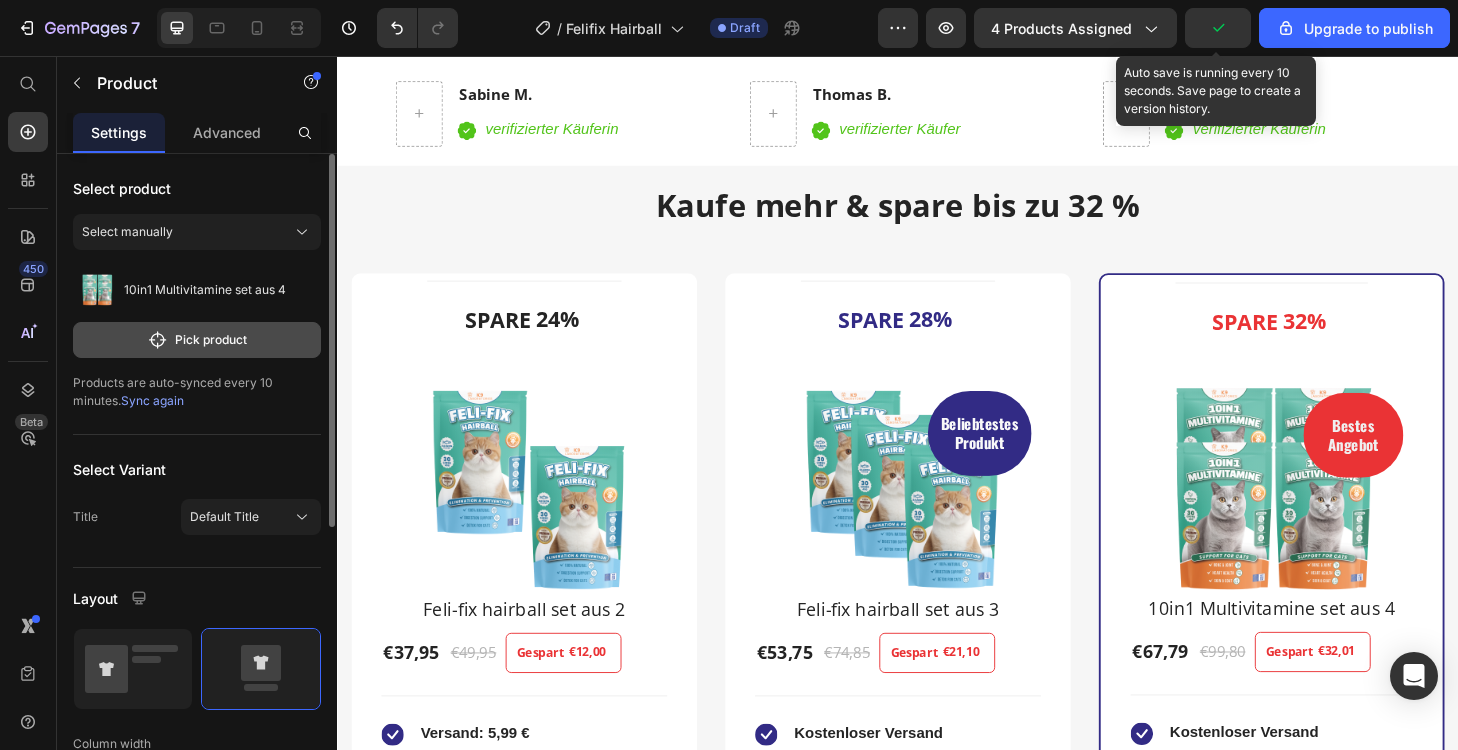 click on "Pick product" at bounding box center [197, 340] 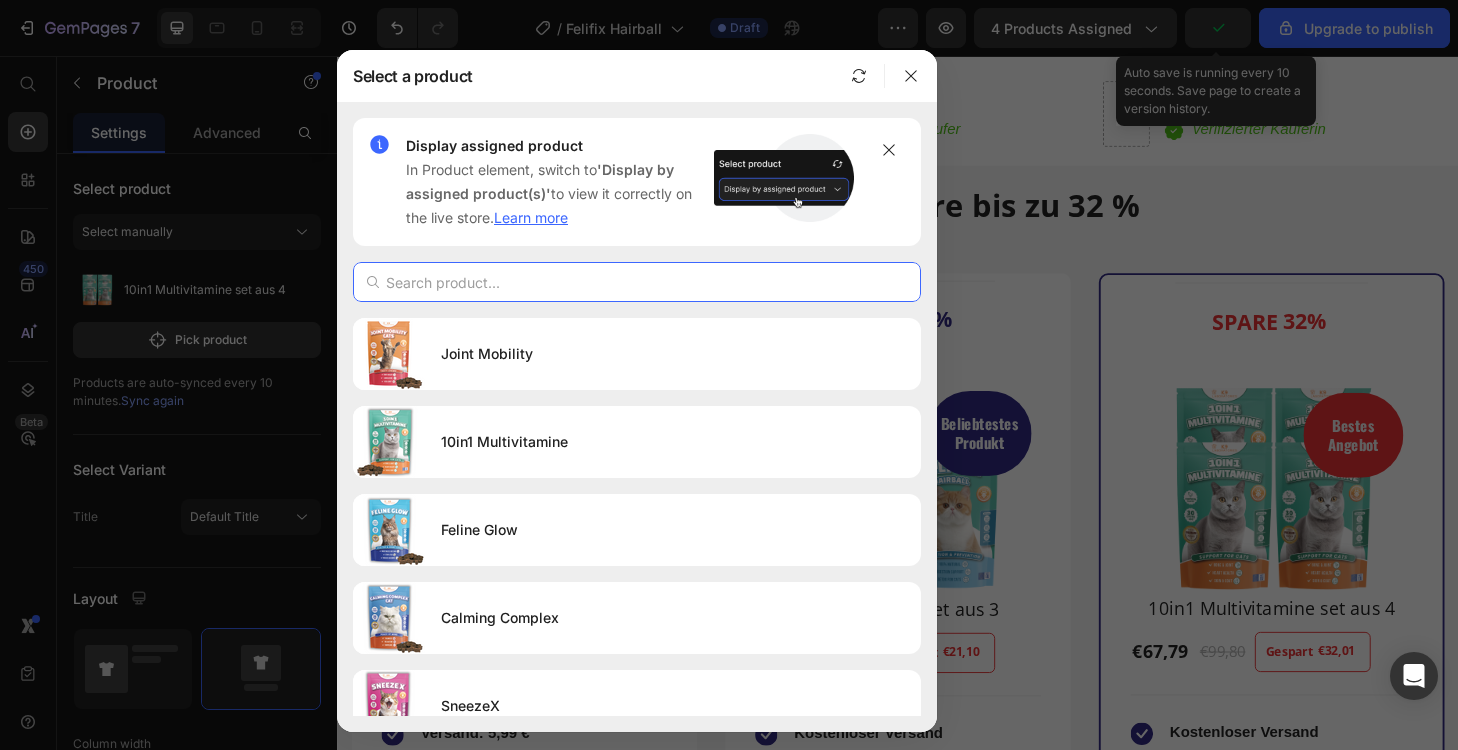 click at bounding box center (637, 282) 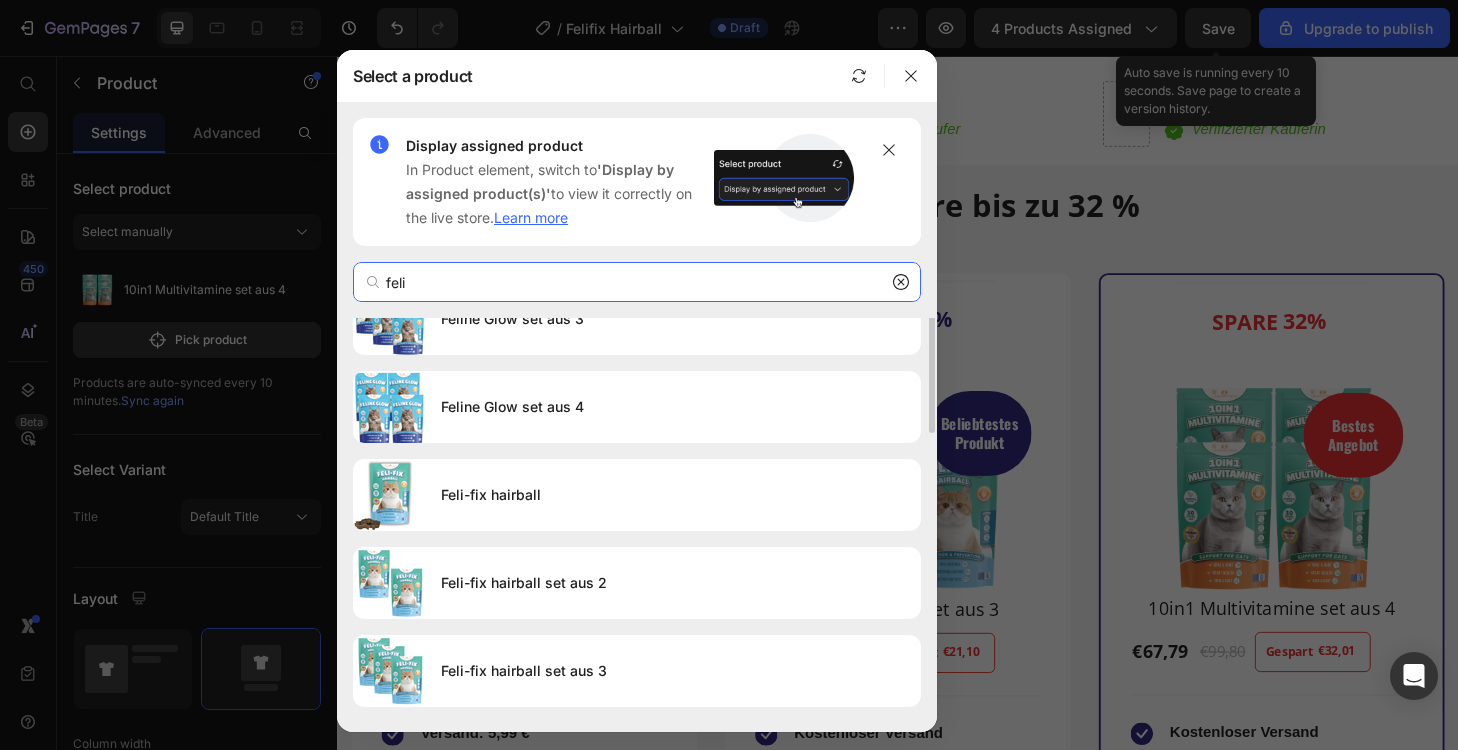 scroll, scrollTop: 290, scrollLeft: 0, axis: vertical 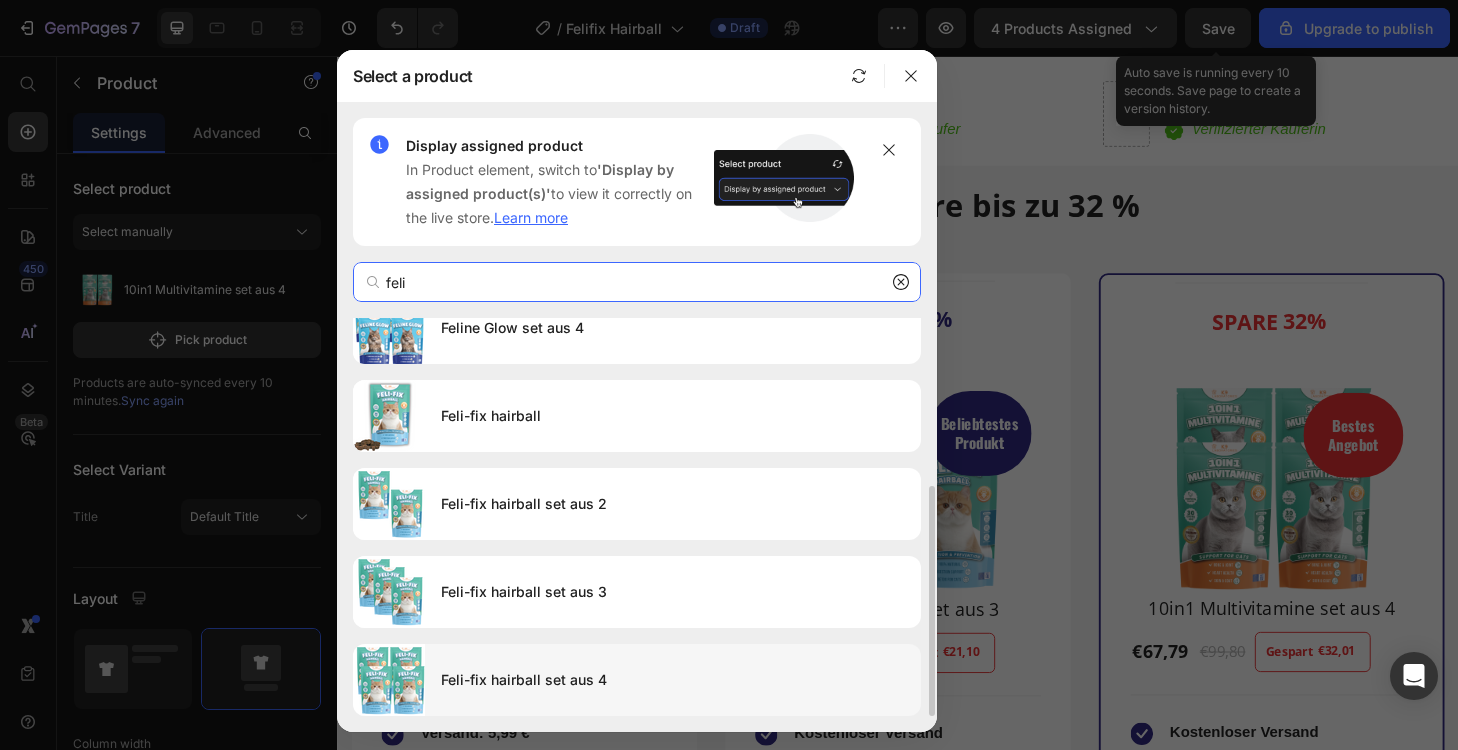 type on "feli" 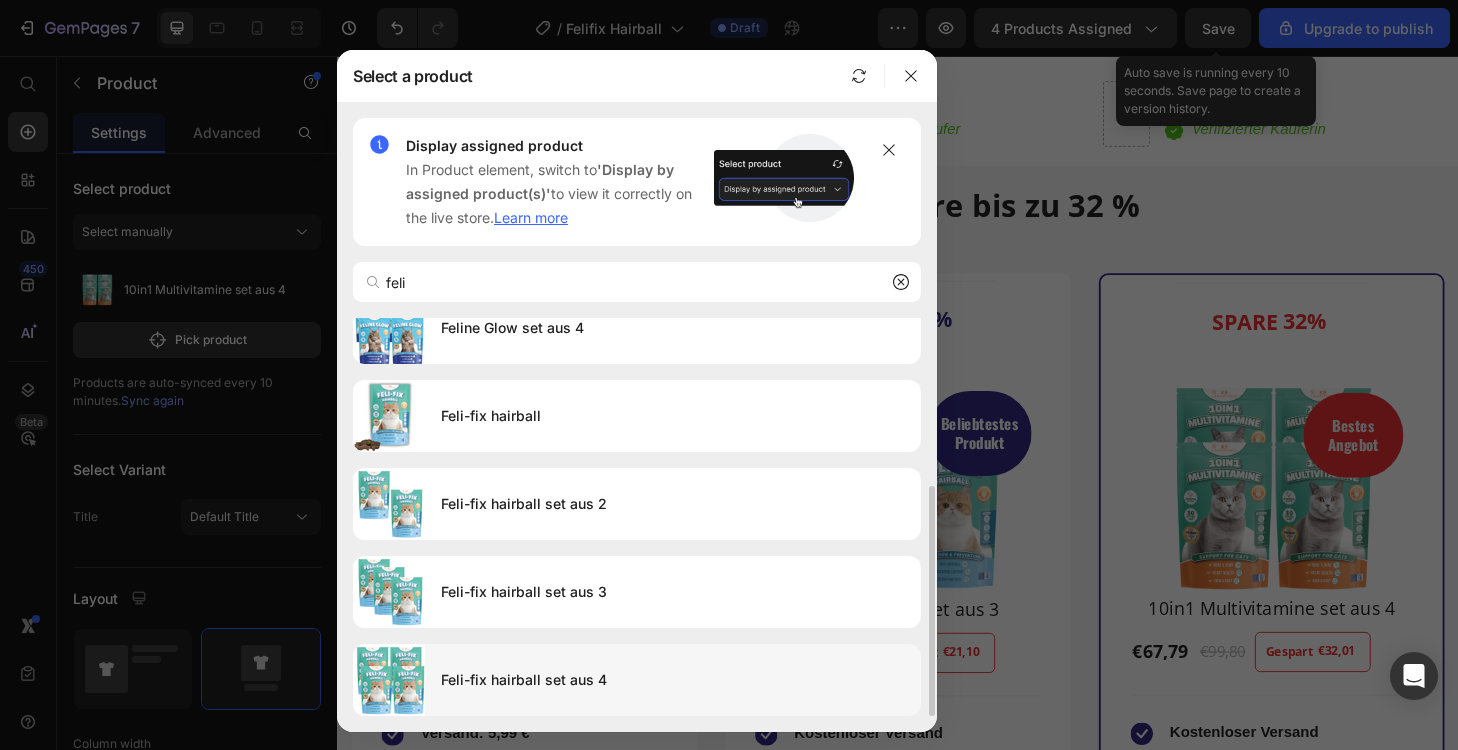 click on "Feli-fix hairball set aus 4" at bounding box center (673, 680) 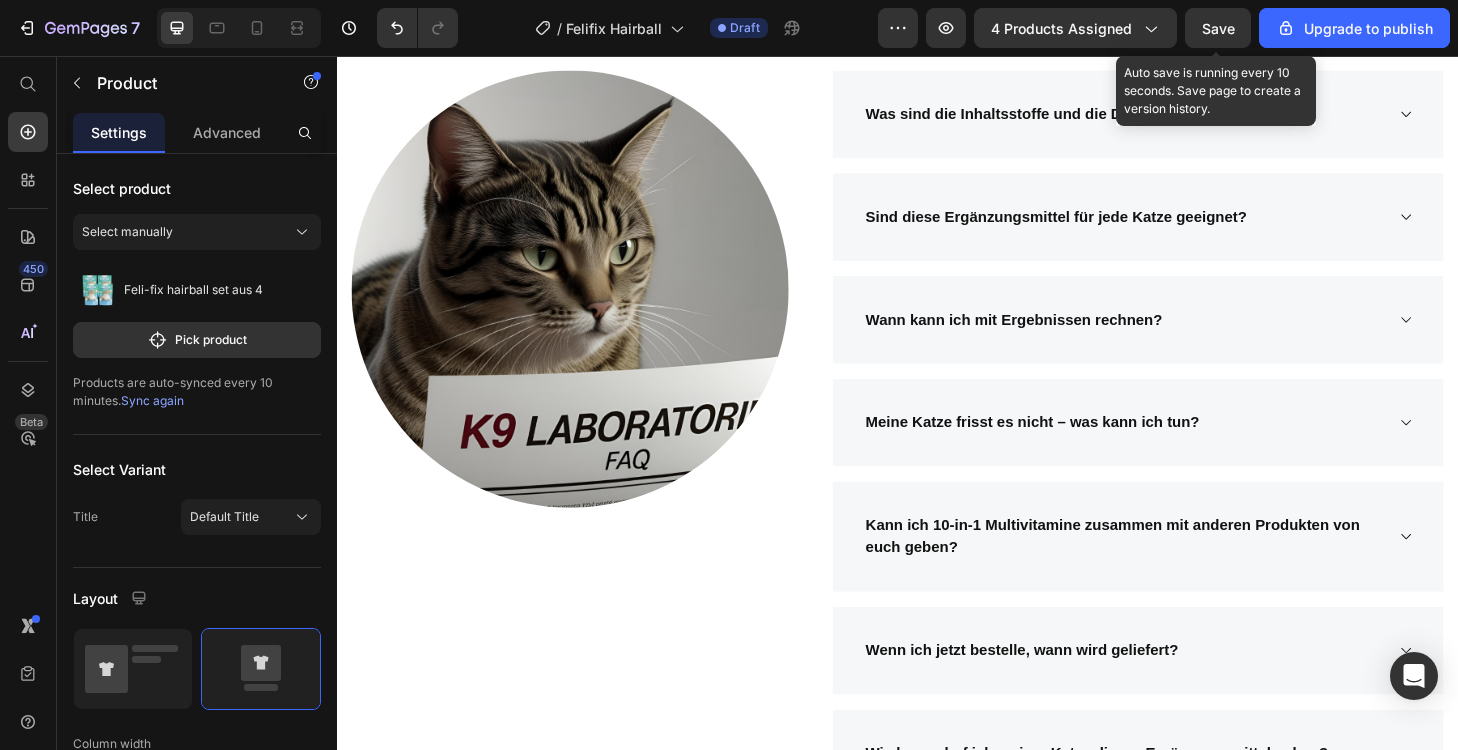 scroll, scrollTop: 5371, scrollLeft: 0, axis: vertical 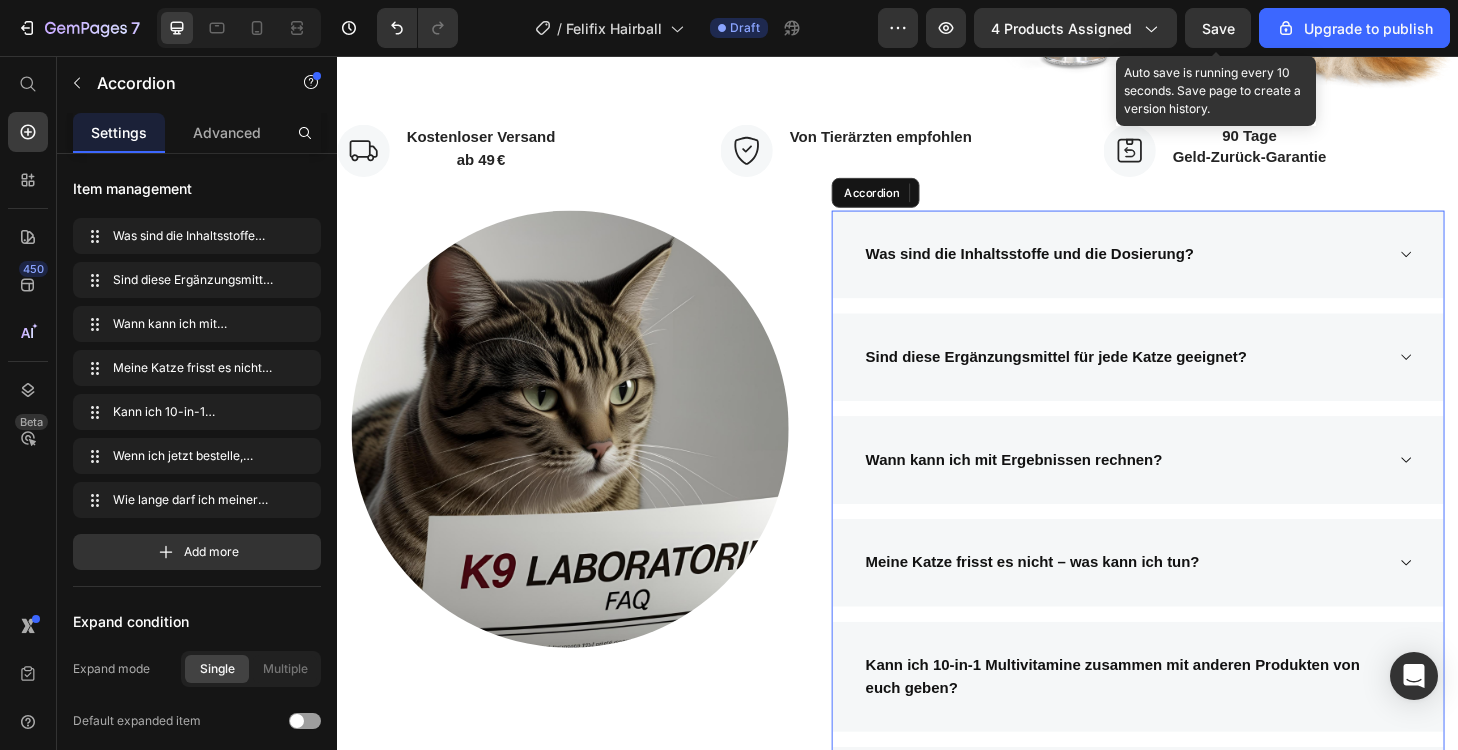 click on "Was sind die Inhaltsstoffe und die Dosierung?" at bounding box center [1077, 267] 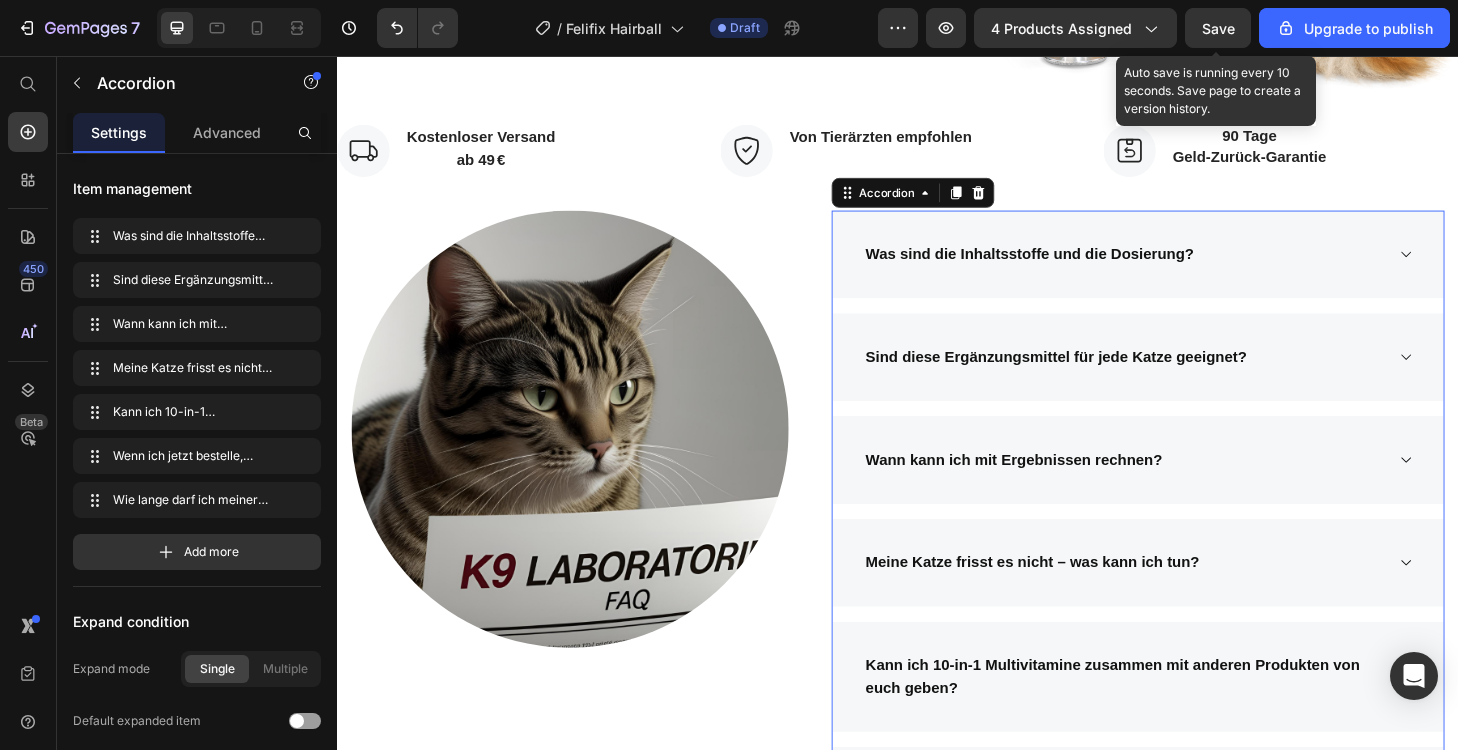 click on "Was sind die Inhaltsstoffe und die Dosierung?" at bounding box center (1178, 268) 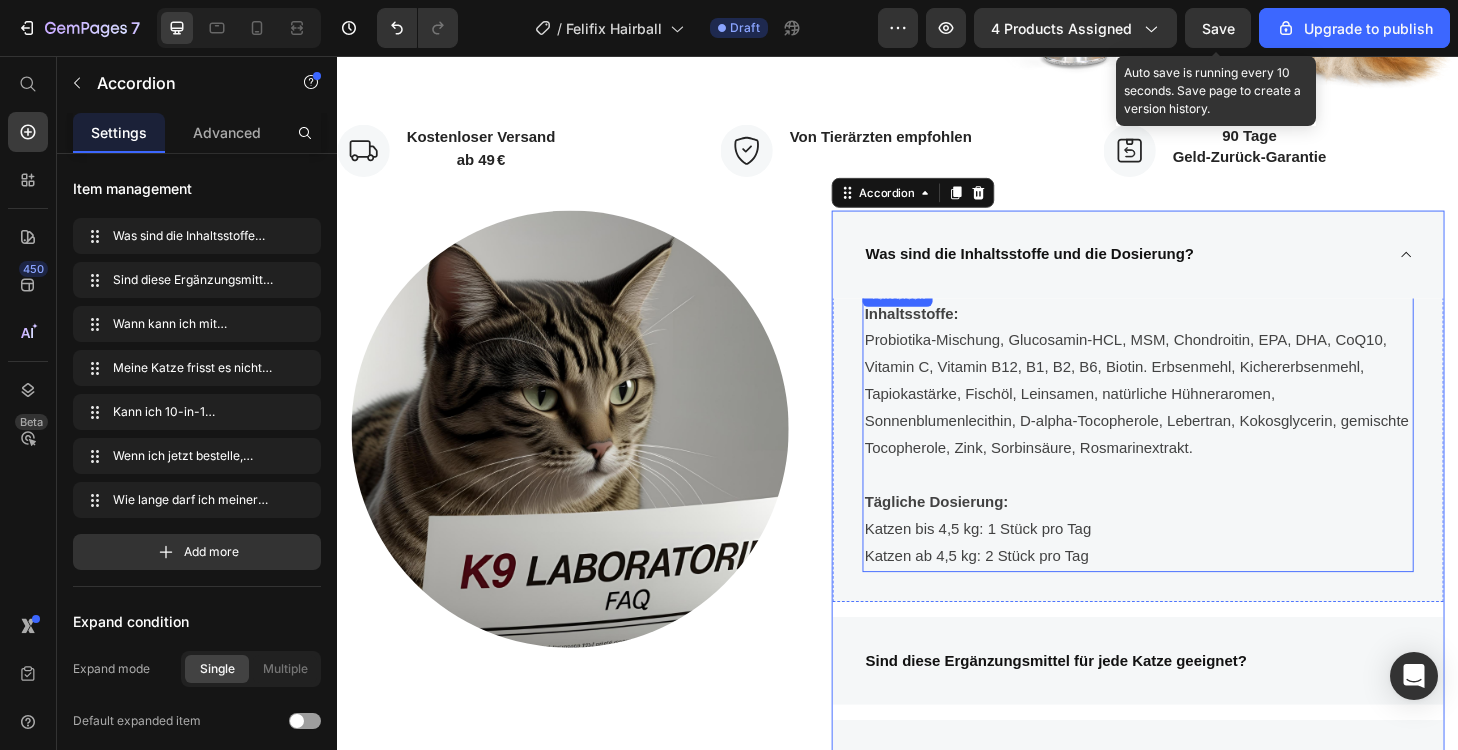 click on "Probiotika-Mischung, Glucosamin-HCL, MSM, Chondroitin, EPA, DHA, CoQ10, Vitamin C, Vitamin B12, B1, B2, B6, Biotin. Erbsenmehl, Kichererbsenmehl, Tapiokastärke, Fischöl, Leinsamen, natürliche Hühneraromen, Sonnenblumenlecithin, D-alpha-Tocopherole, Lebertran, Kokosglycerin, gemischte Tocopherole, Zink, Sorbinsäure, Rosmarinextrakt." at bounding box center (1194, 418) 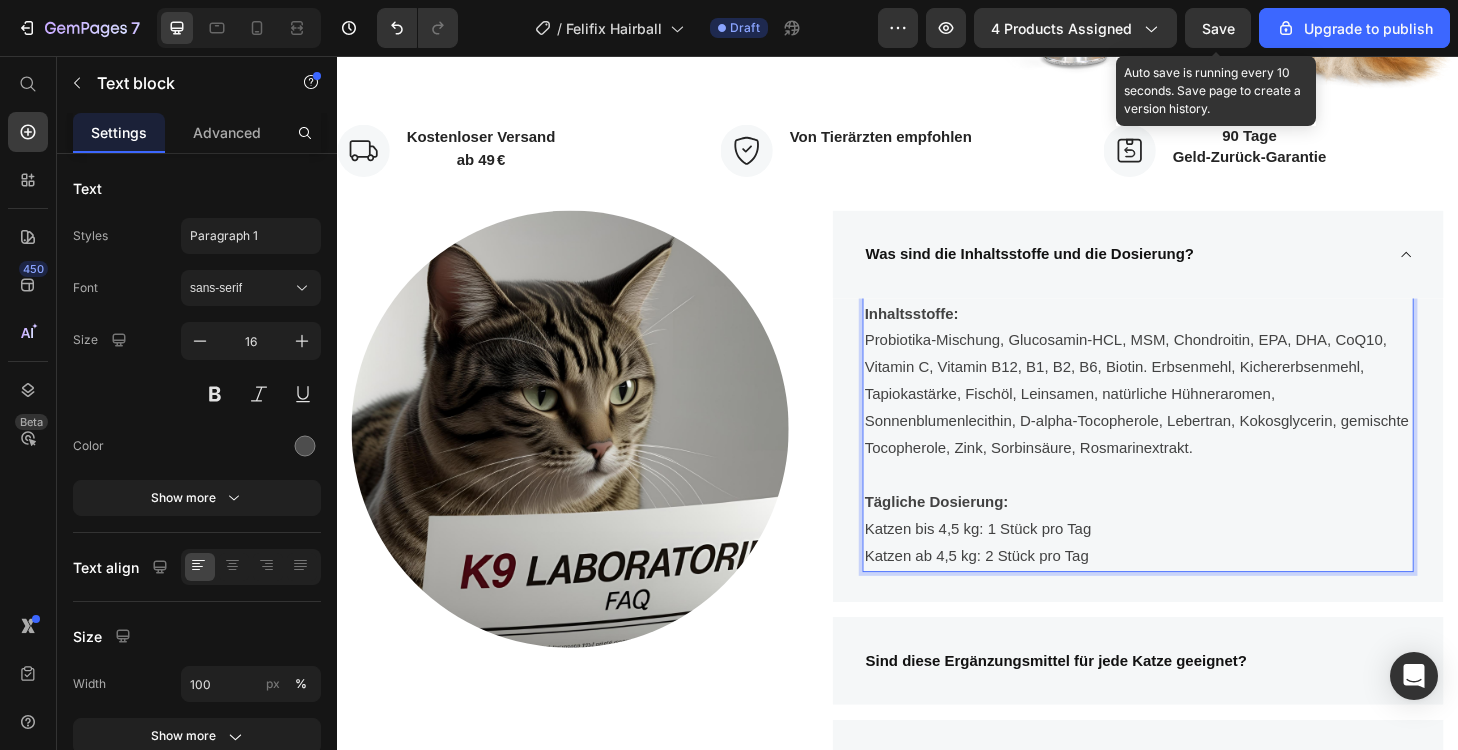 click on "Probiotika-Mischung, Glucosamin-HCL, MSM, Chondroitin, EPA, DHA, CoQ10, Vitamin C, Vitamin B12, B1, B2, B6, Biotin. Erbsenmehl, Kichererbsenmehl, Tapiokastärke, Fischöl, Leinsamen, natürliche Hühneraromen, Sonnenblumenlecithin, D-alpha-Tocopherole, Lebertran, Kokosglycerin, gemischte Tocopherole, Zink, Sorbinsäure, Rosmarinextrakt." at bounding box center [1194, 418] 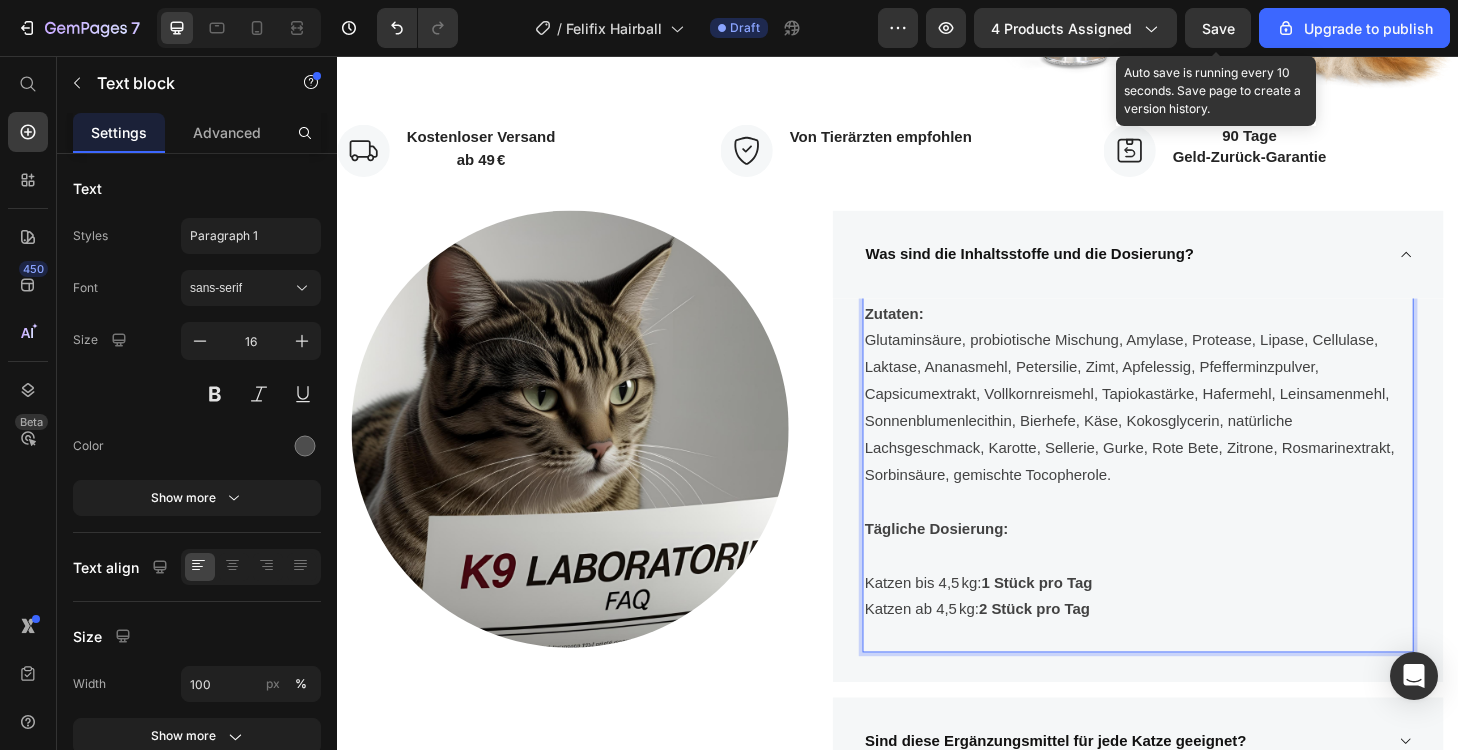 scroll, scrollTop: 38, scrollLeft: 0, axis: vertical 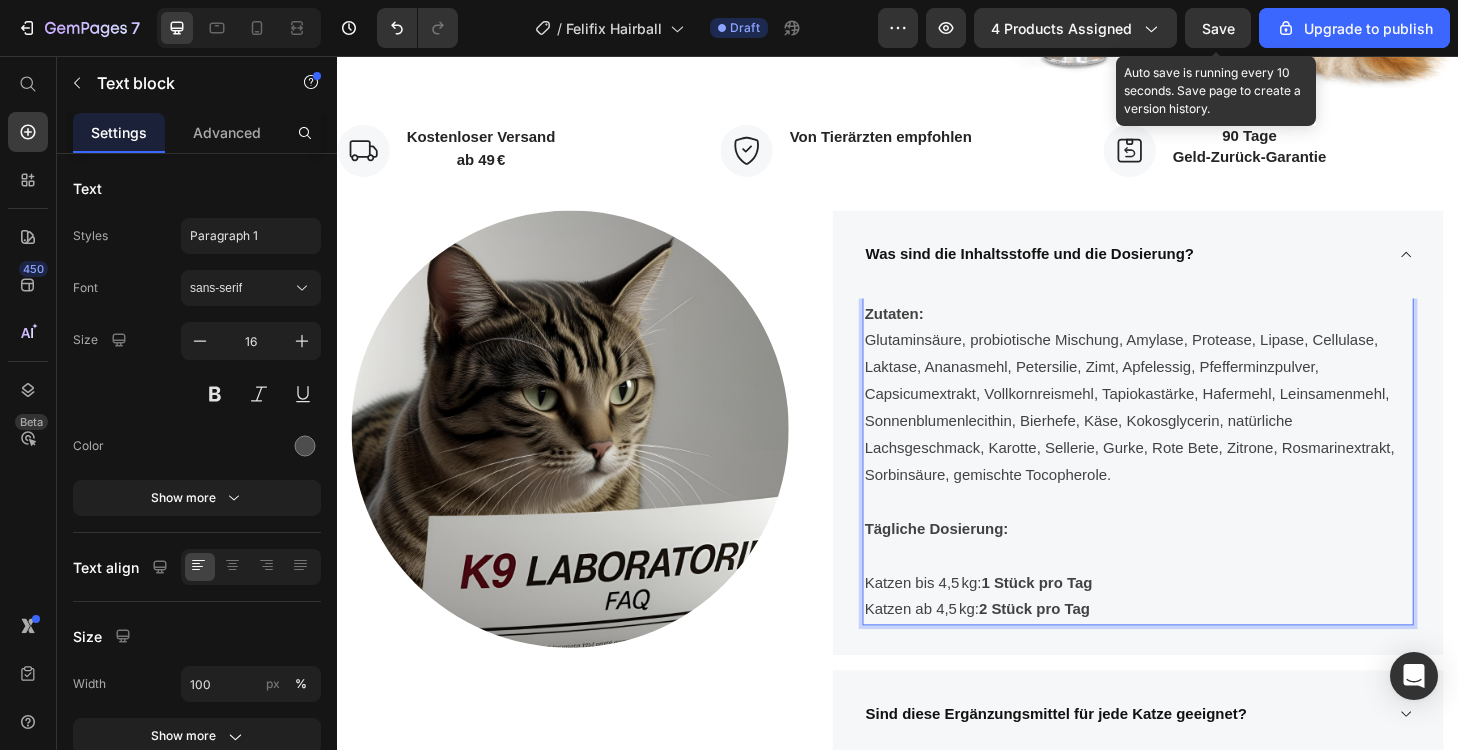 click at bounding box center [1194, 591] 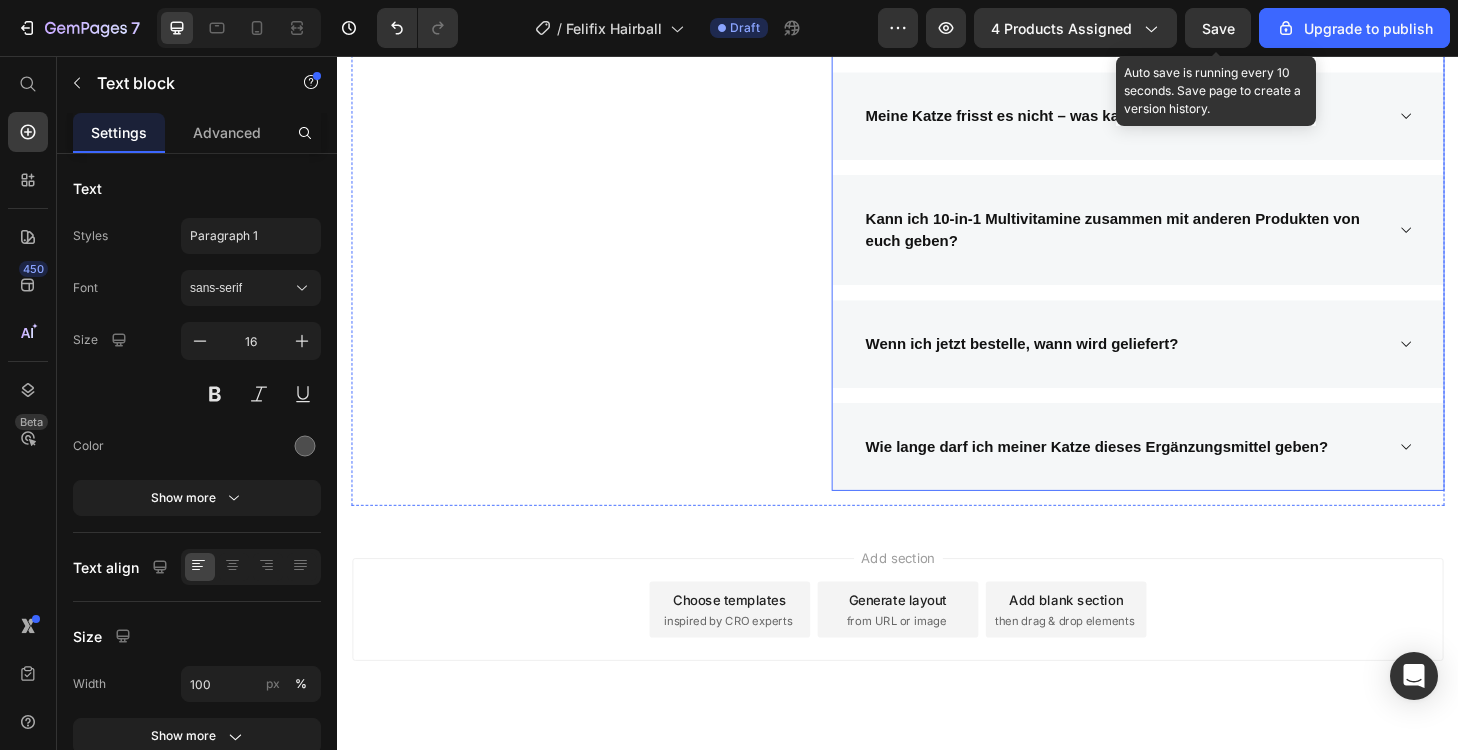 scroll, scrollTop: 6297, scrollLeft: 0, axis: vertical 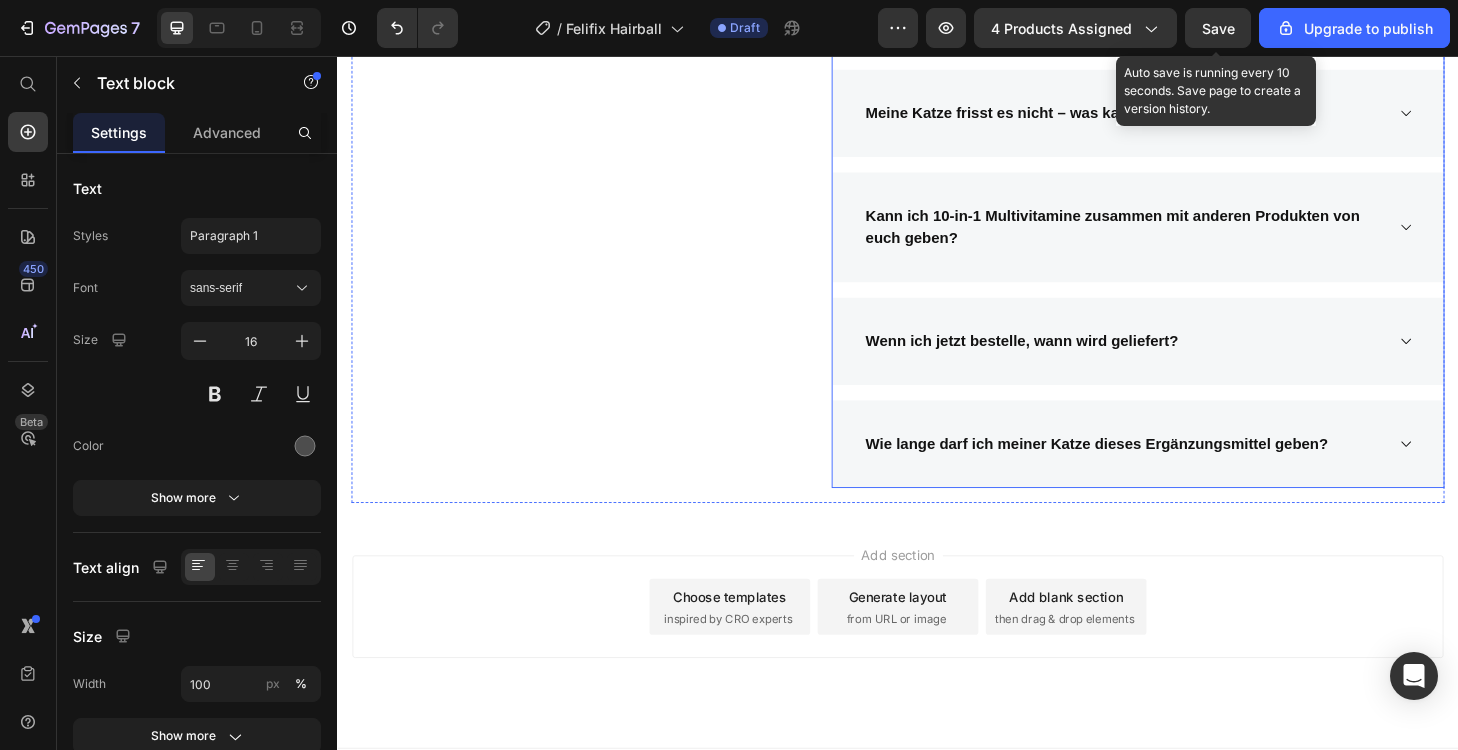click on "Kann ich 10-in-1 Multivitamine zusammen mit anderen Produkten von euch geben?" at bounding box center (1166, 238) 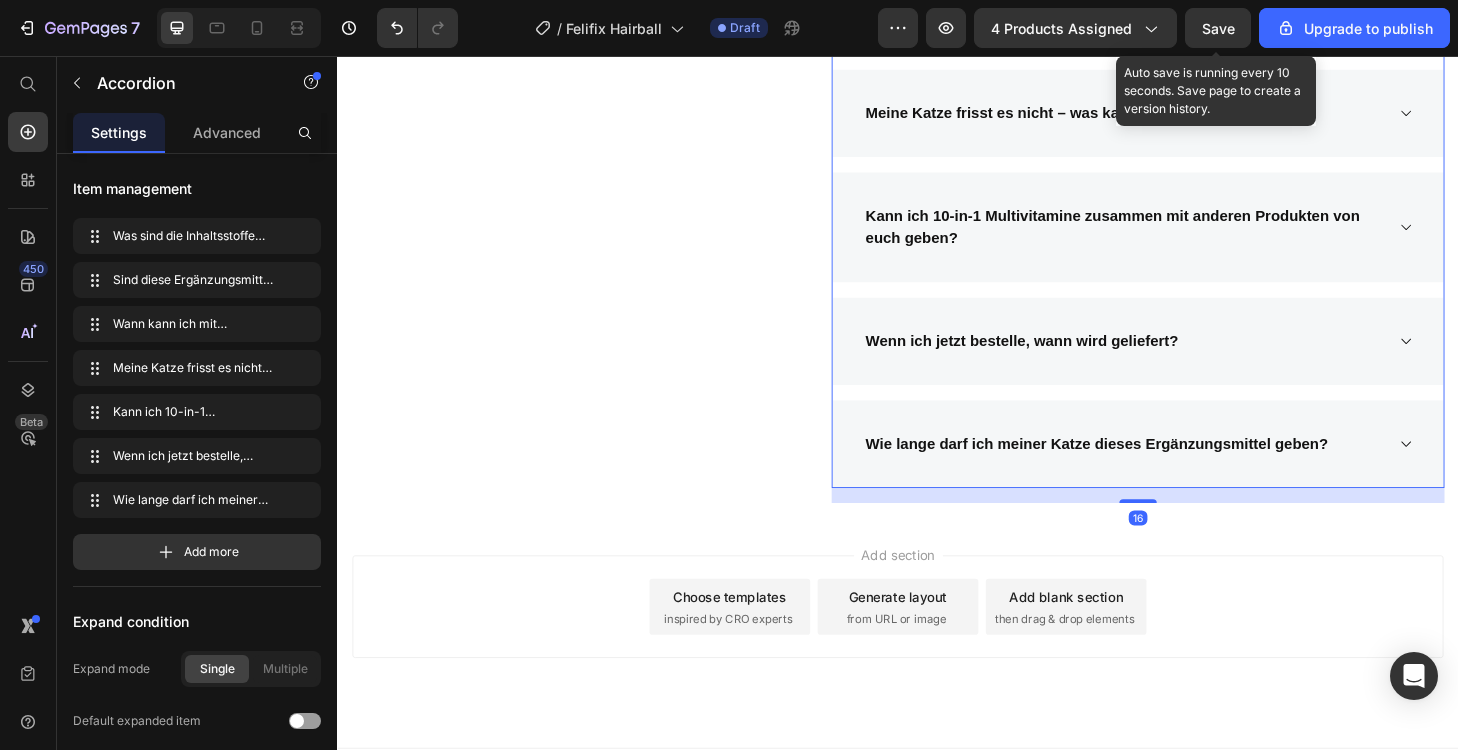 scroll, scrollTop: 0, scrollLeft: 0, axis: both 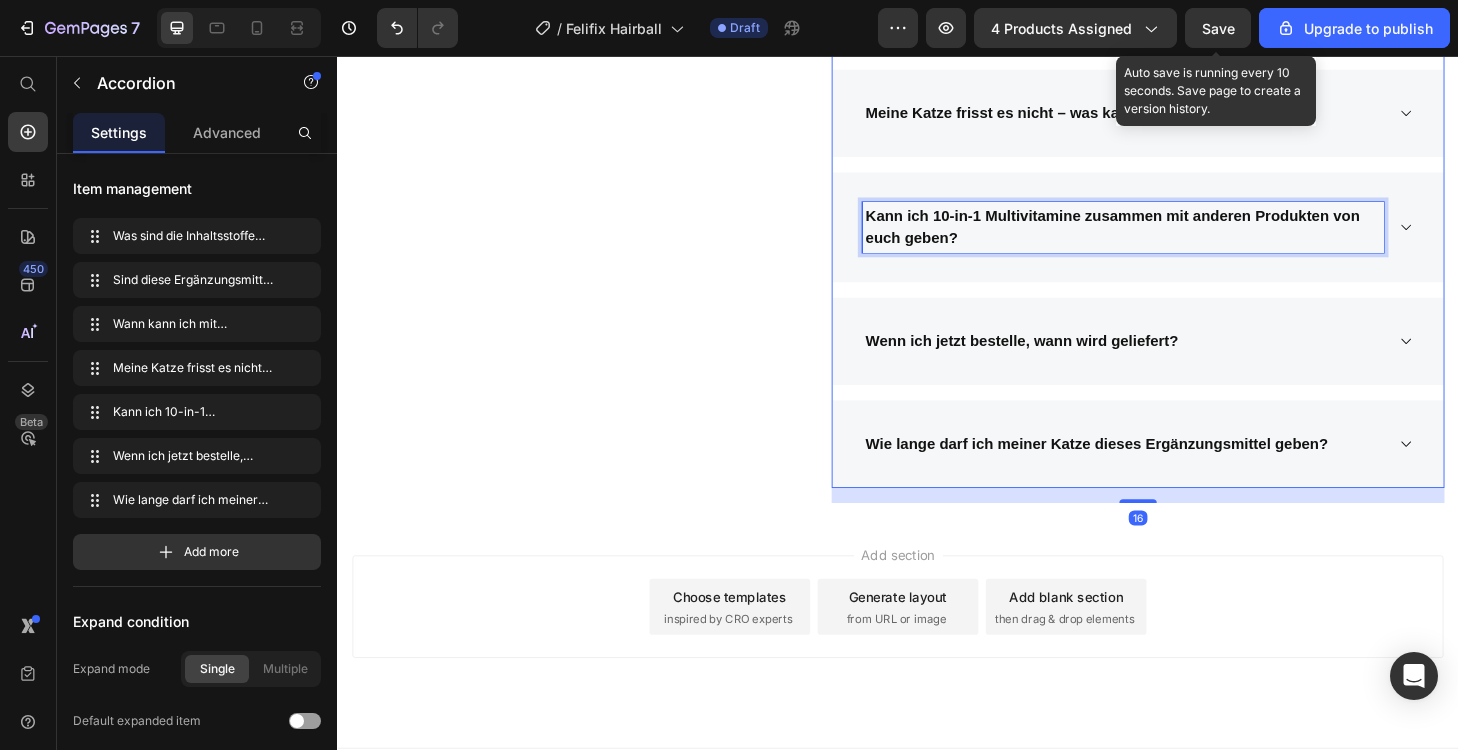 click on "Kann ich 10-in-1 Multivitamine zusammen mit anderen Produkten von euch geben?" at bounding box center [1166, 238] 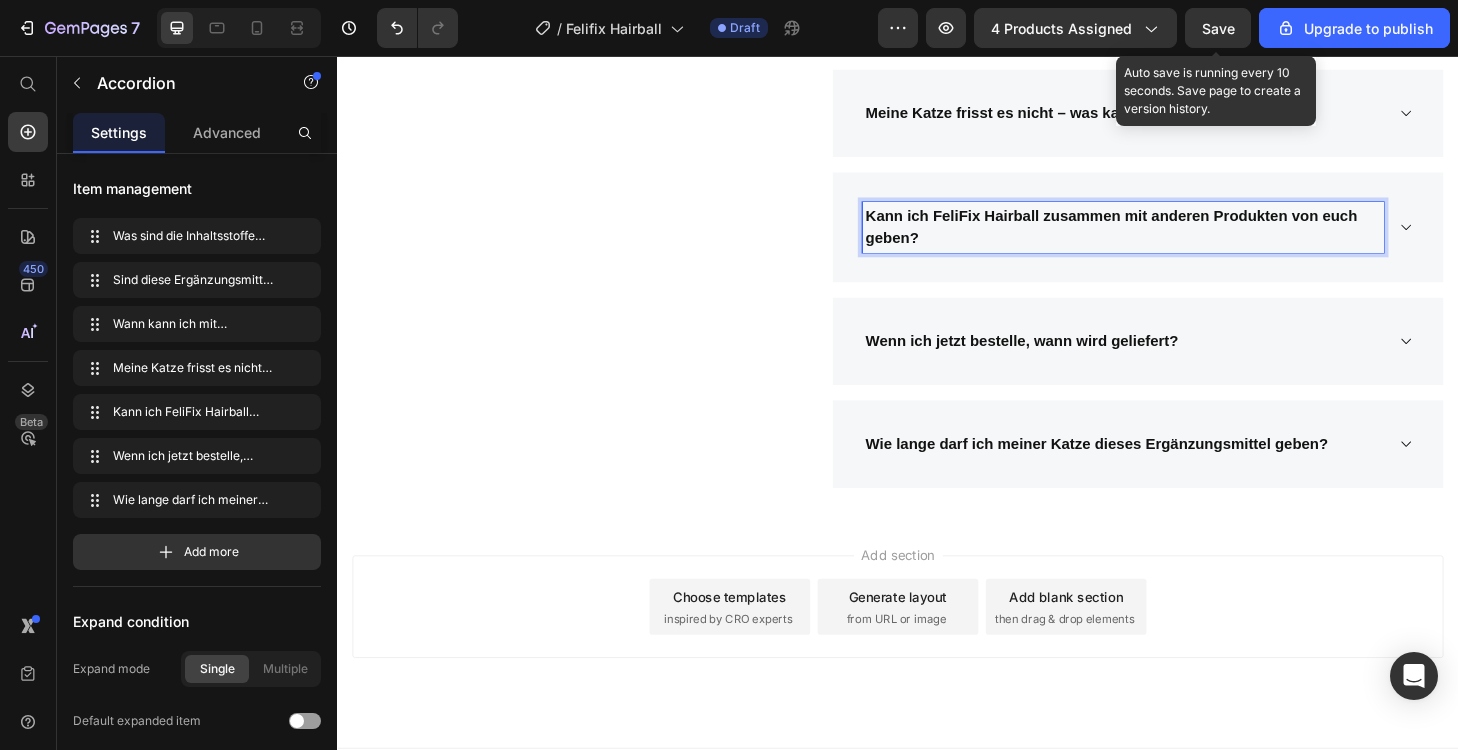 click 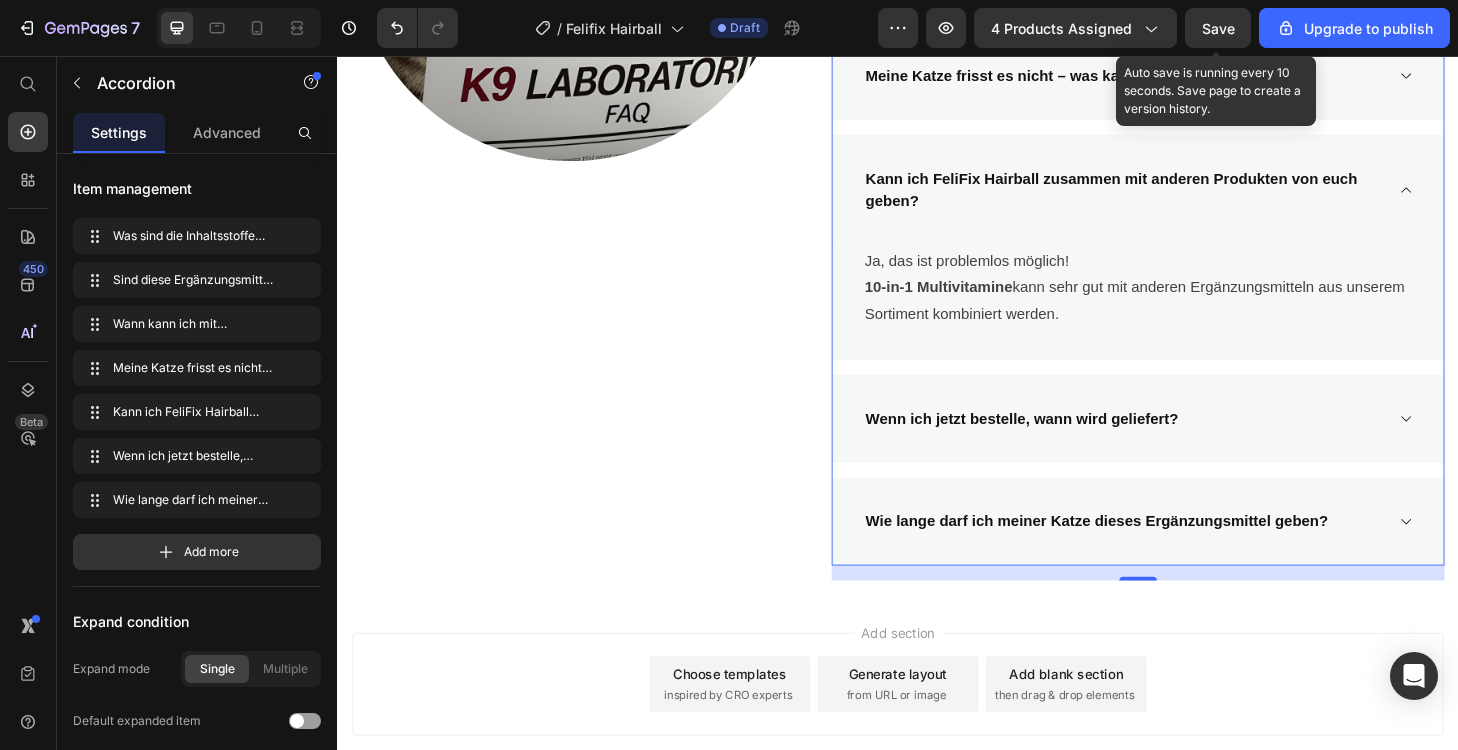 scroll, scrollTop: 5876, scrollLeft: 0, axis: vertical 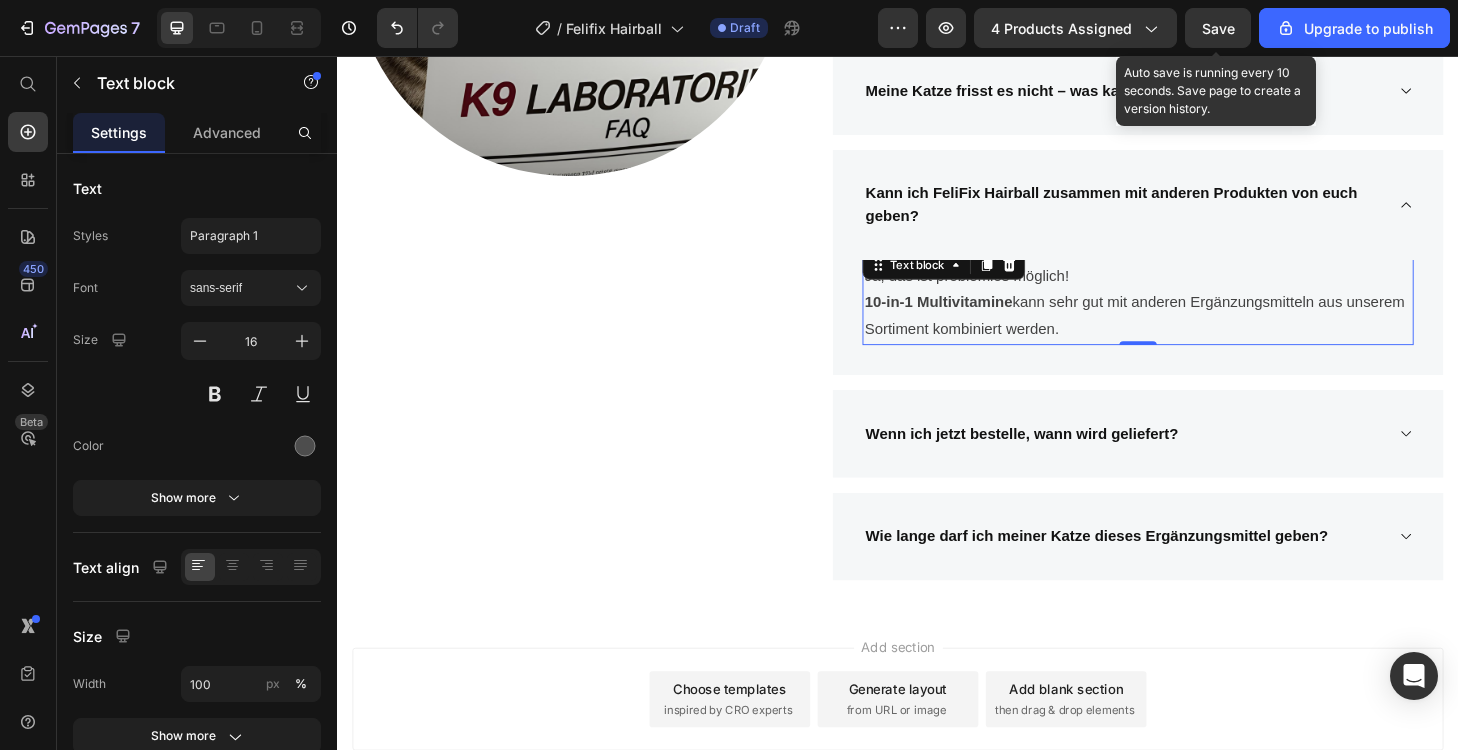 click on "10-in-1 Multivitamine" at bounding box center (980, 318) 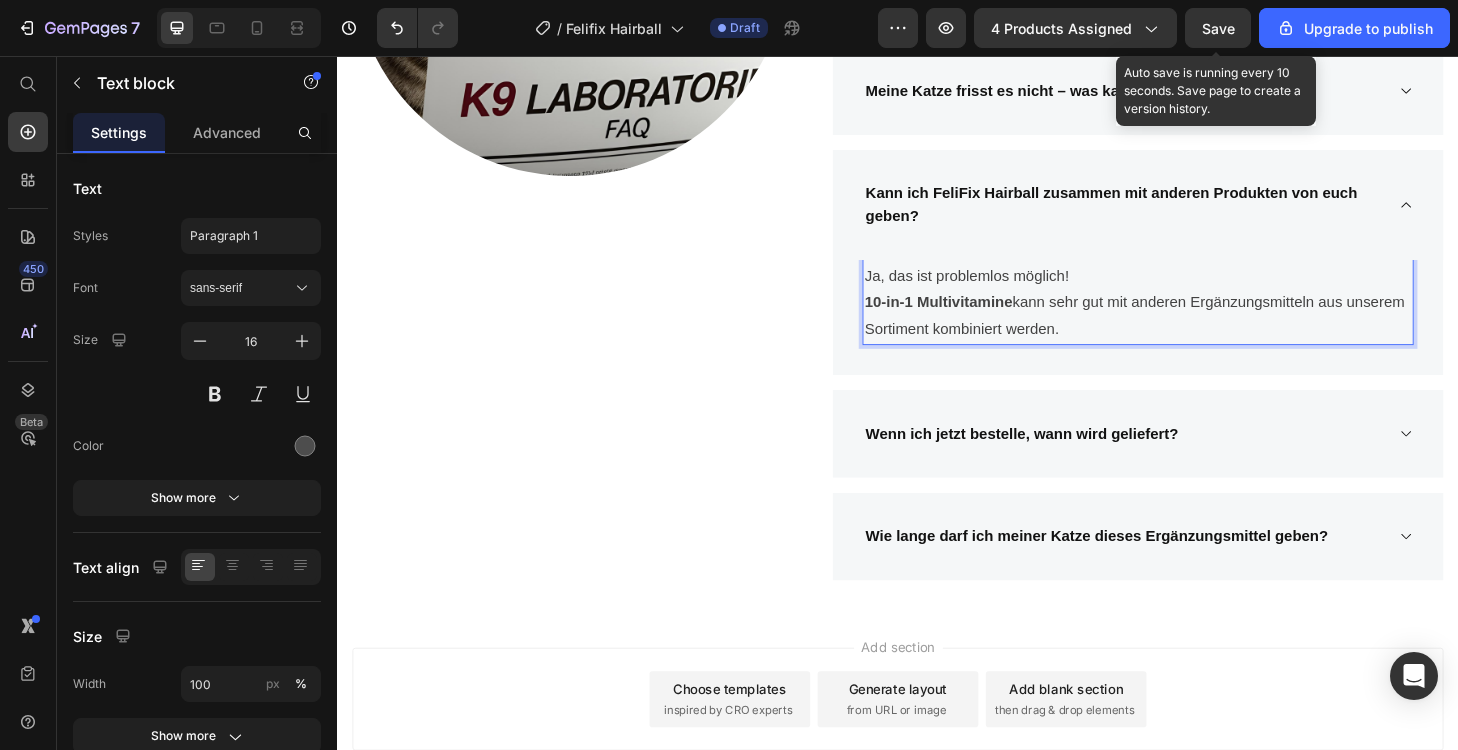 click on "10-in-1 Multivitamine" at bounding box center (980, 318) 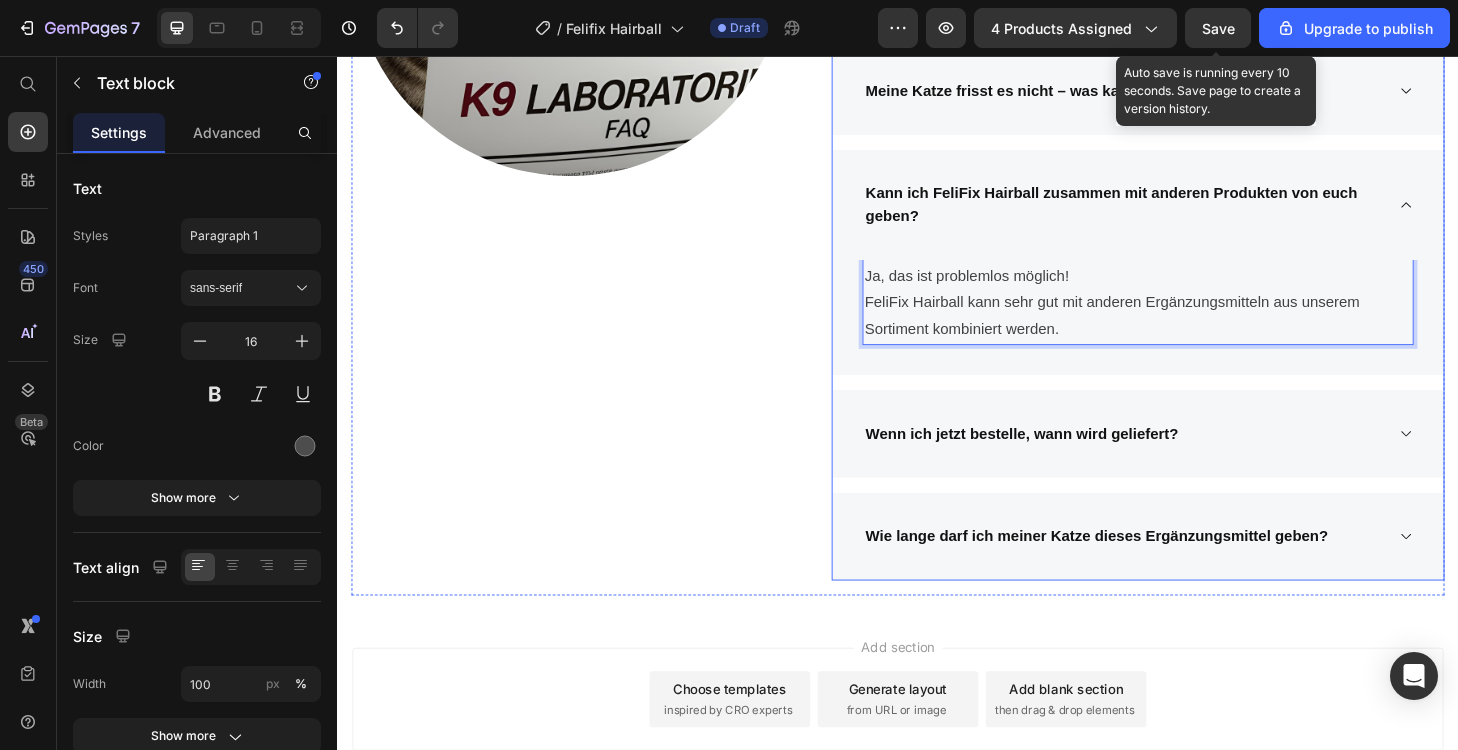 click on "Wie lange darf ich meiner Katze dieses Ergänzungsmittel geben?" at bounding box center (1194, 570) 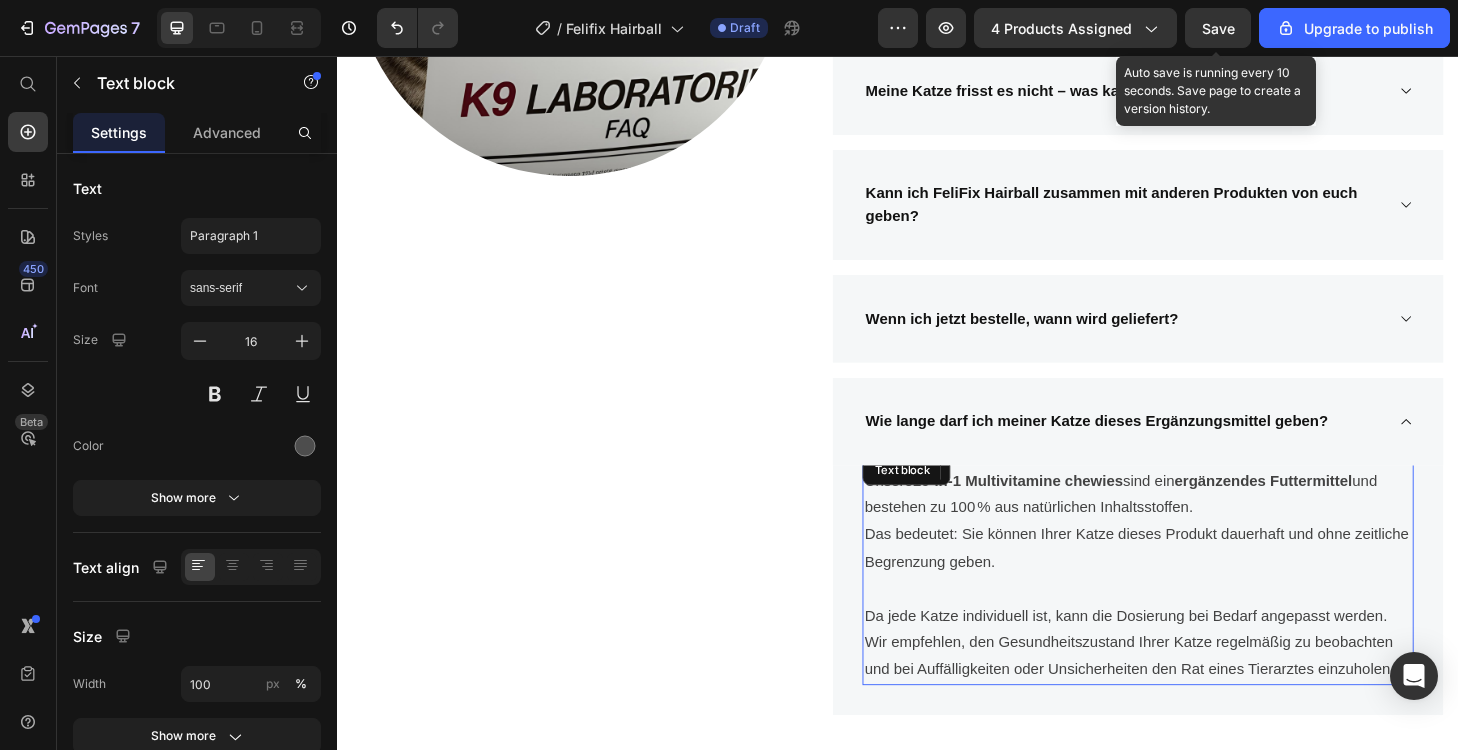 click on "10-in-1 Multivitamine chewies" at bounding box center (1065, 510) 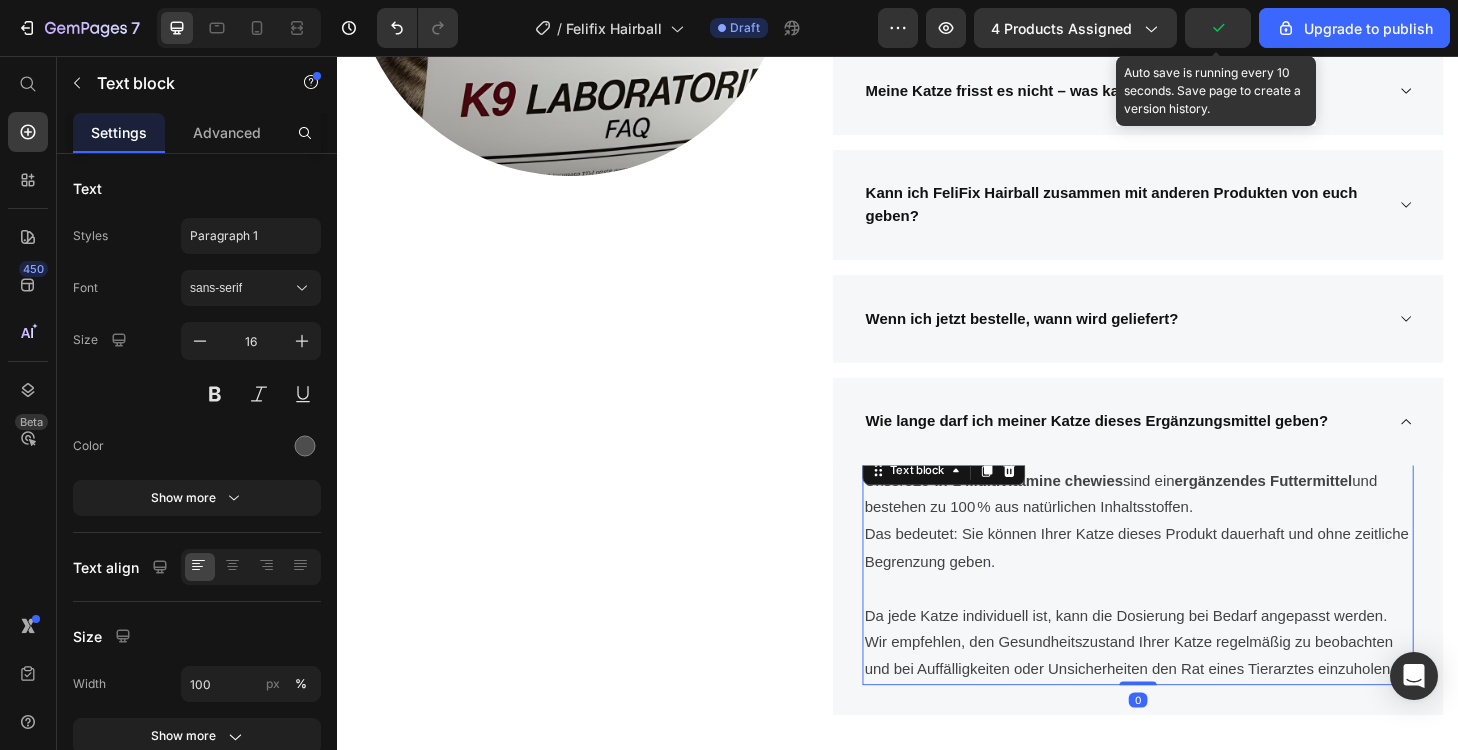 click on "10-in-1 Multivitamine chewies" at bounding box center (1065, 510) 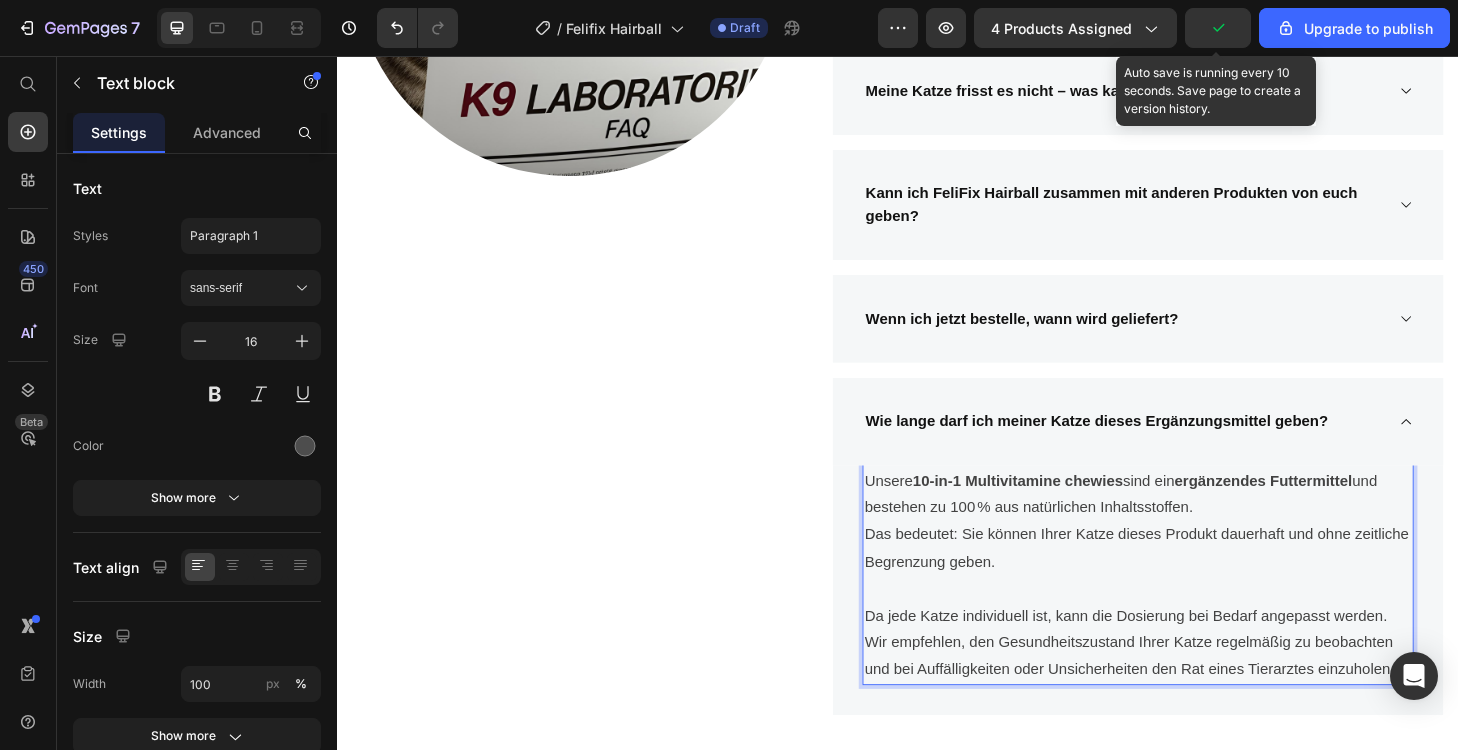click on "10-in-1 Multivitamine chewies" at bounding box center [1065, 510] 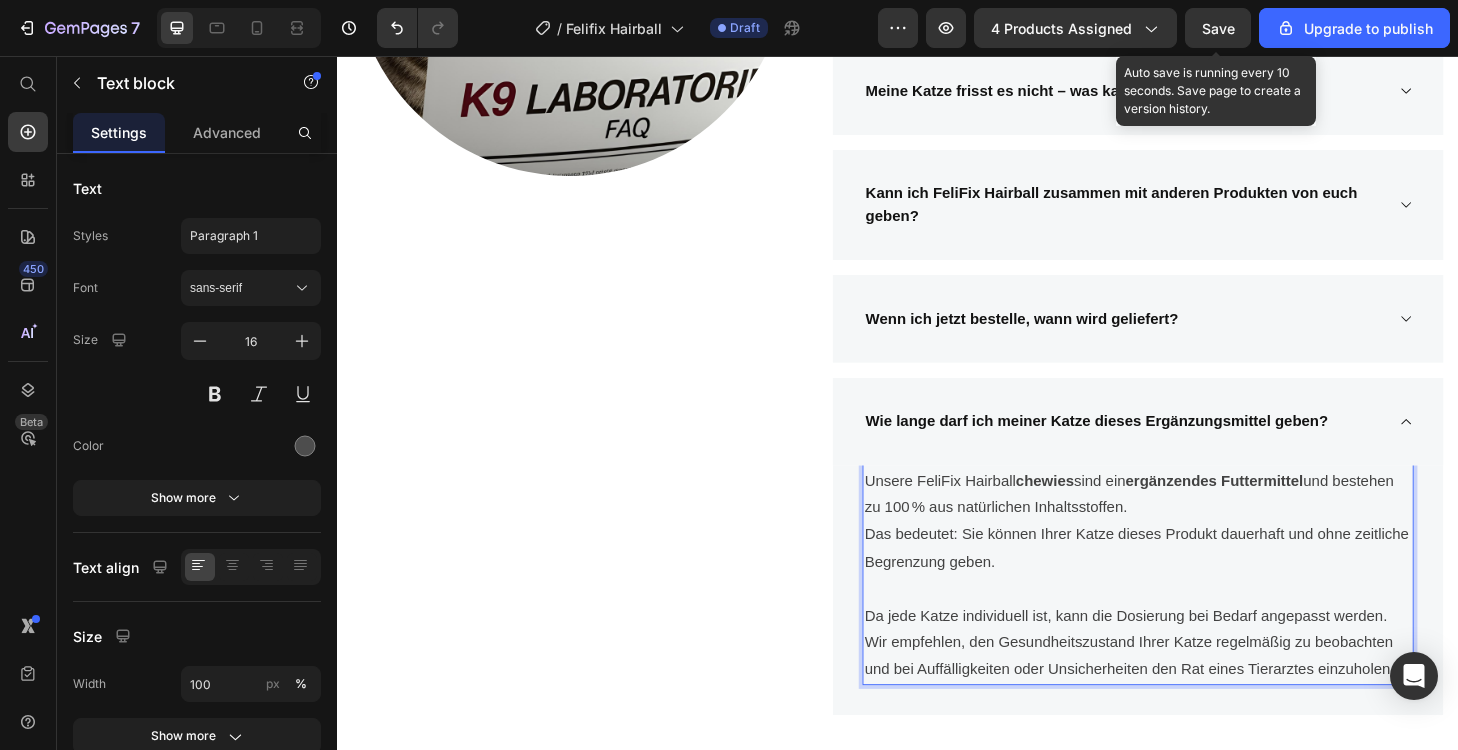 click on "Save" at bounding box center (1218, 28) 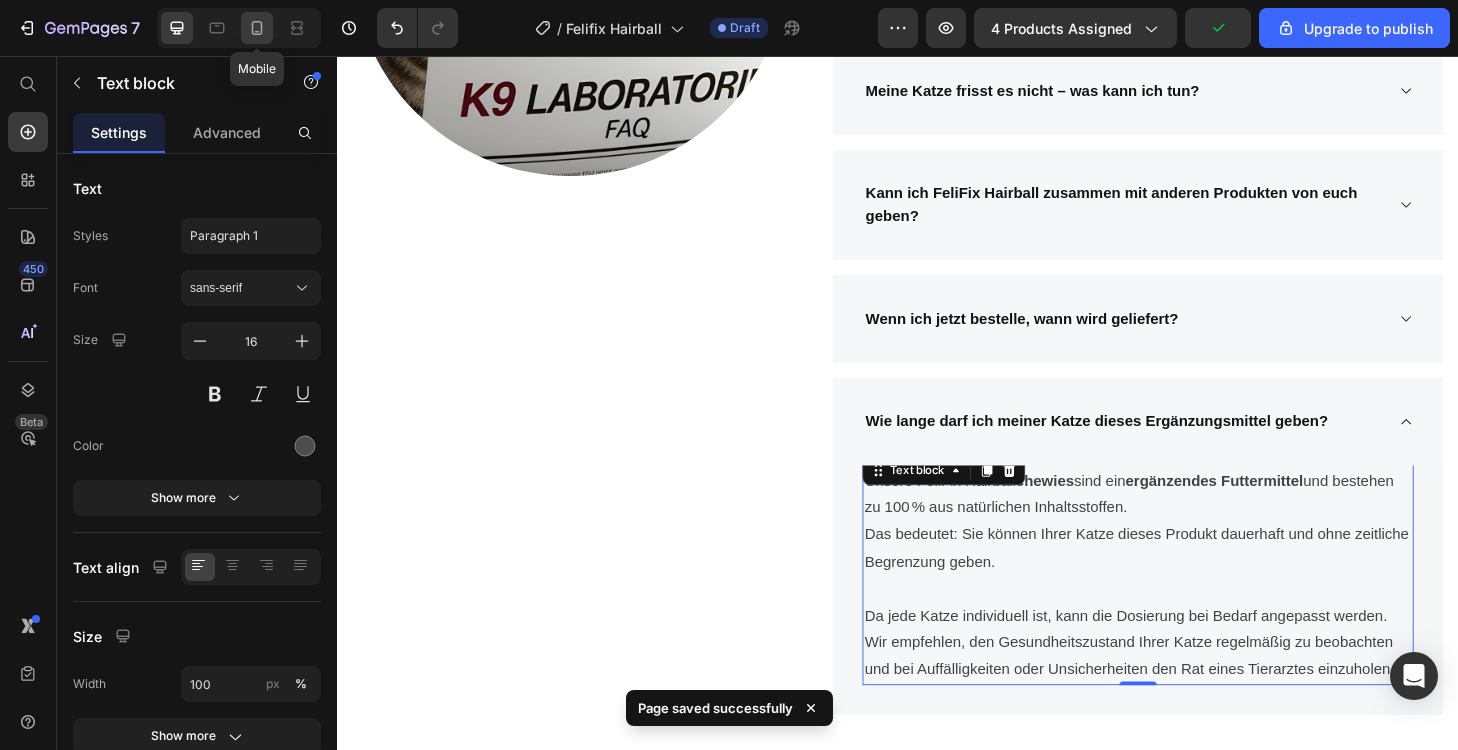 click 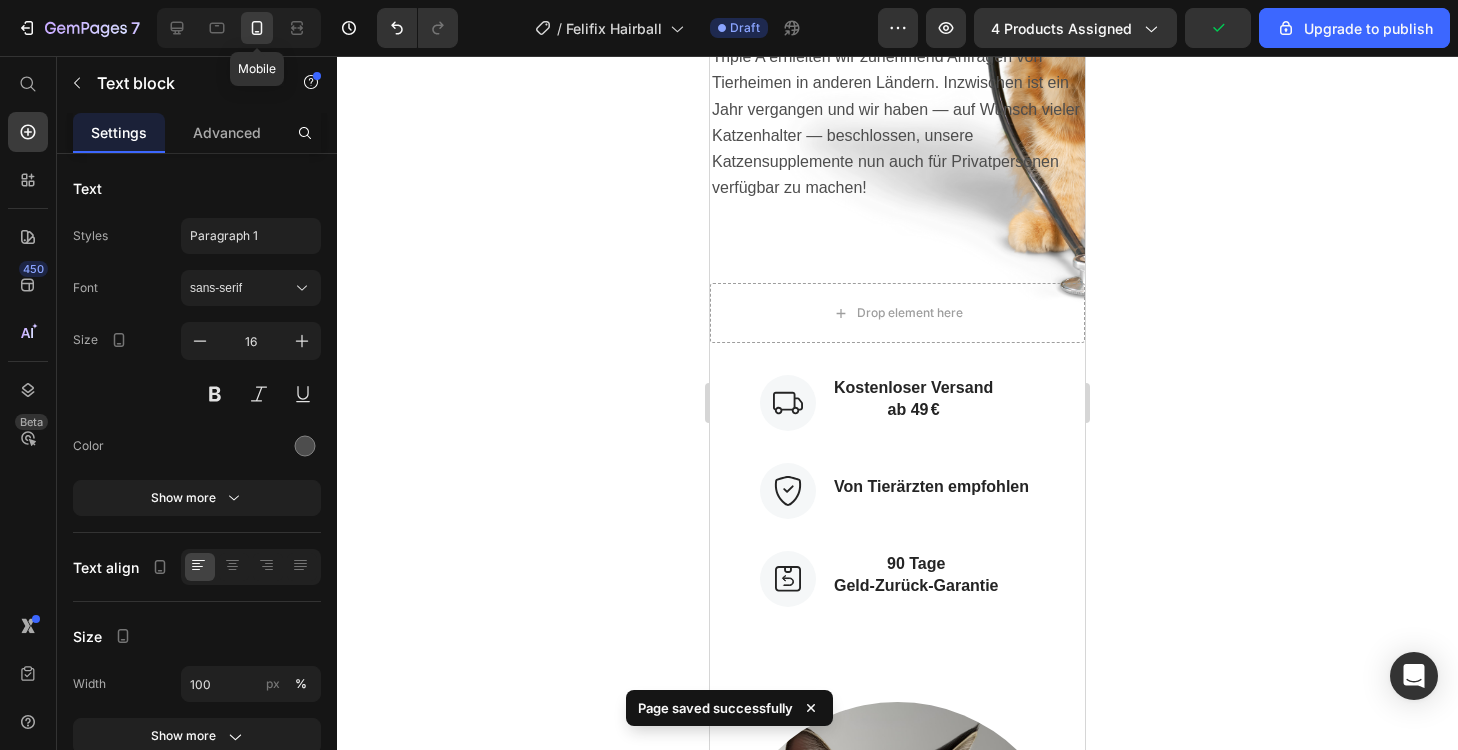 type on "14" 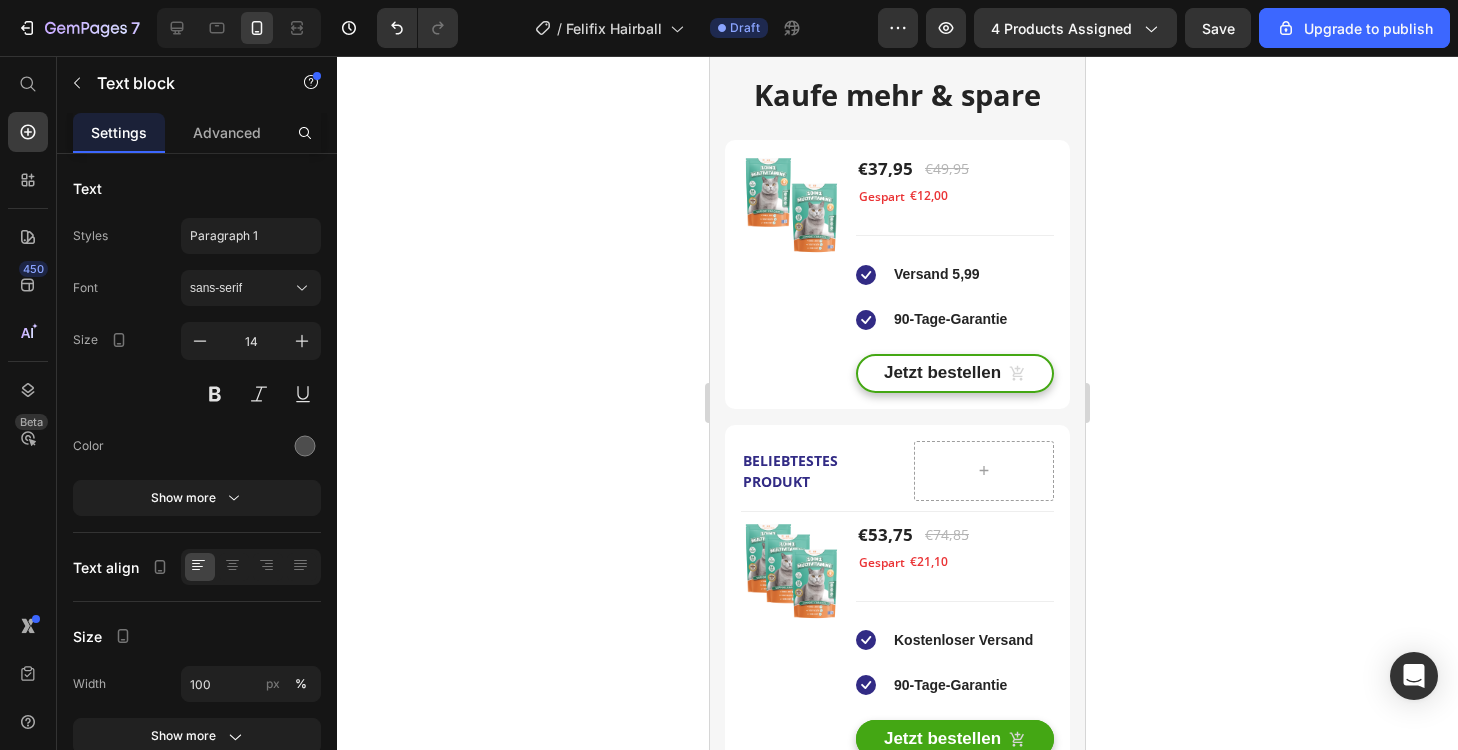 scroll, scrollTop: 3242, scrollLeft: 0, axis: vertical 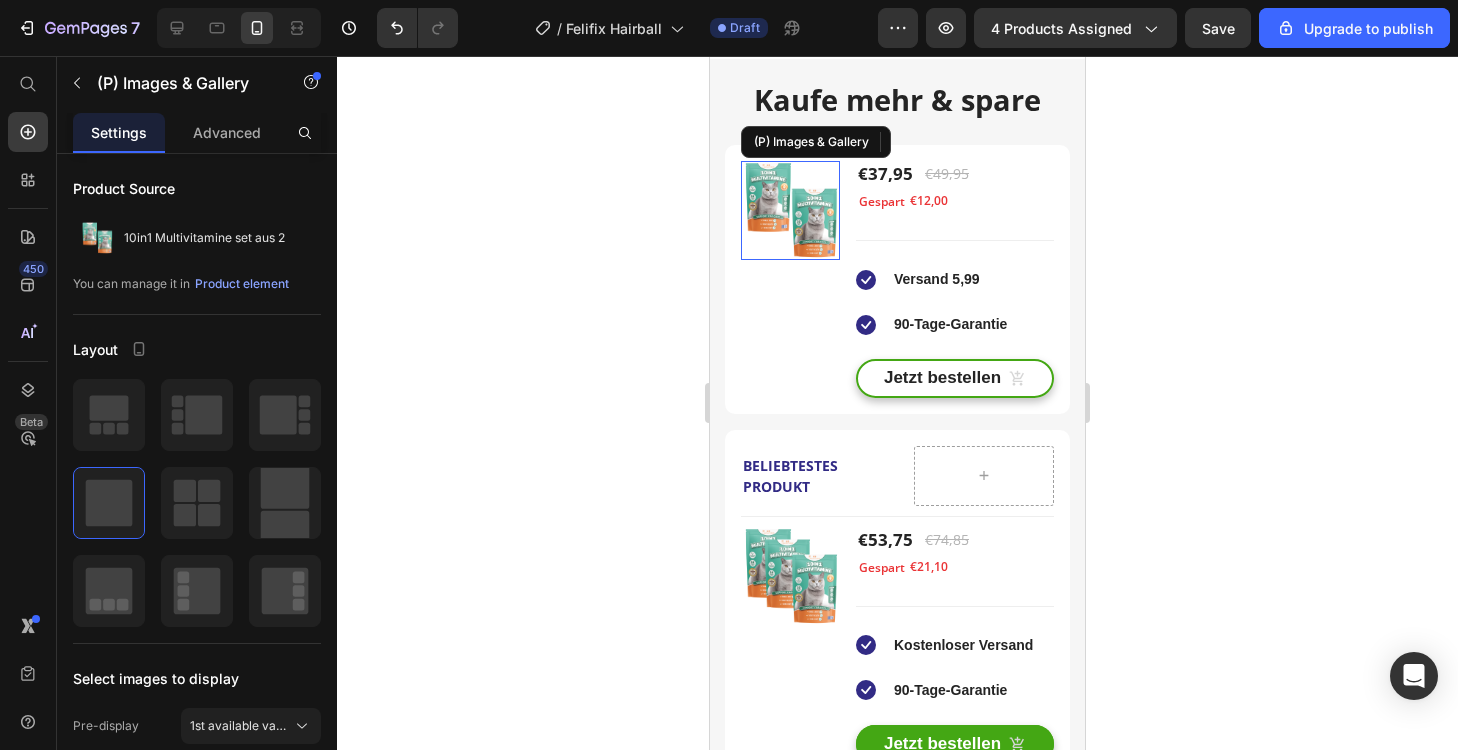 click at bounding box center (790, 210) 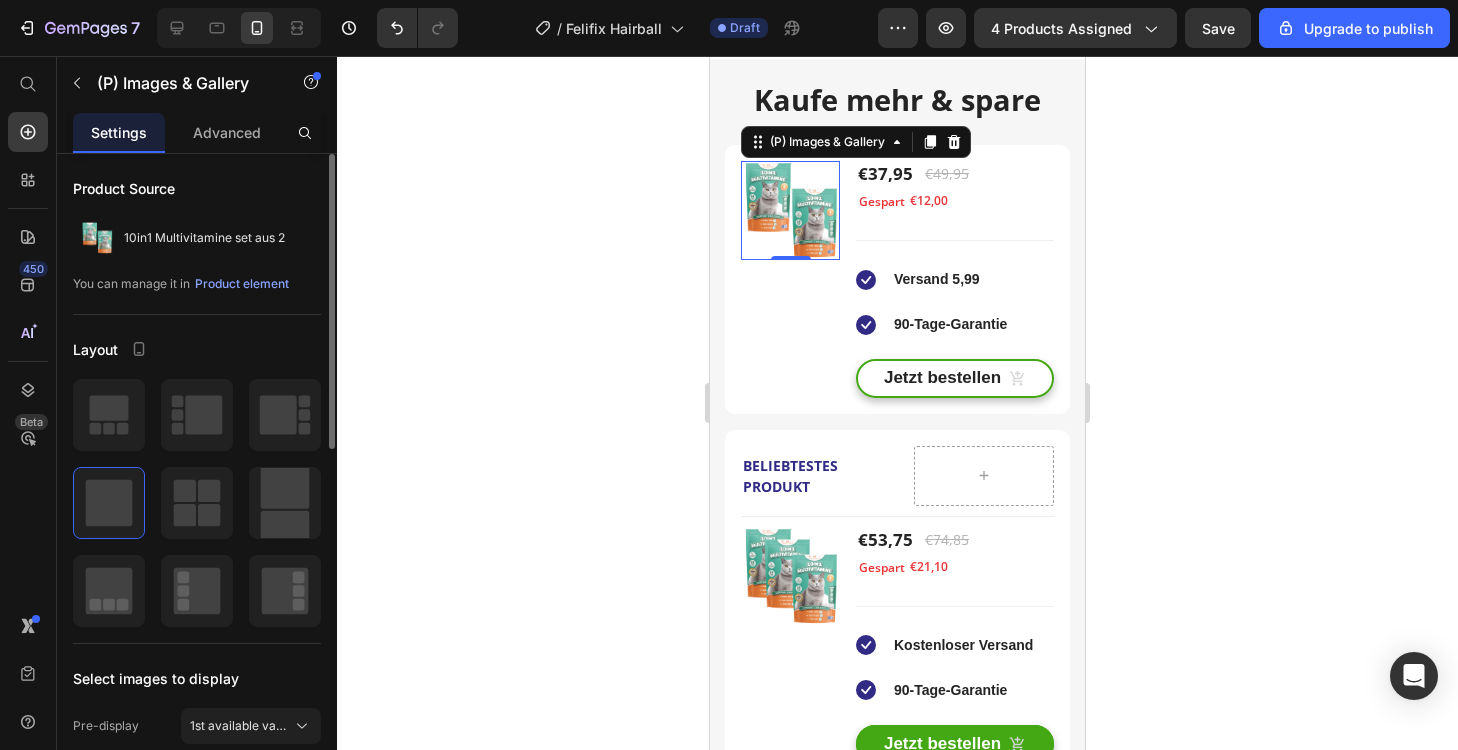 click on "Product Source 10in1 Multivitamine set aus 2  You can manage it in   Product element" at bounding box center (197, 242) 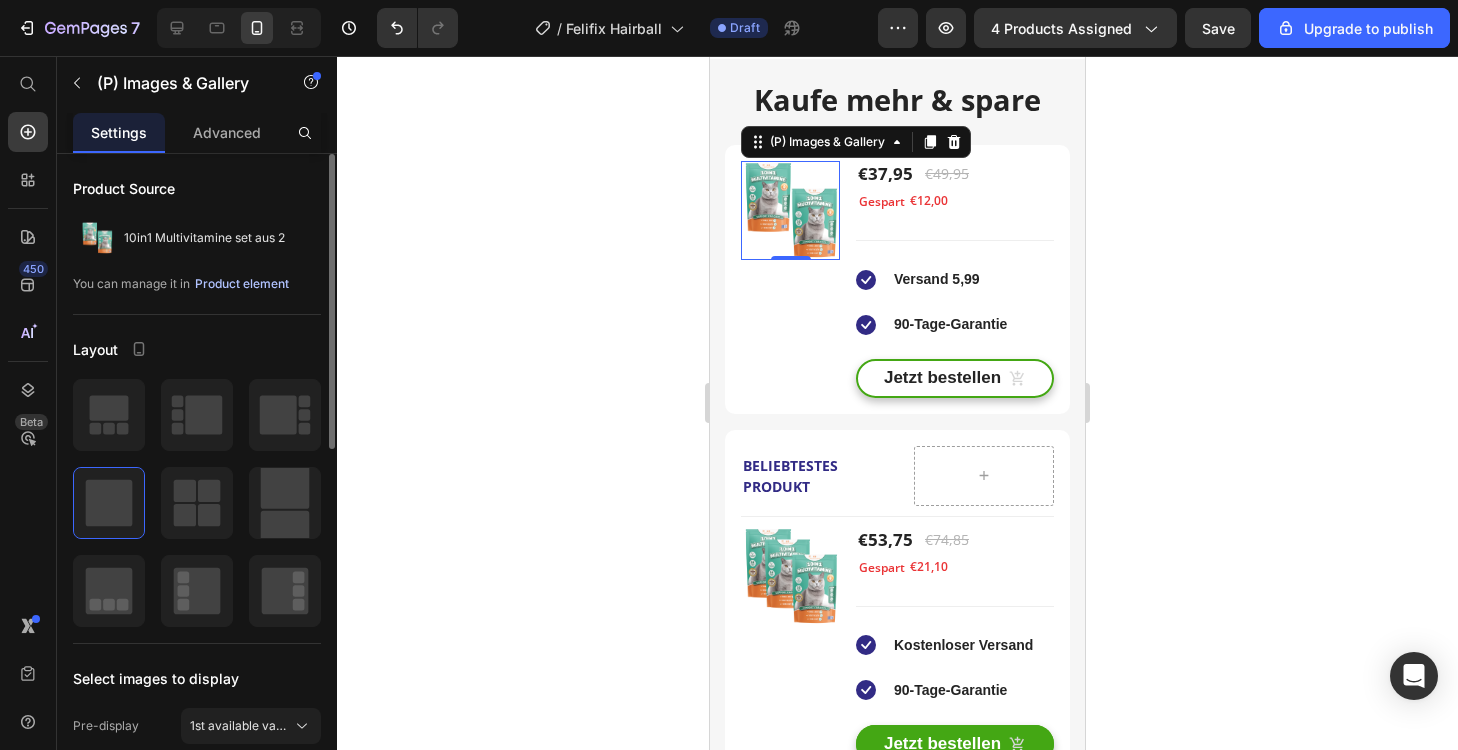 click on "Product element" at bounding box center (242, 284) 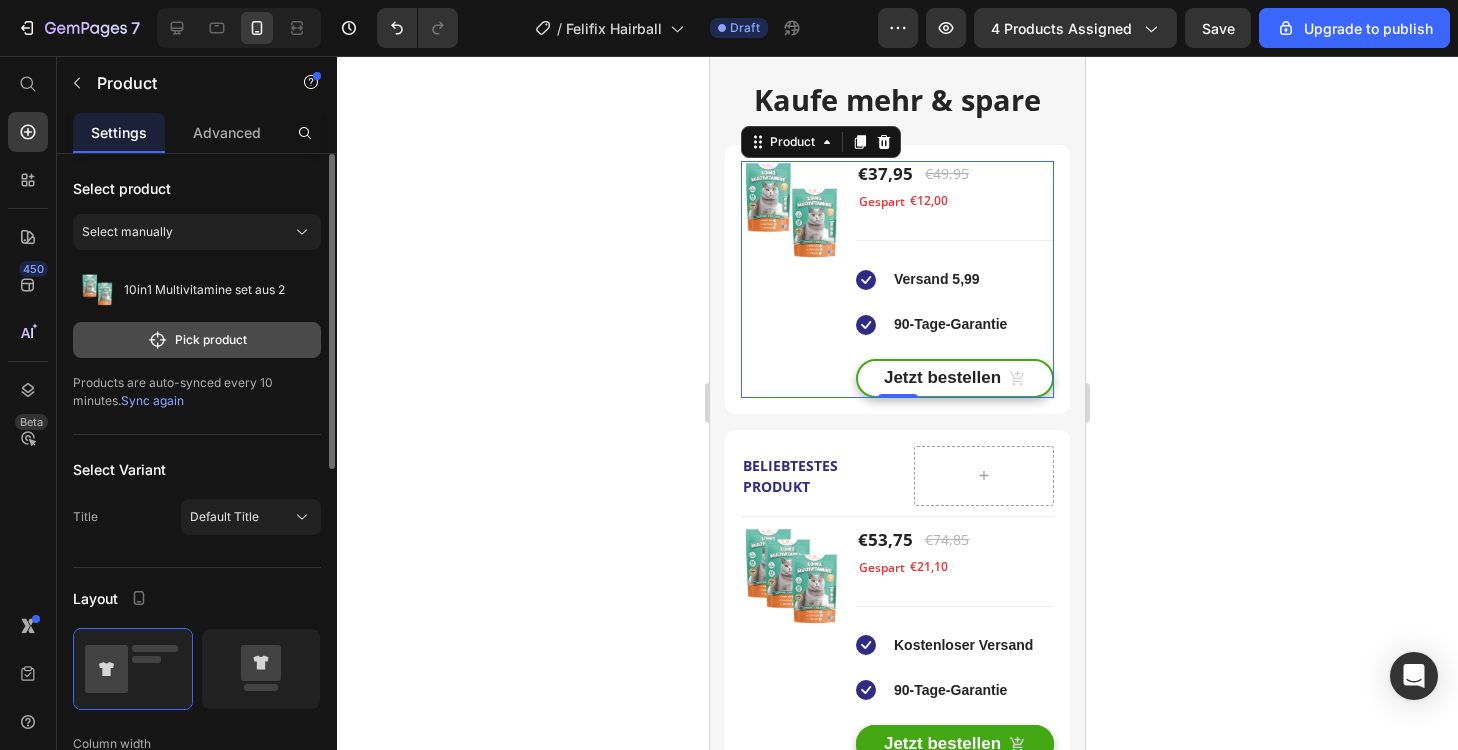 click on "Pick product" at bounding box center [197, 340] 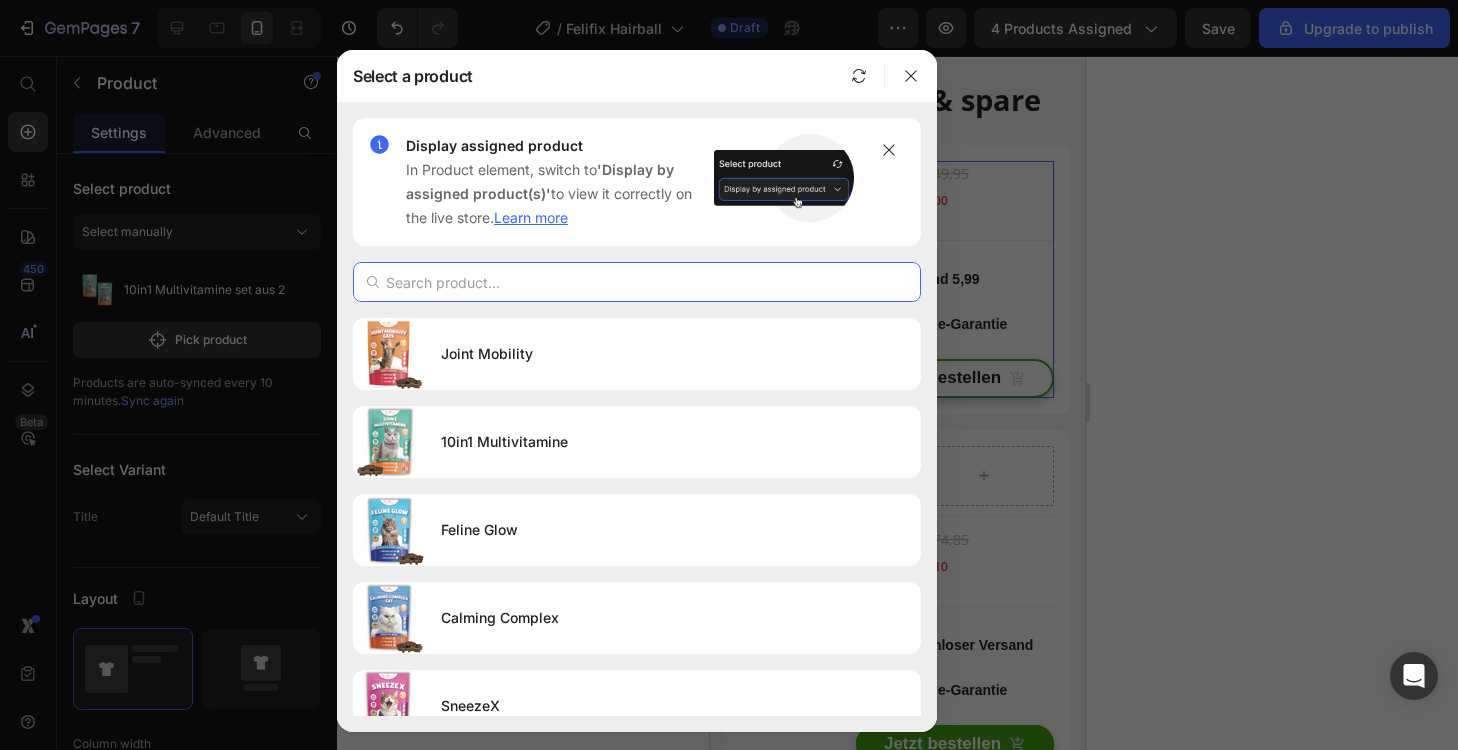 click at bounding box center (637, 282) 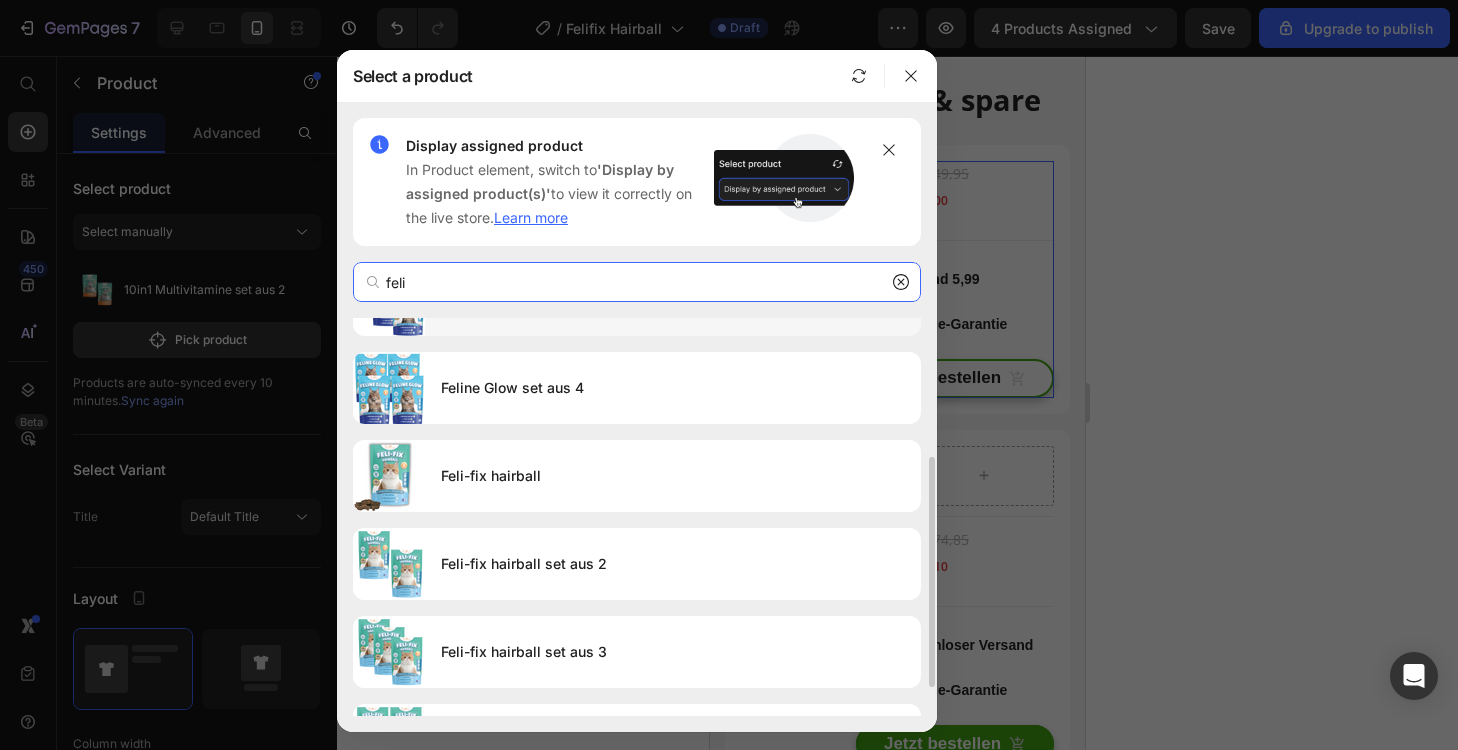 scroll, scrollTop: 234, scrollLeft: 0, axis: vertical 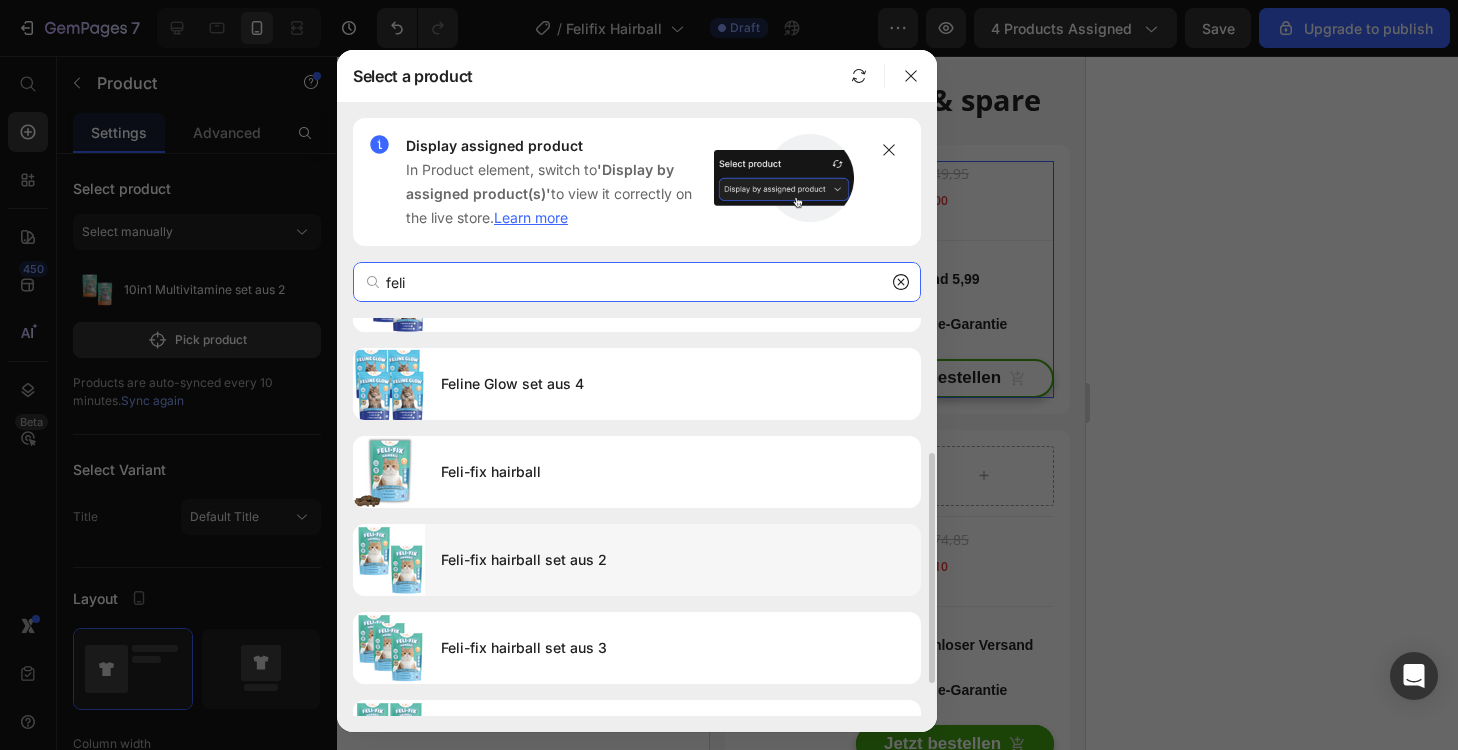 type on "feli" 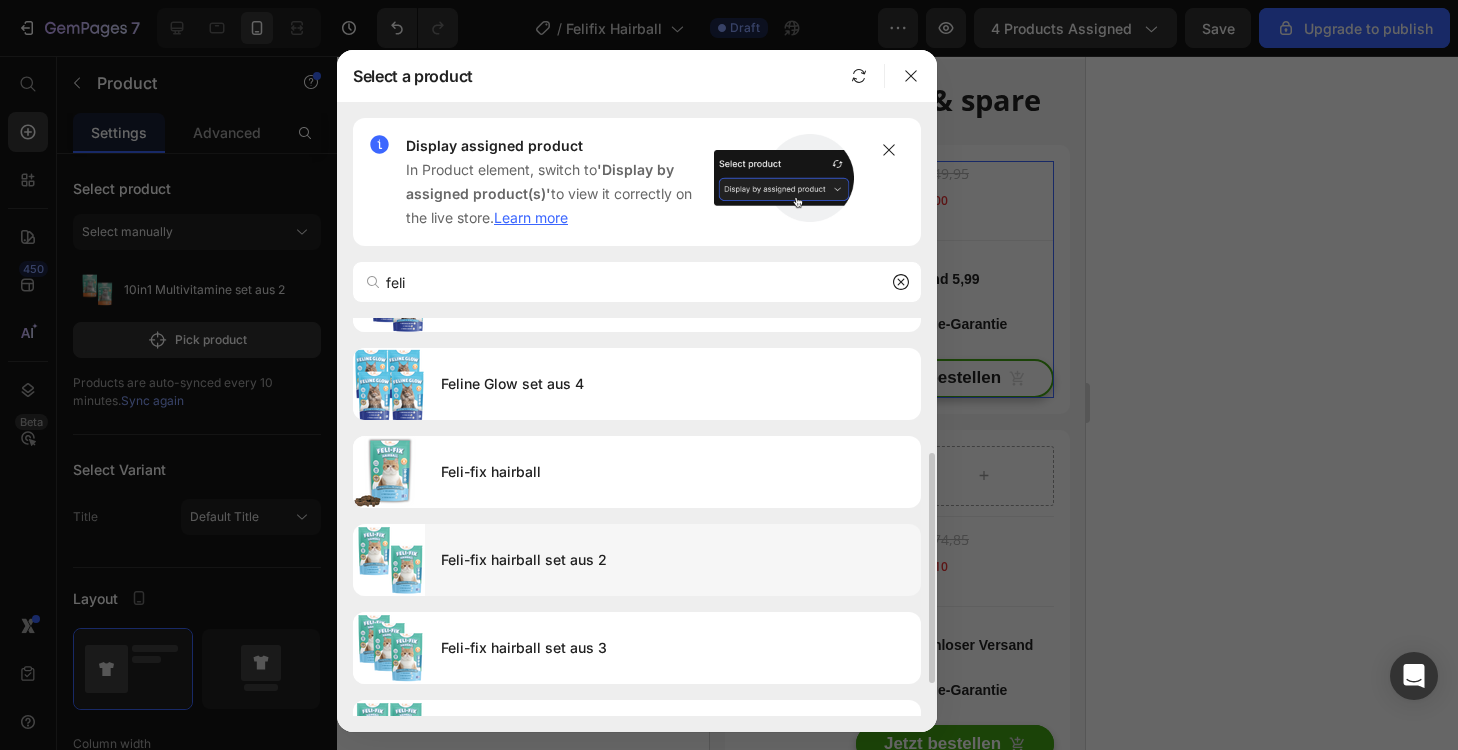 click on "Feli-fix hairball set aus 2" at bounding box center (673, 560) 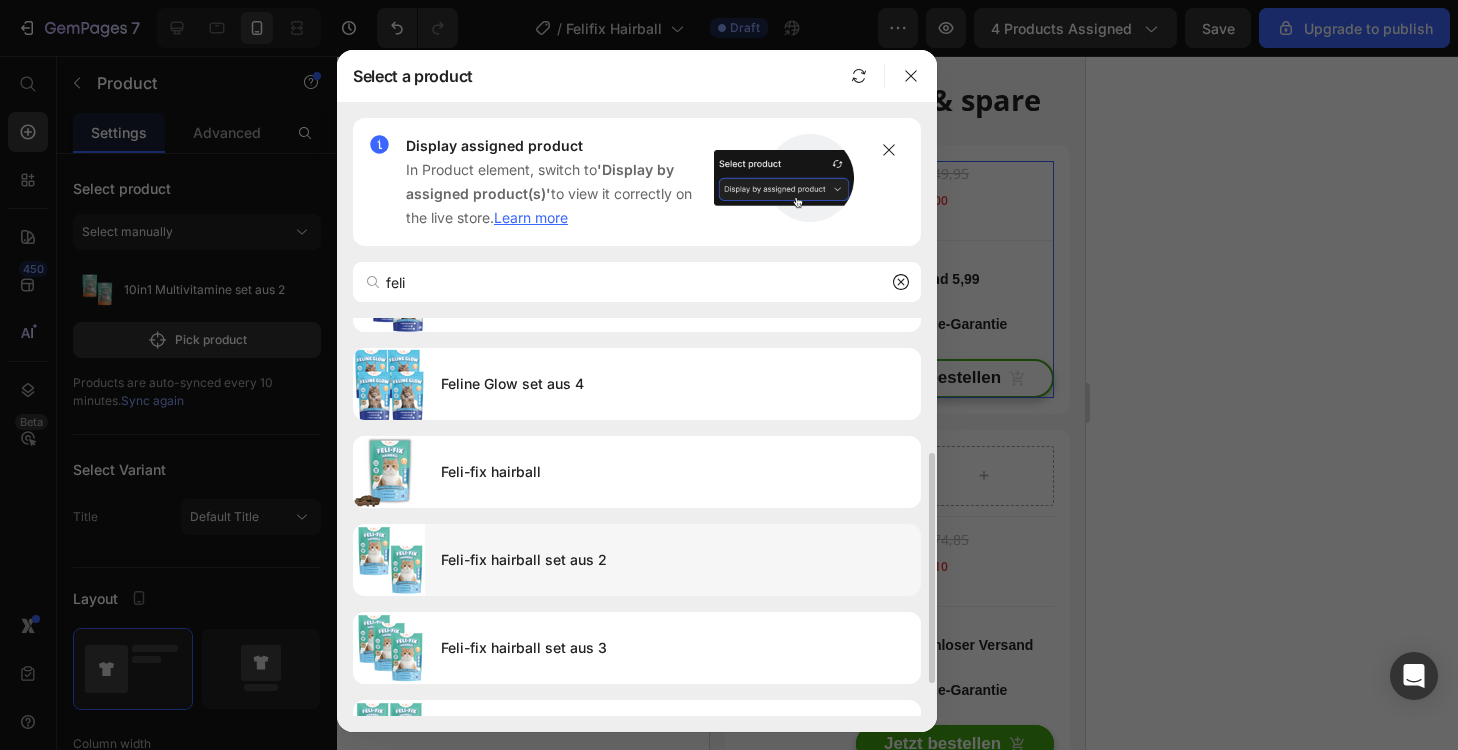 type 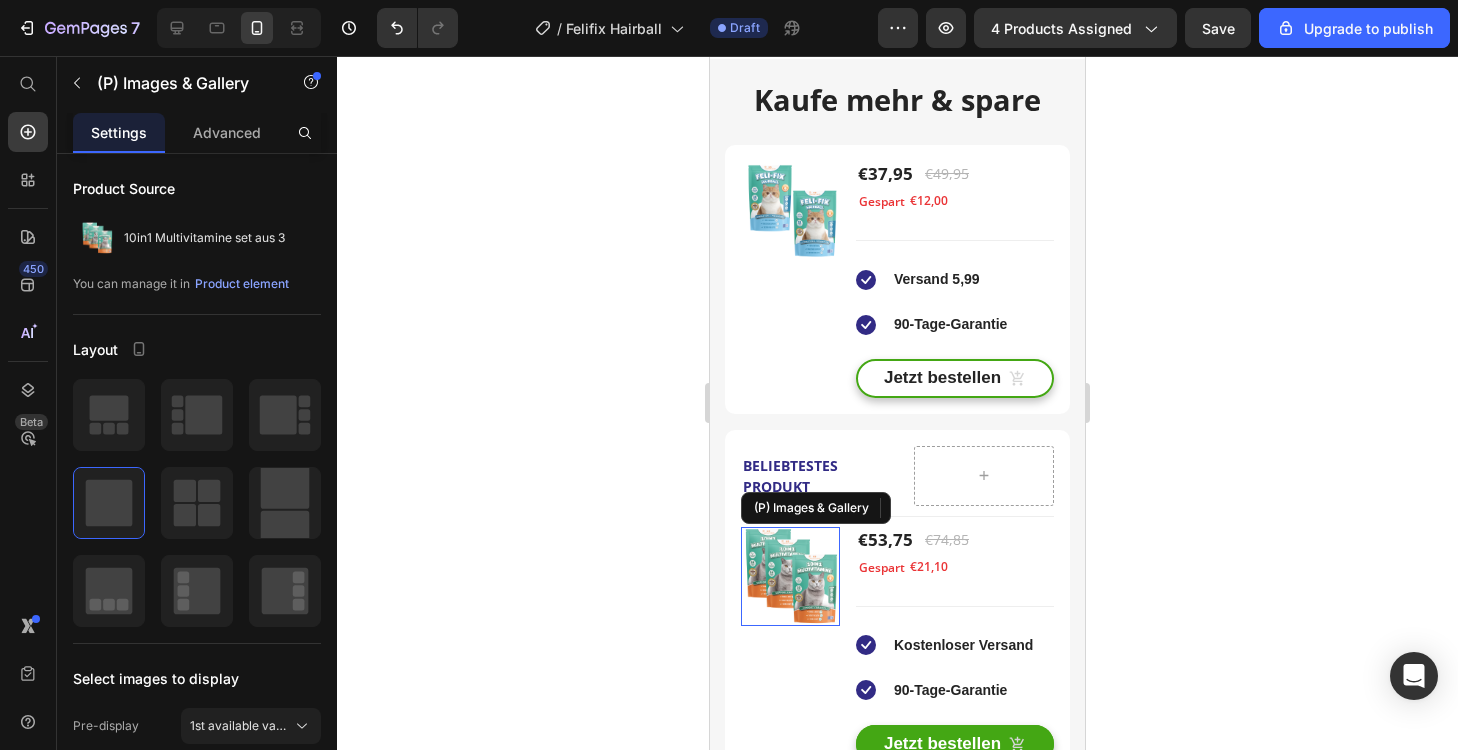 click at bounding box center (790, 576) 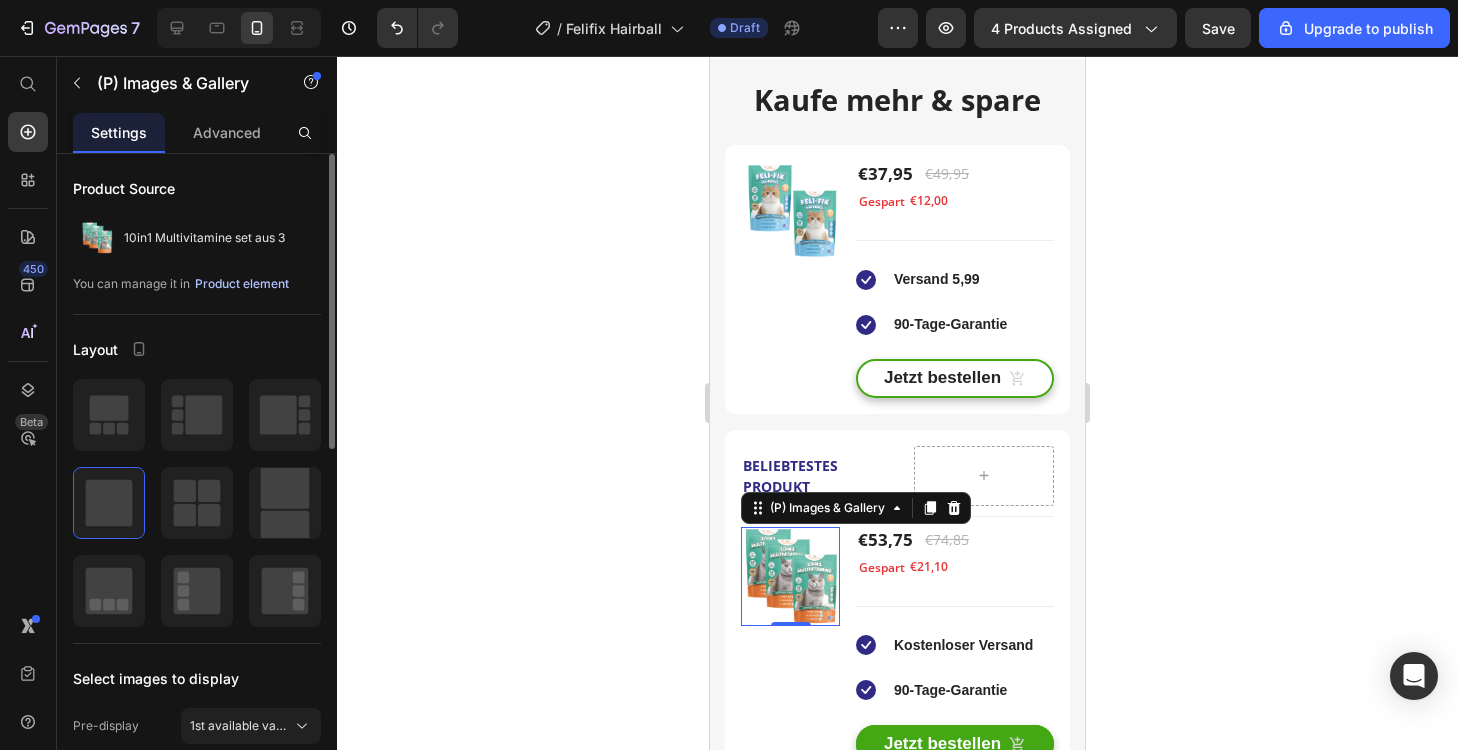 click on "Product element" at bounding box center (242, 284) 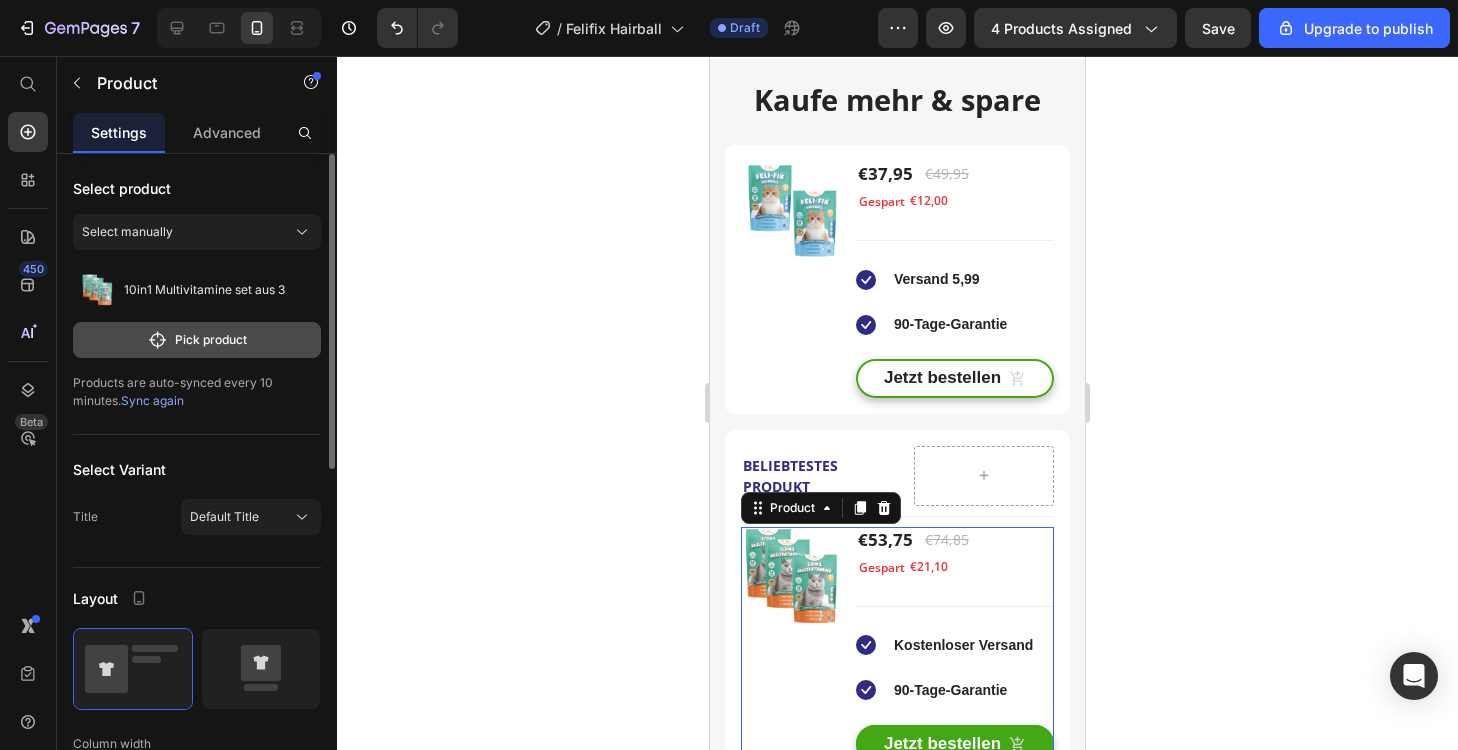 click on "Pick product" at bounding box center (197, 340) 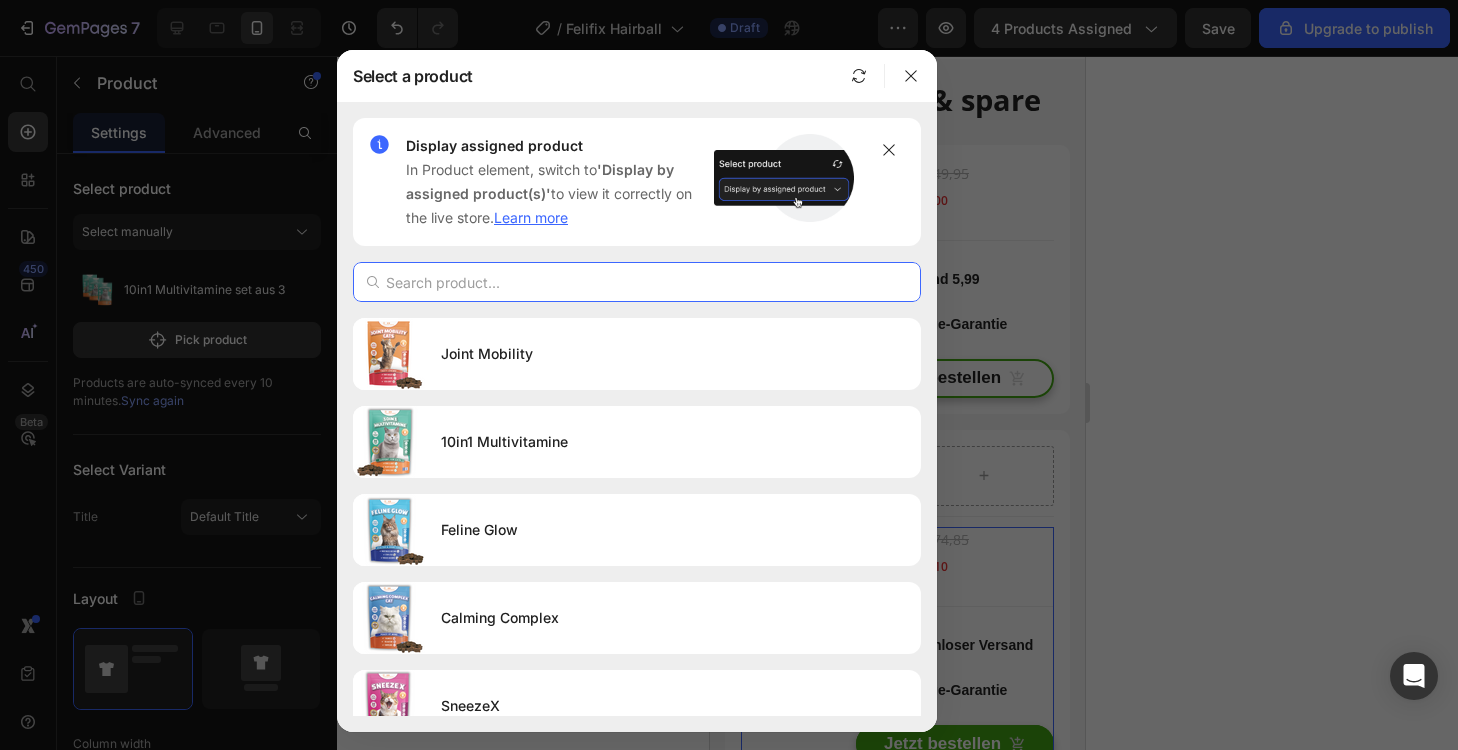 click at bounding box center (637, 282) 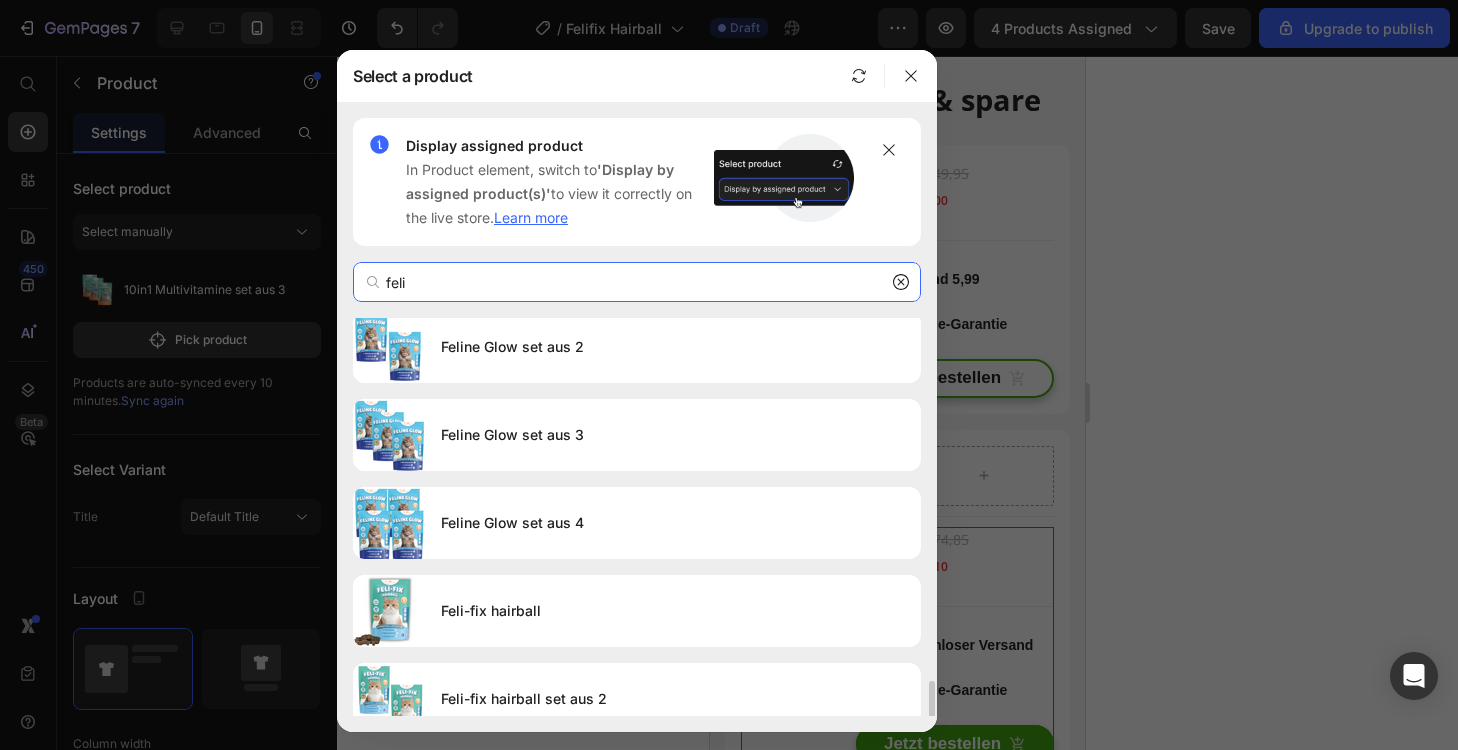 scroll, scrollTop: 290, scrollLeft: 0, axis: vertical 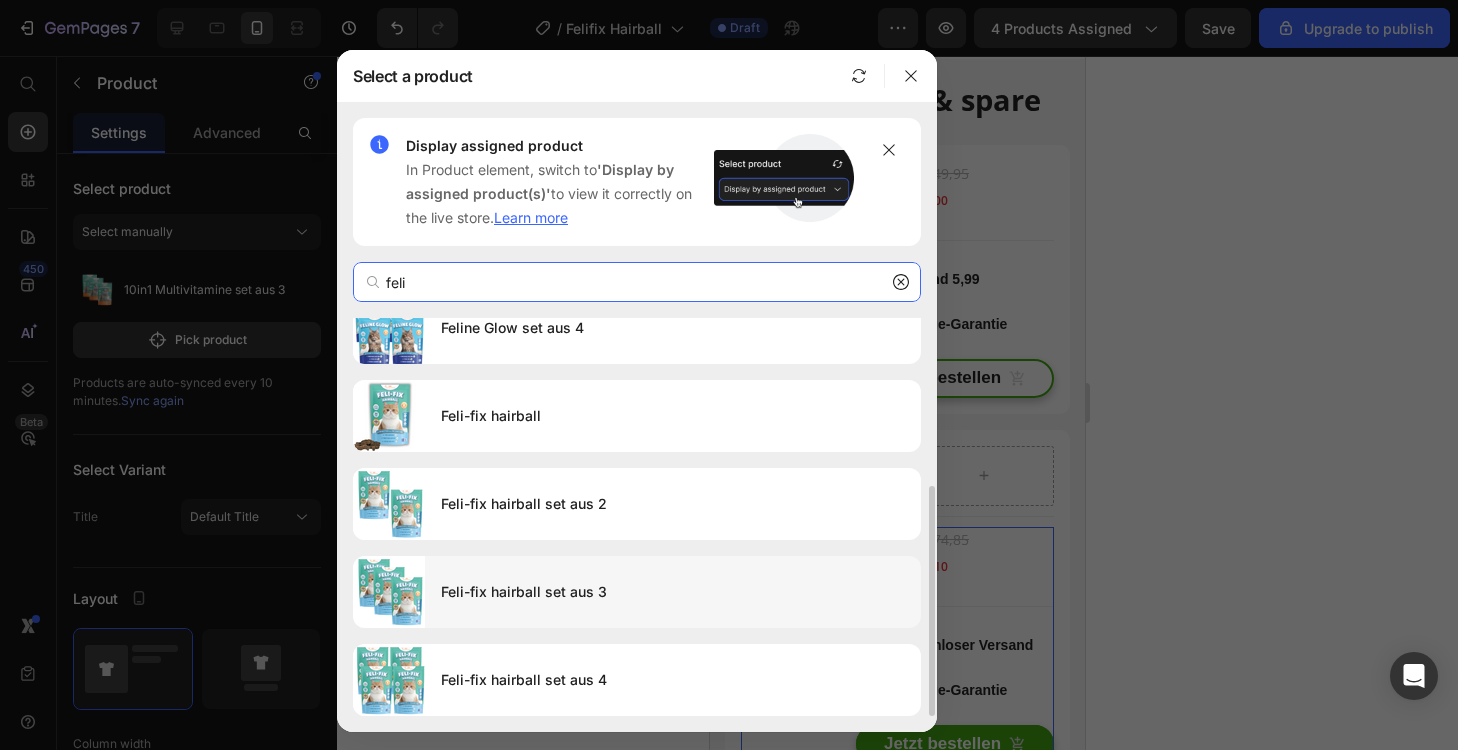 type on "feli" 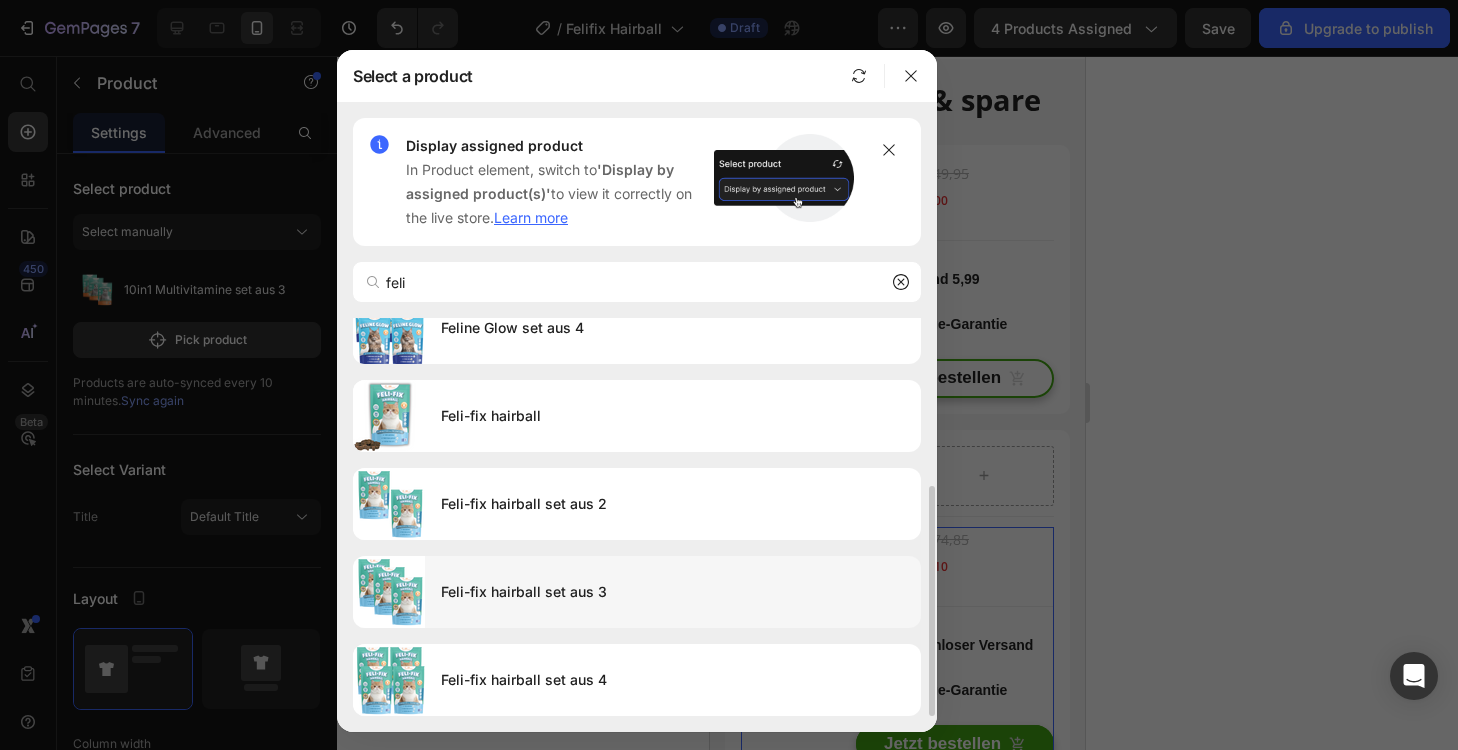 click on "Feli-fix hairball set aus 3" at bounding box center [673, 592] 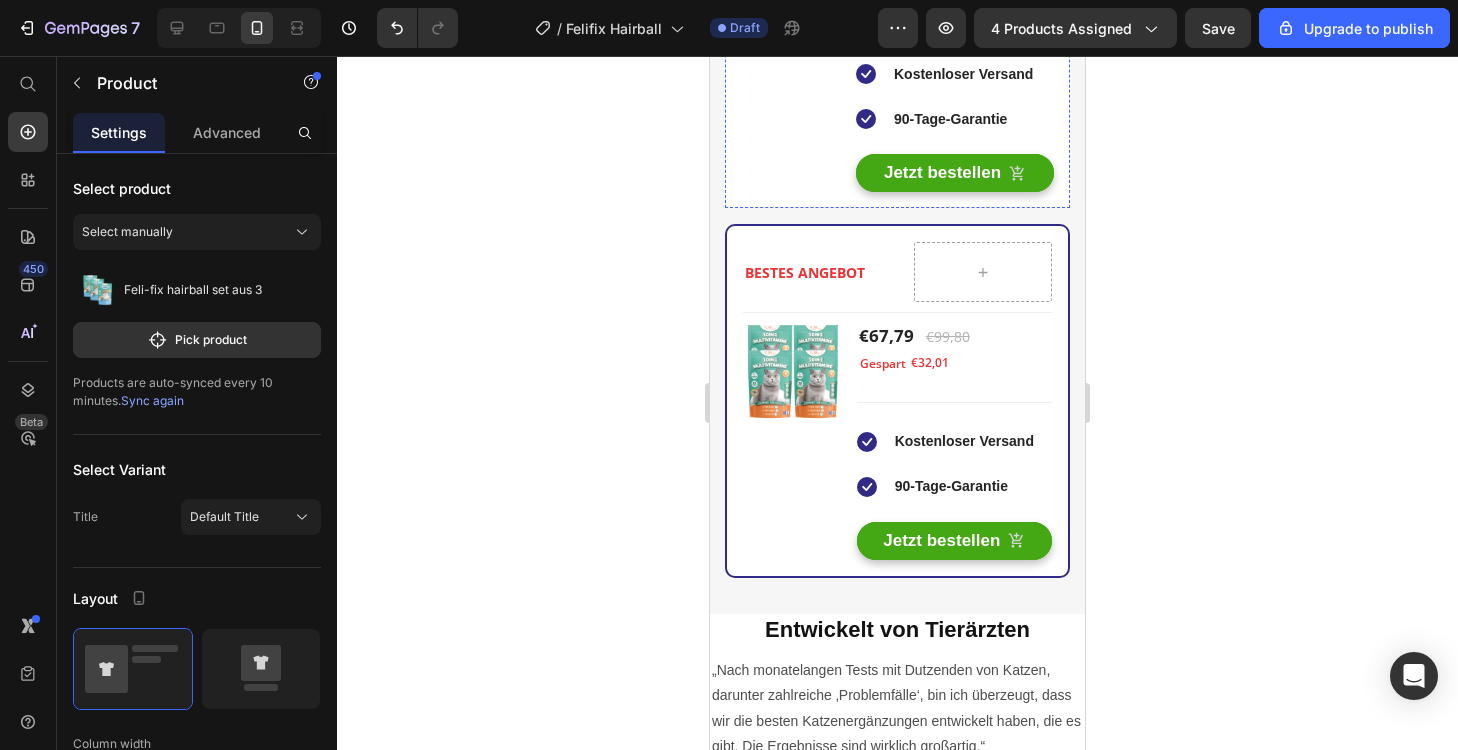 scroll, scrollTop: 3862, scrollLeft: 0, axis: vertical 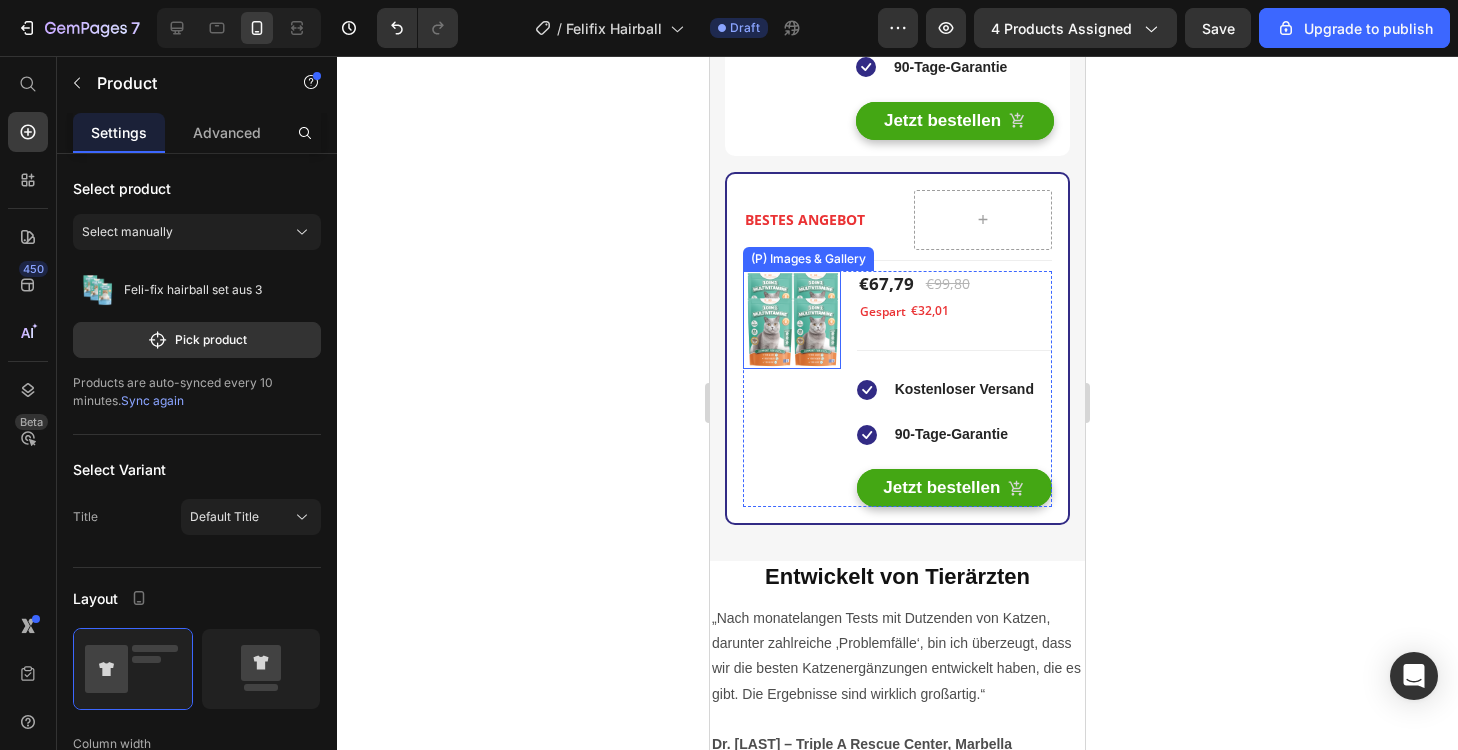 click at bounding box center [792, 320] 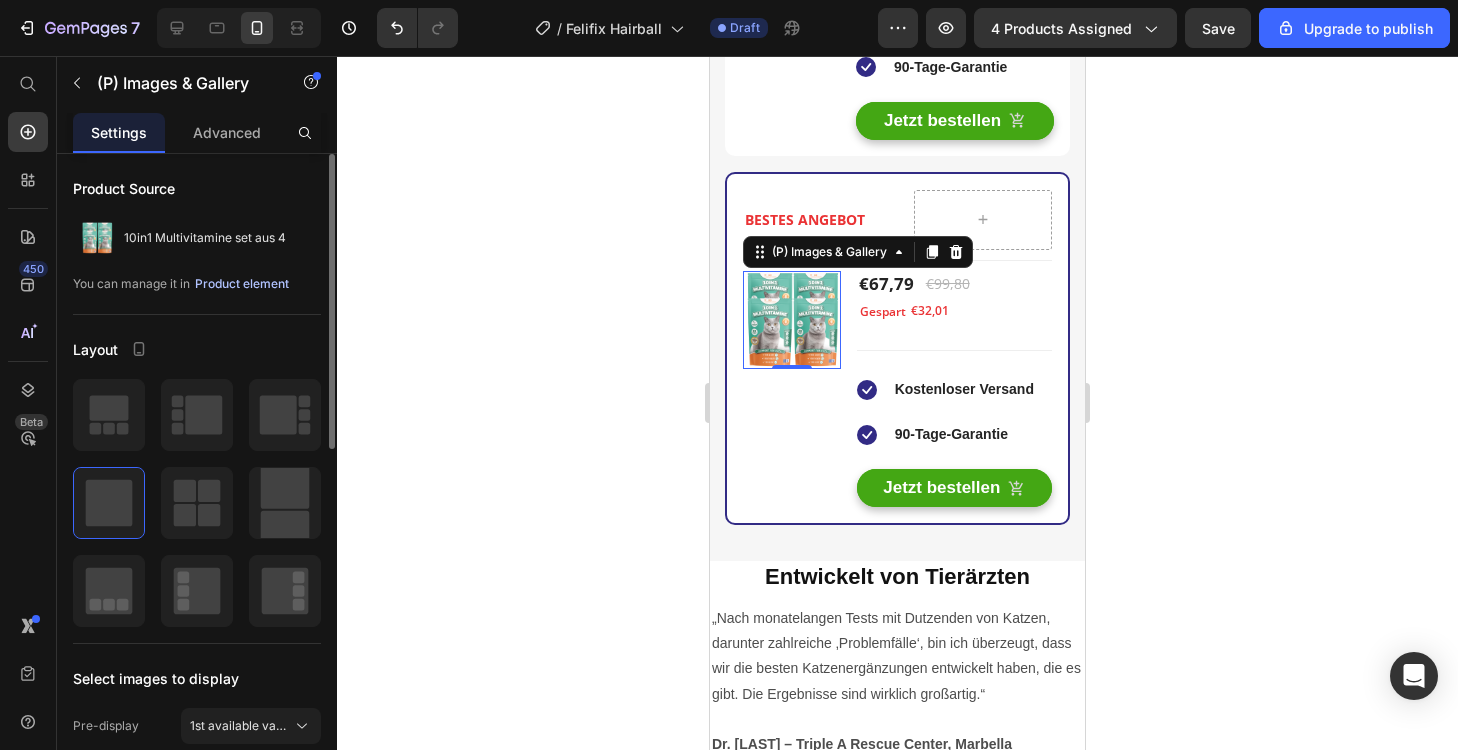 click on "Product element" at bounding box center (242, 284) 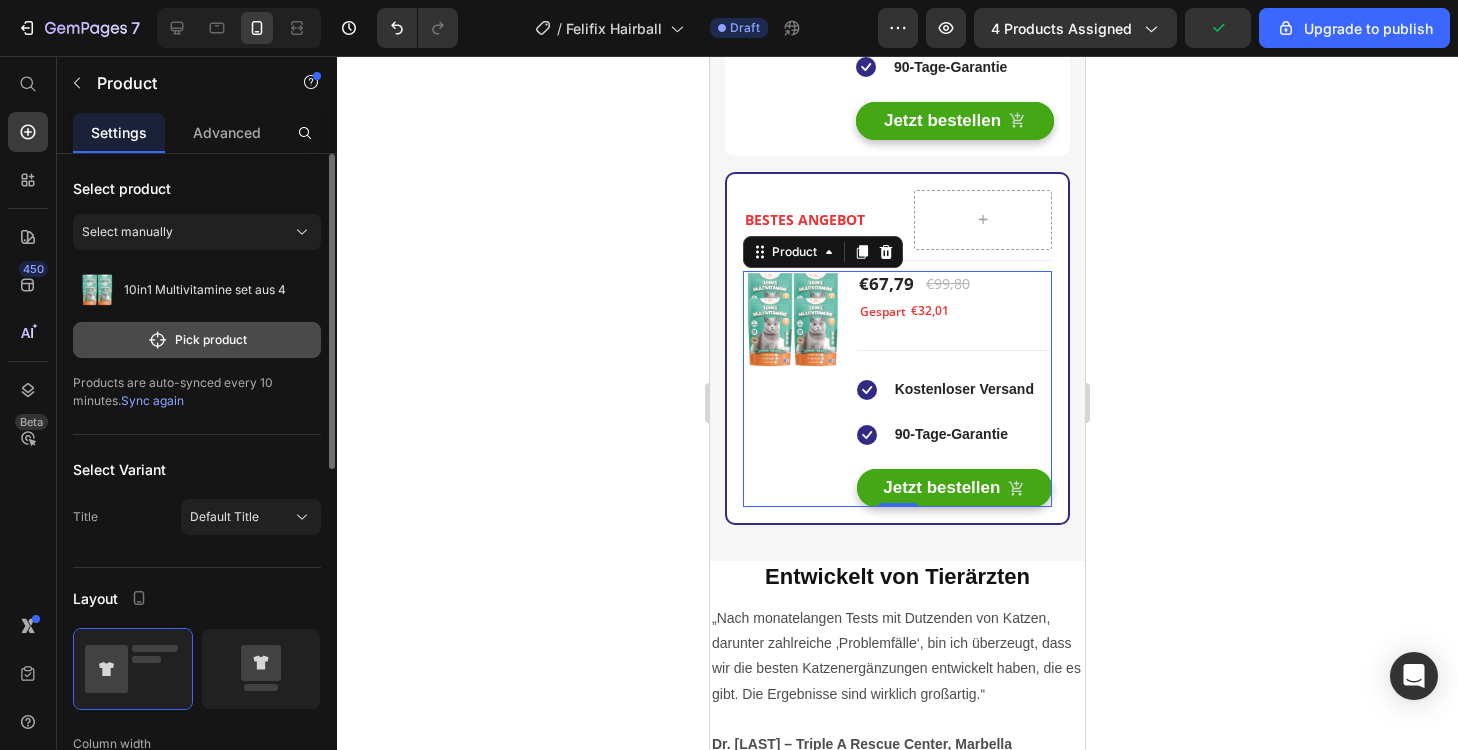 click on "Pick product" 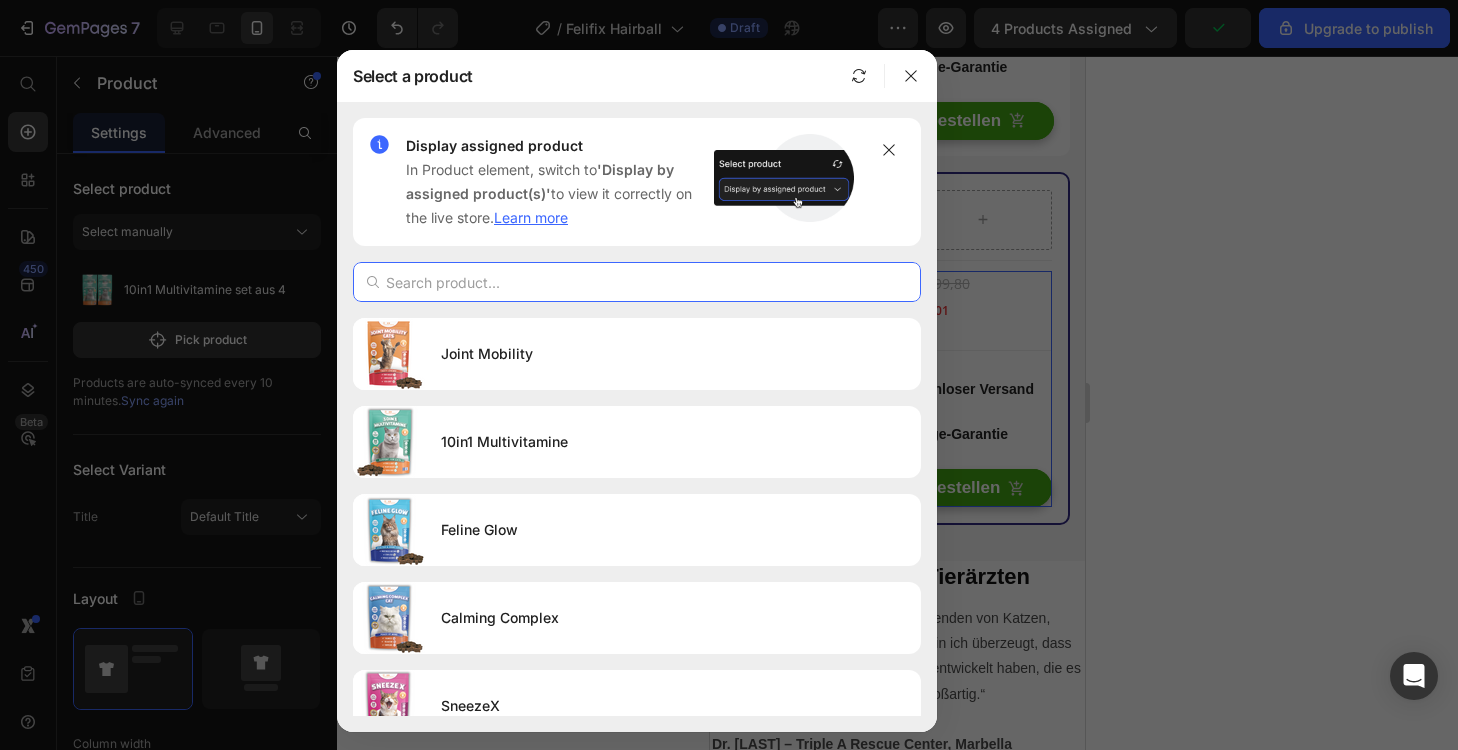 click at bounding box center (637, 282) 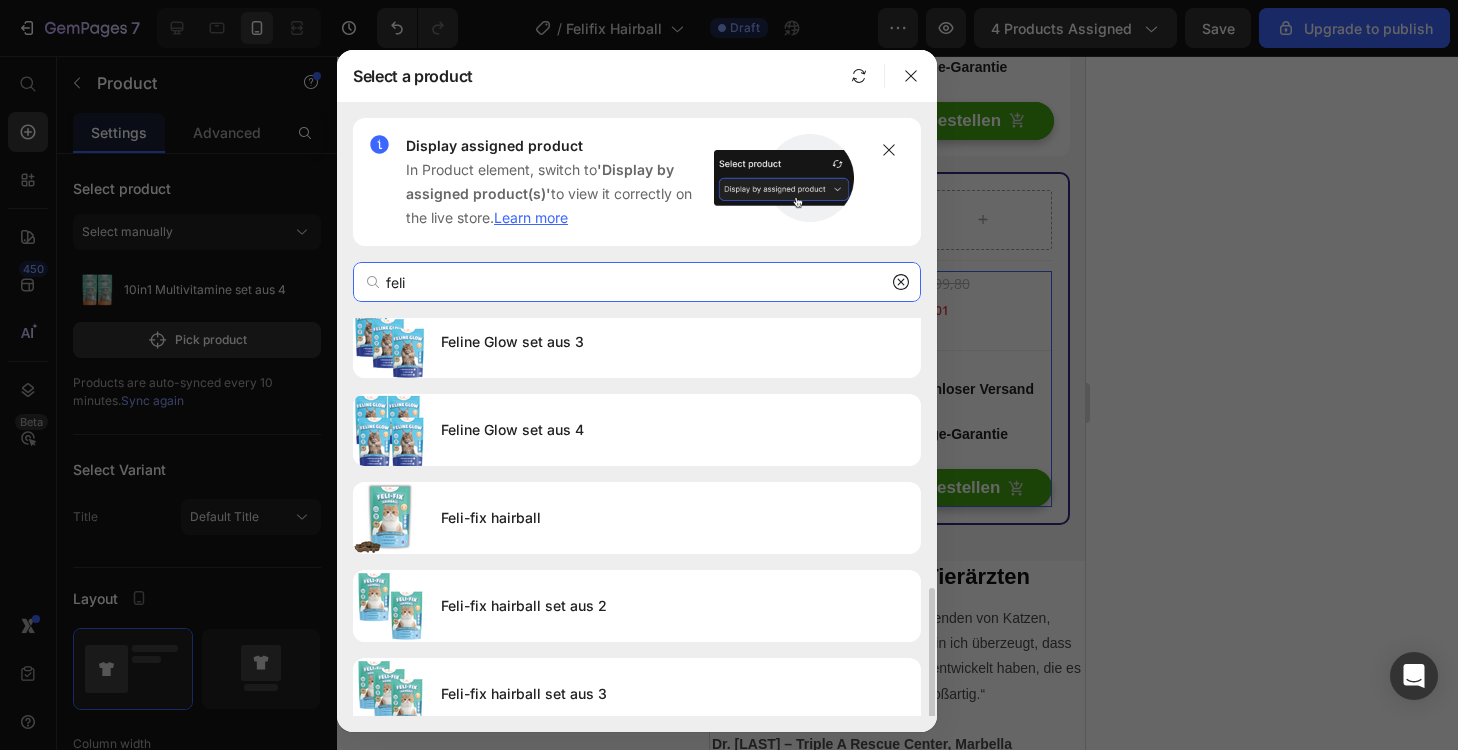 scroll, scrollTop: 290, scrollLeft: 0, axis: vertical 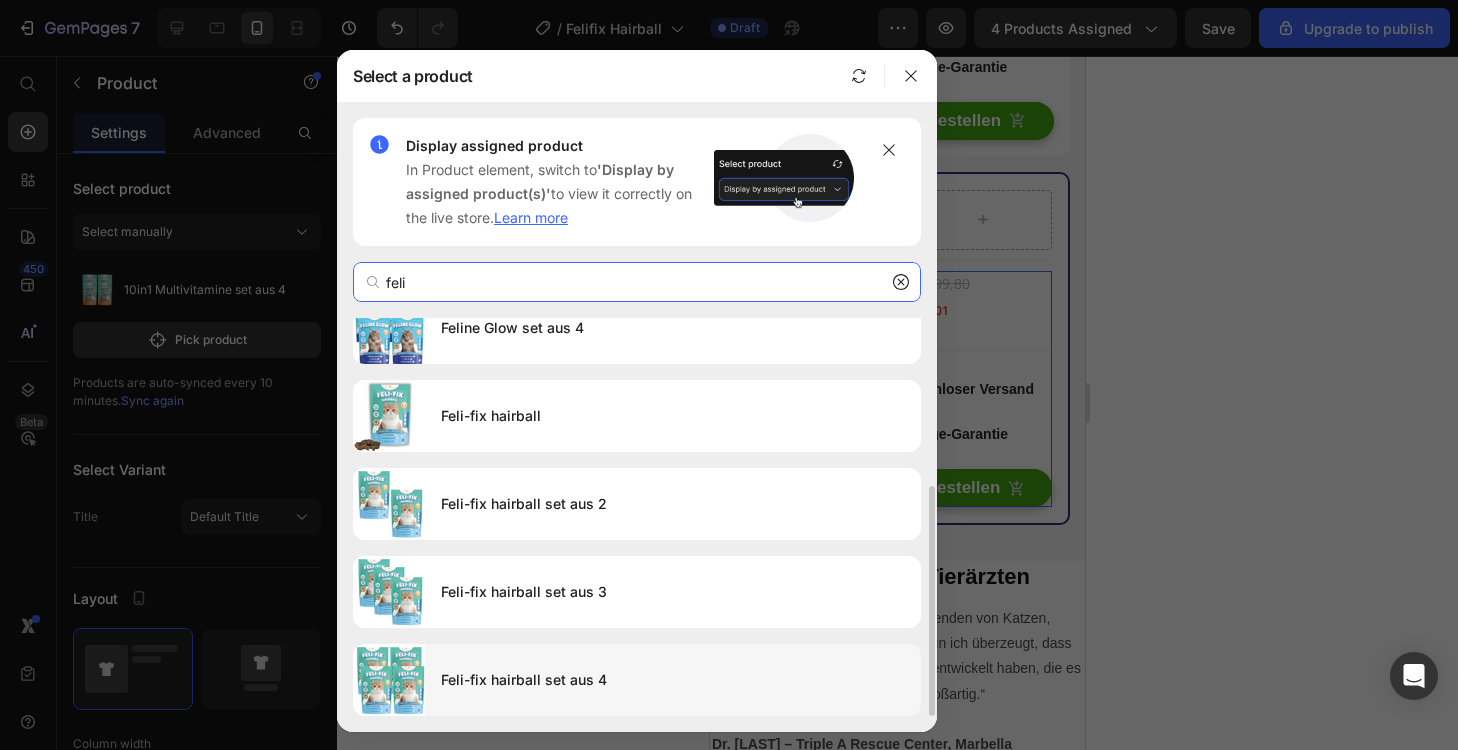 type on "feli" 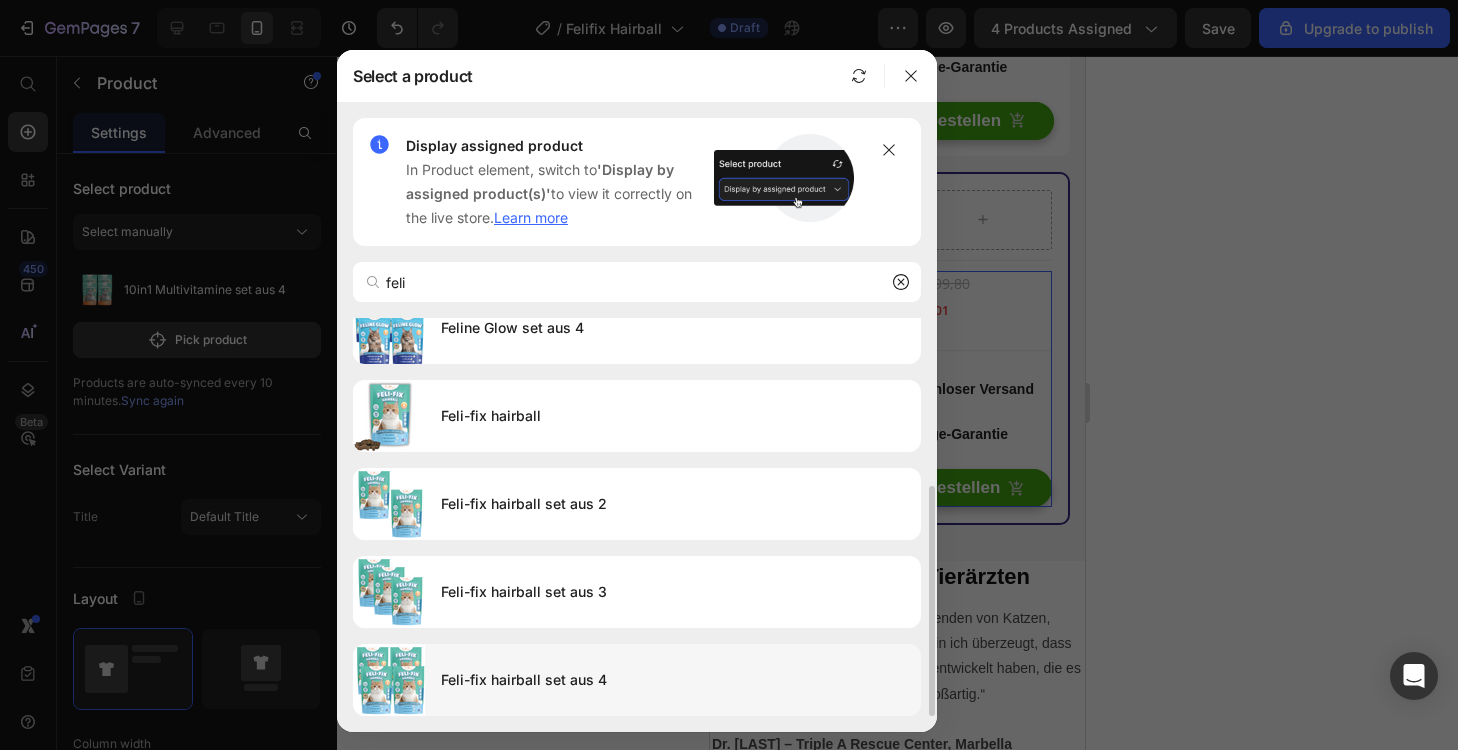 click on "Feli-fix hairball set aus 4" at bounding box center [673, 680] 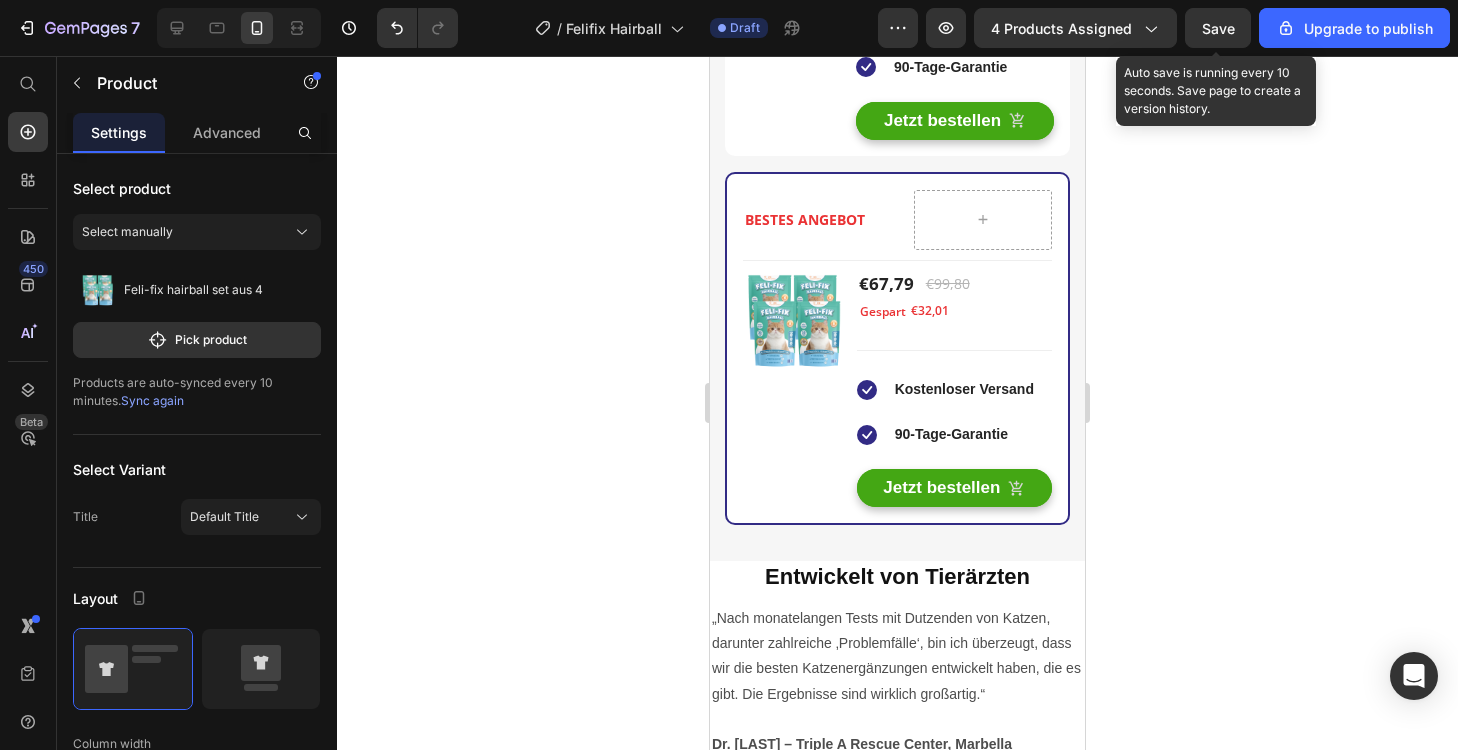click on "Save" at bounding box center (1218, 28) 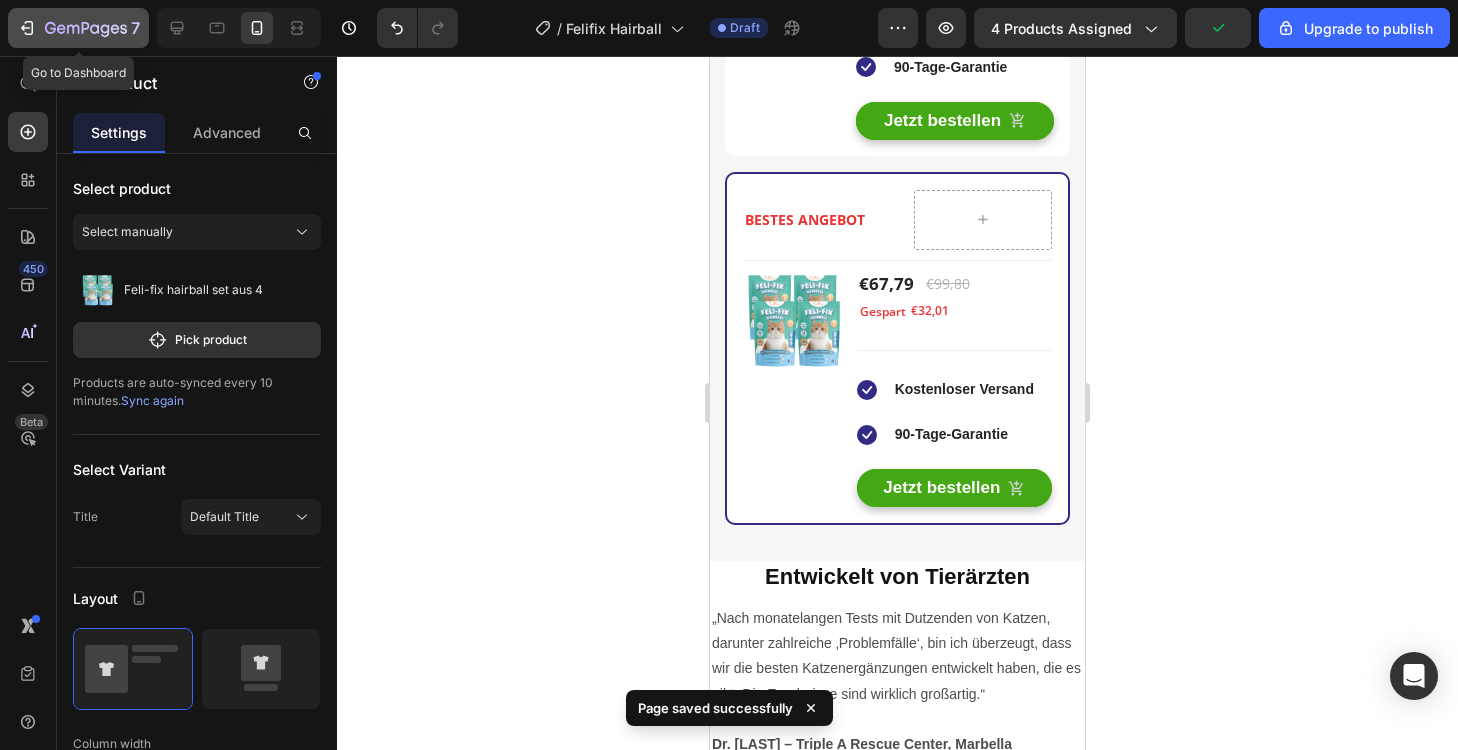 click 